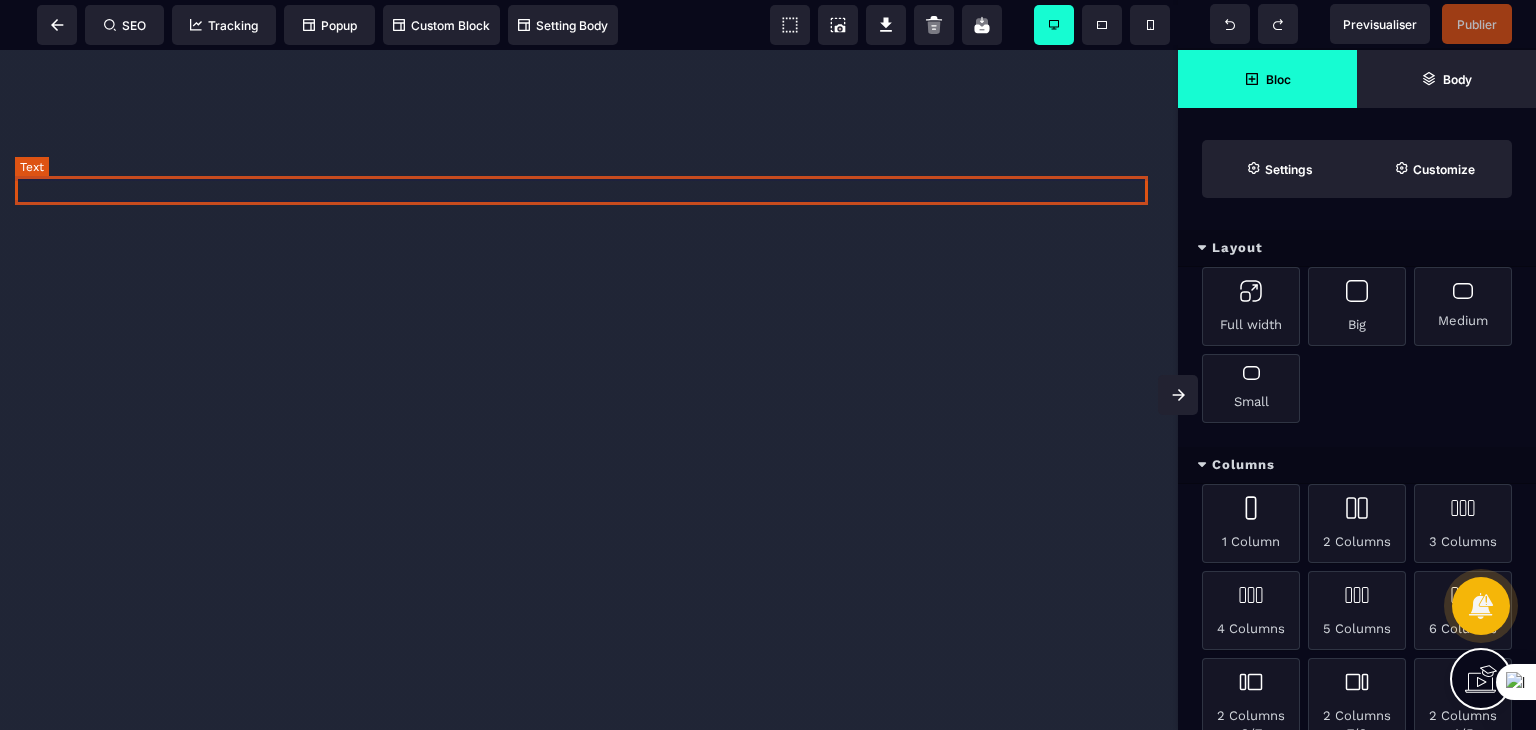 scroll, scrollTop: 0, scrollLeft: 0, axis: both 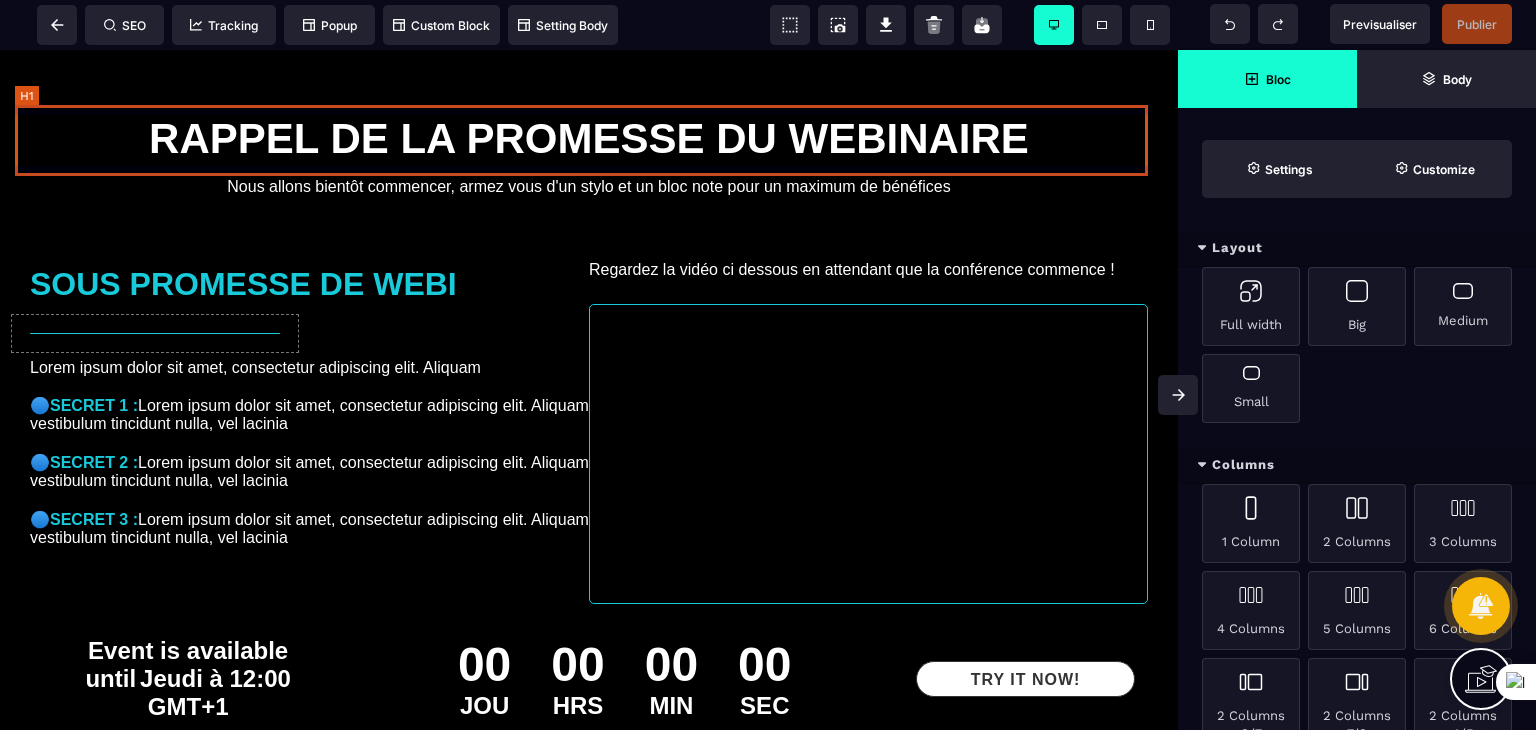 click on "RAPPEL DE LA PROMESSE DU WEBINAIRE" at bounding box center (589, 139) 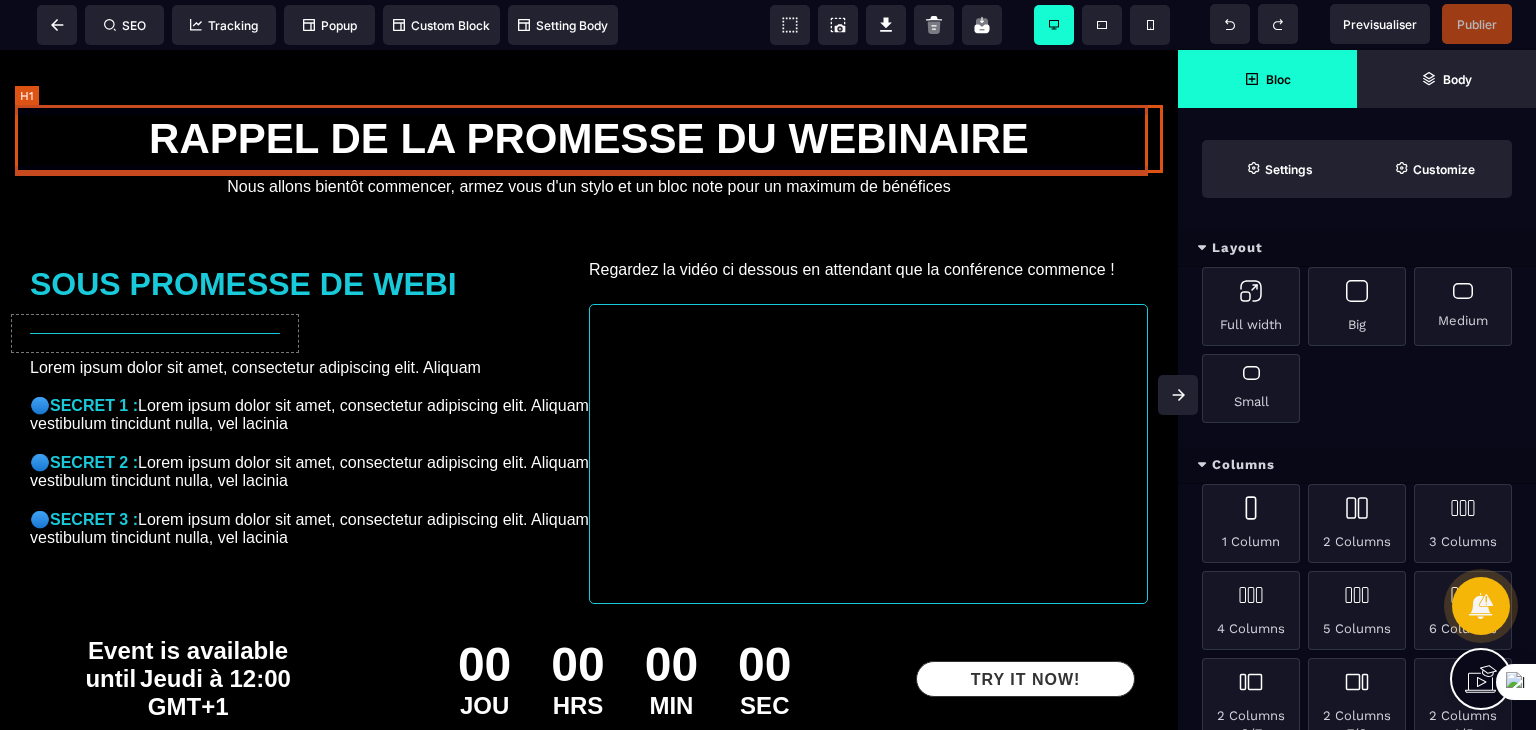 click on "RAPPEL DE LA PROMESSE DU WEBINAIRE" at bounding box center (589, 139) 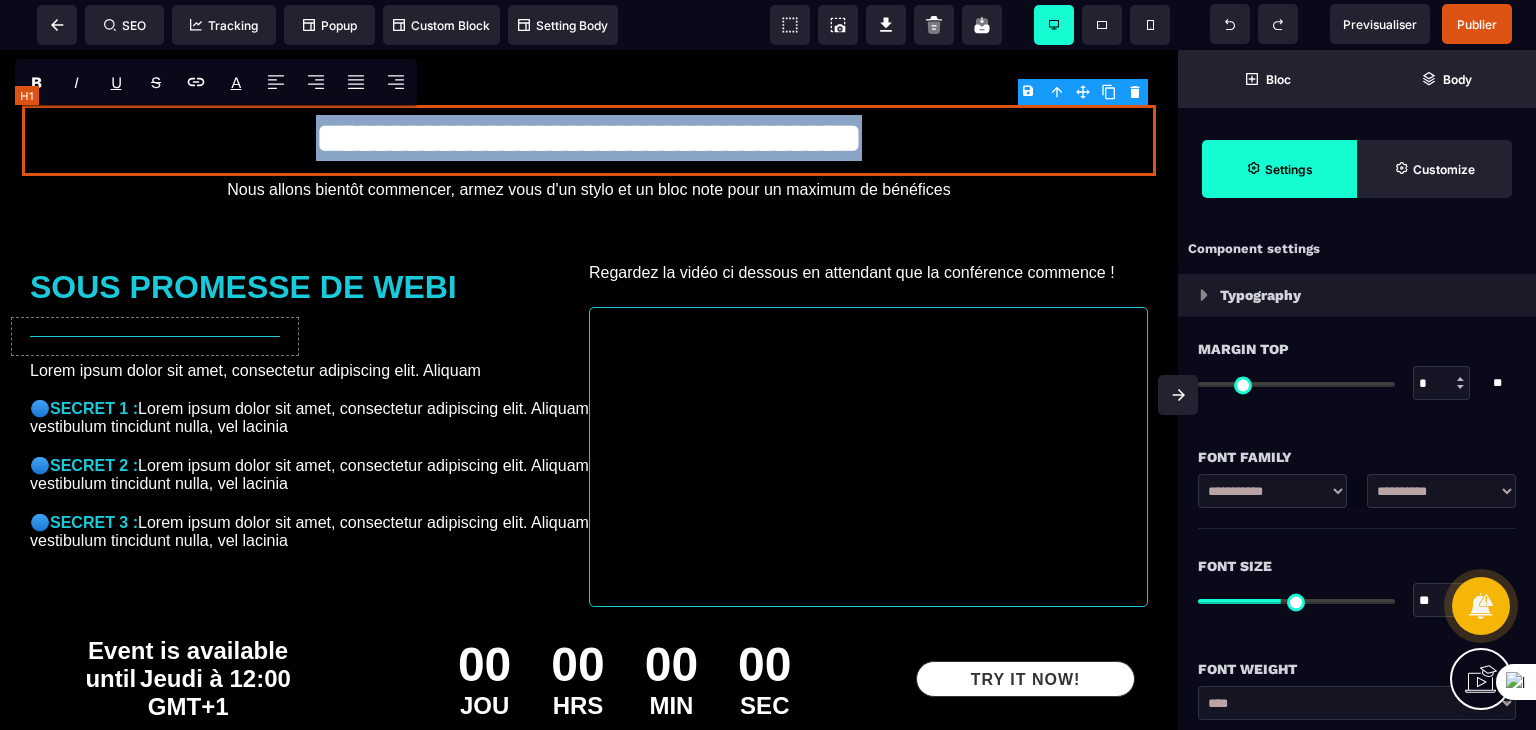 click on "**********" at bounding box center [588, 140] 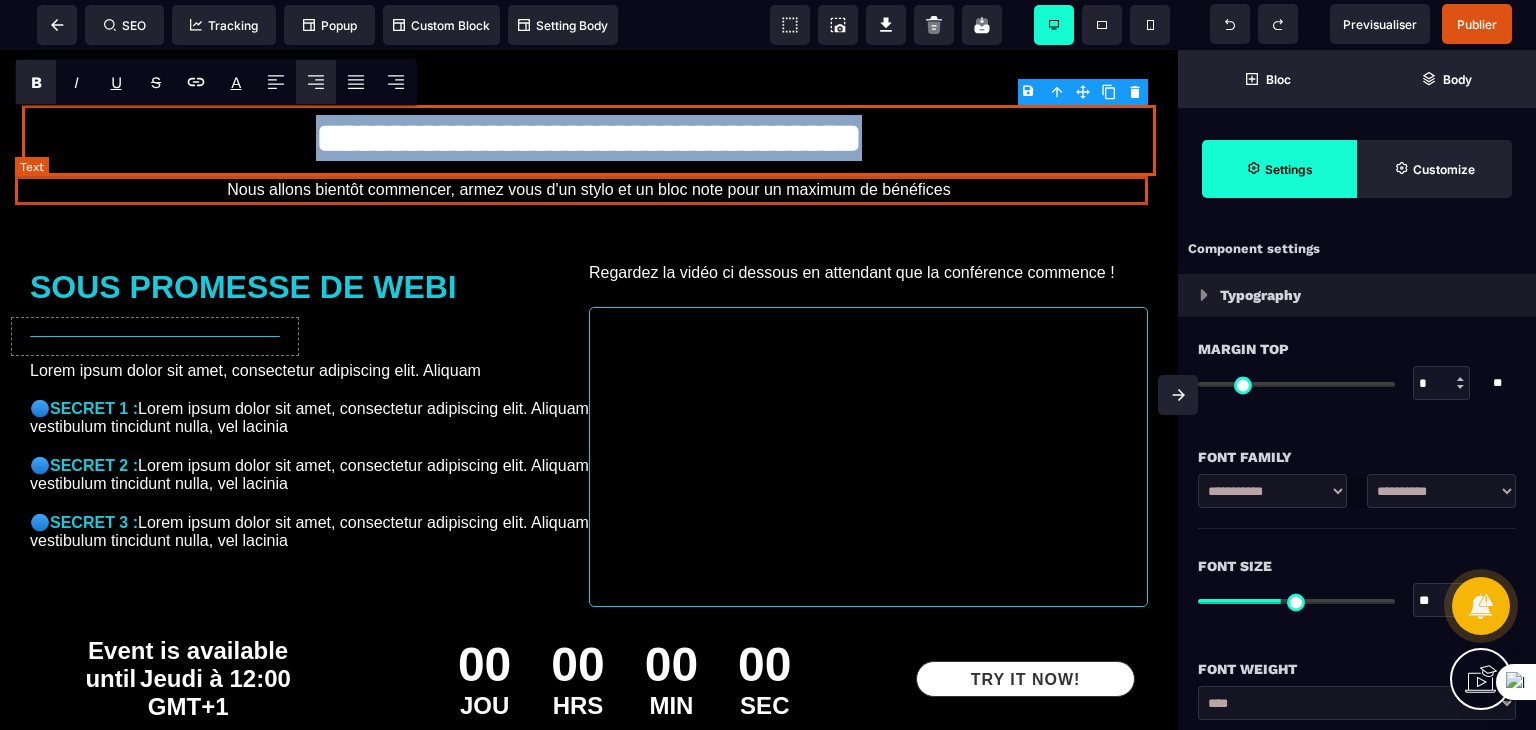 click on "Nous allons bientôt commencer, armez vous d'un stylo et un bloc note pour un maximum de bénéfices" at bounding box center [589, 190] 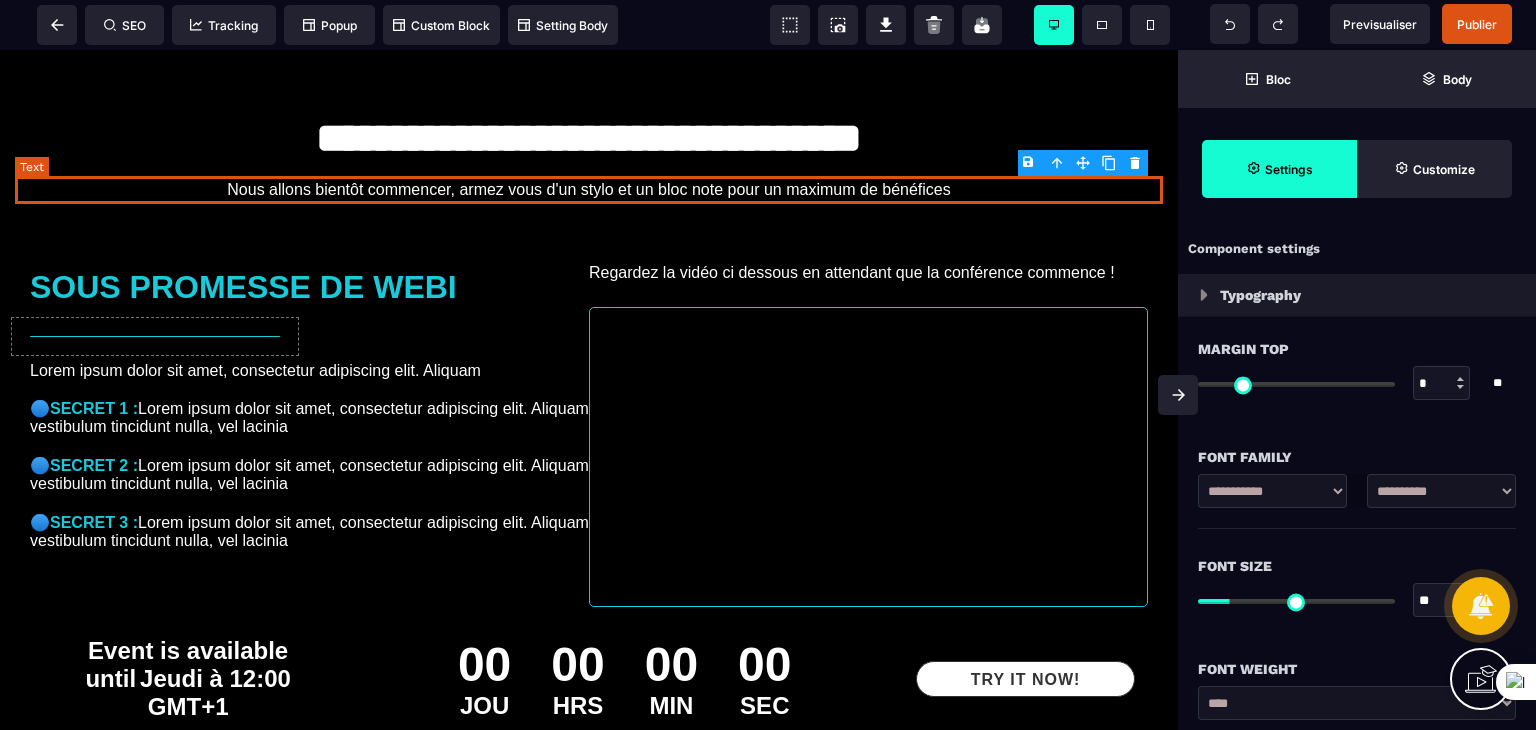 type on "*" 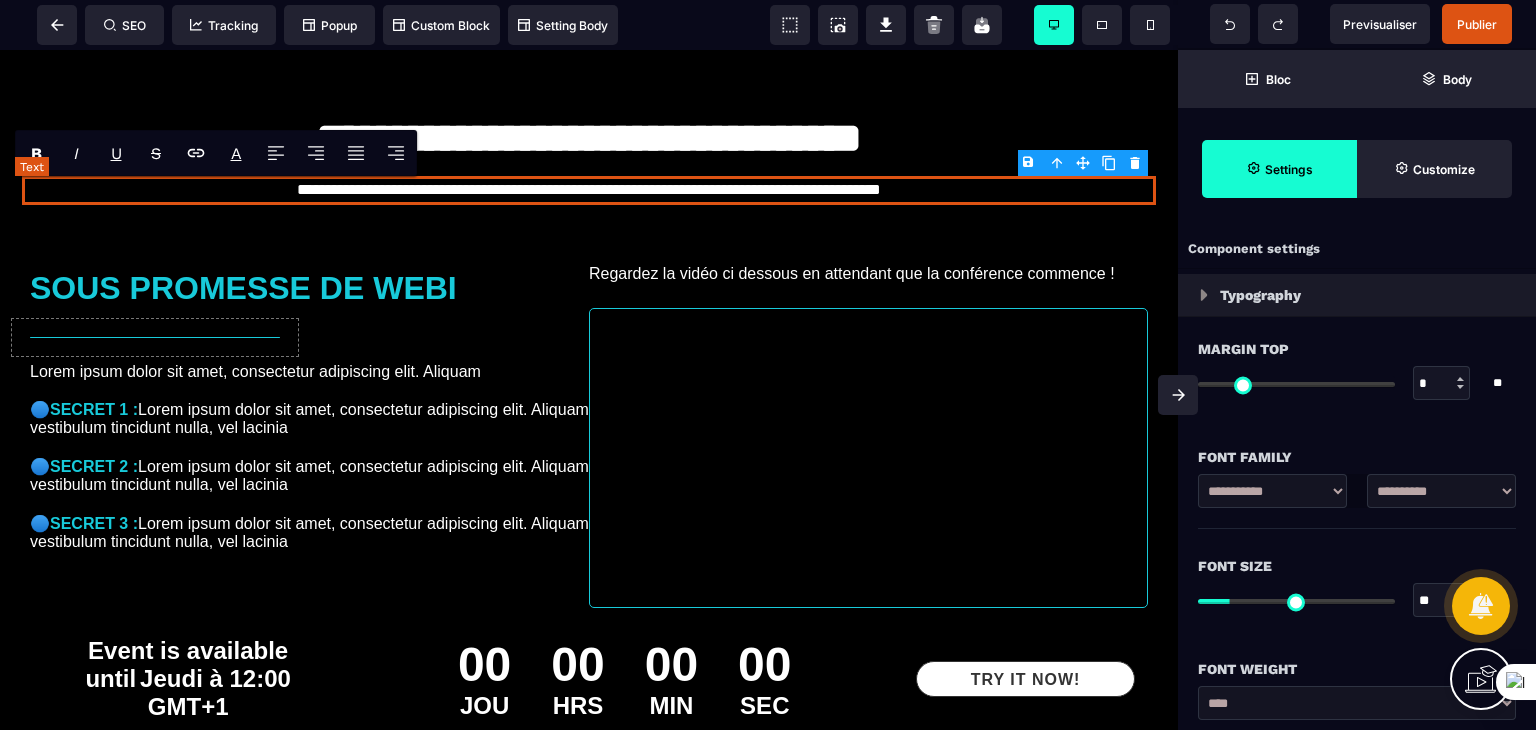 click on "**********" at bounding box center (588, 190) 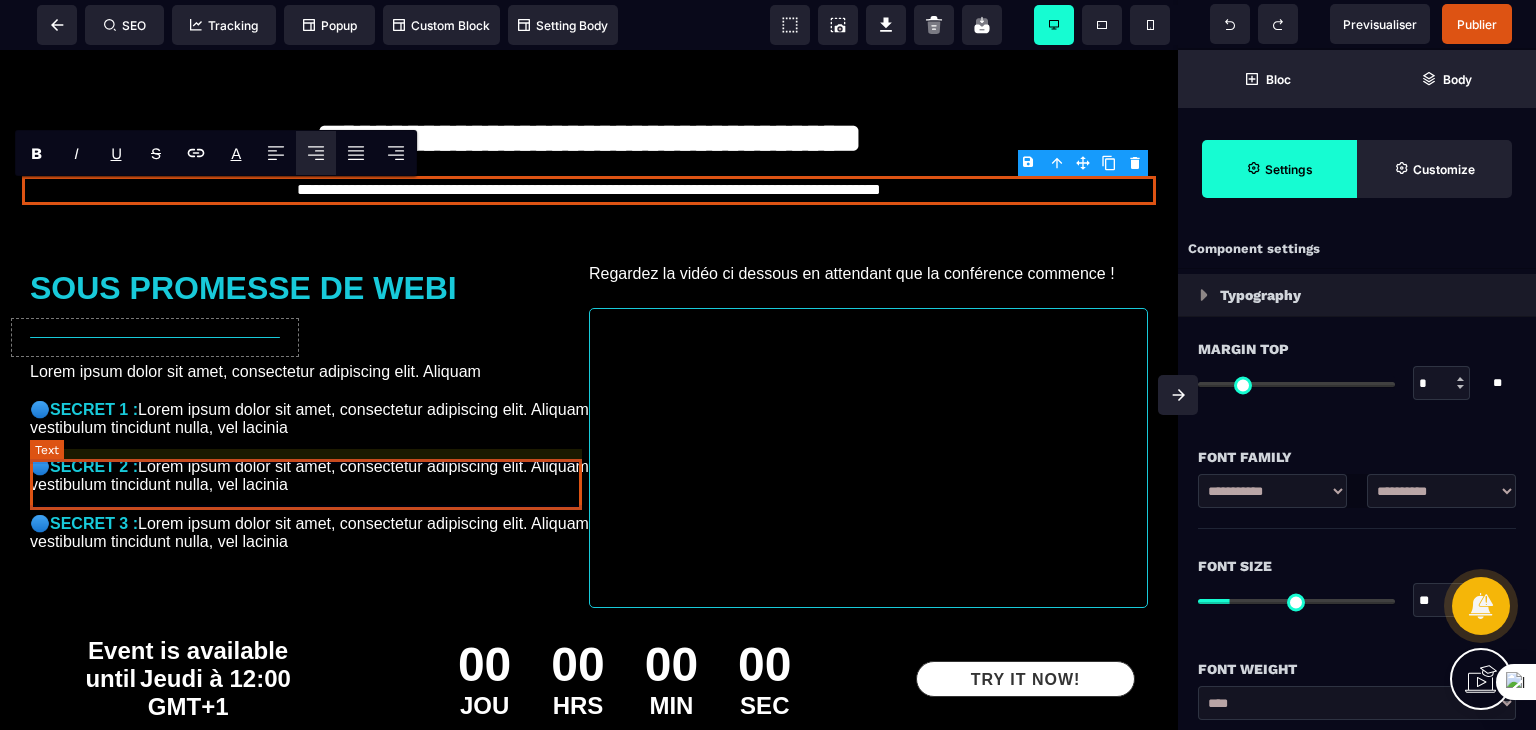 click on "🔵 SECRET 2 :  Lorem ipsum dolor sit amet, consectetur adipiscing elit. Aliquam vestibulum tincidunt nulla, vel lacinia" at bounding box center (309, 475) 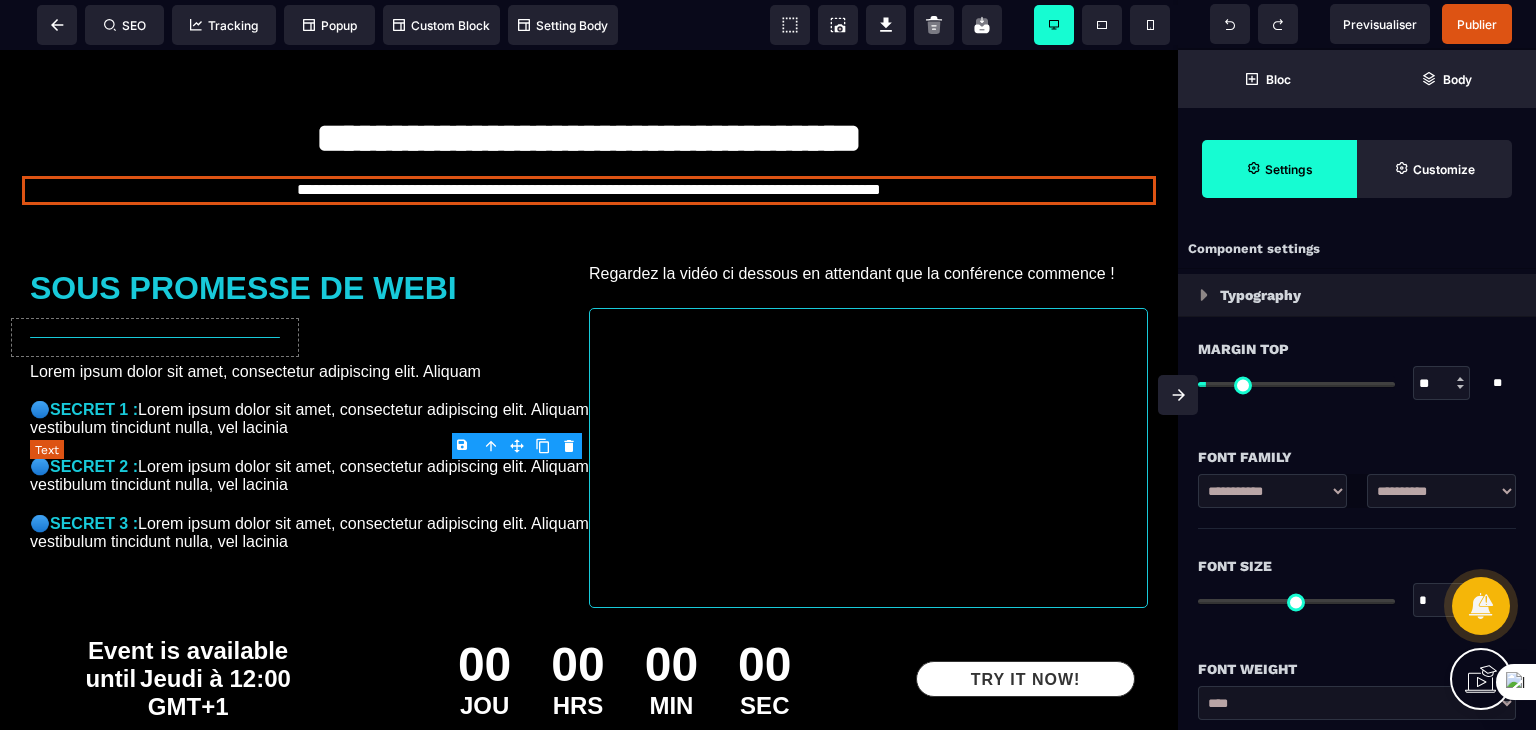 type on "**" 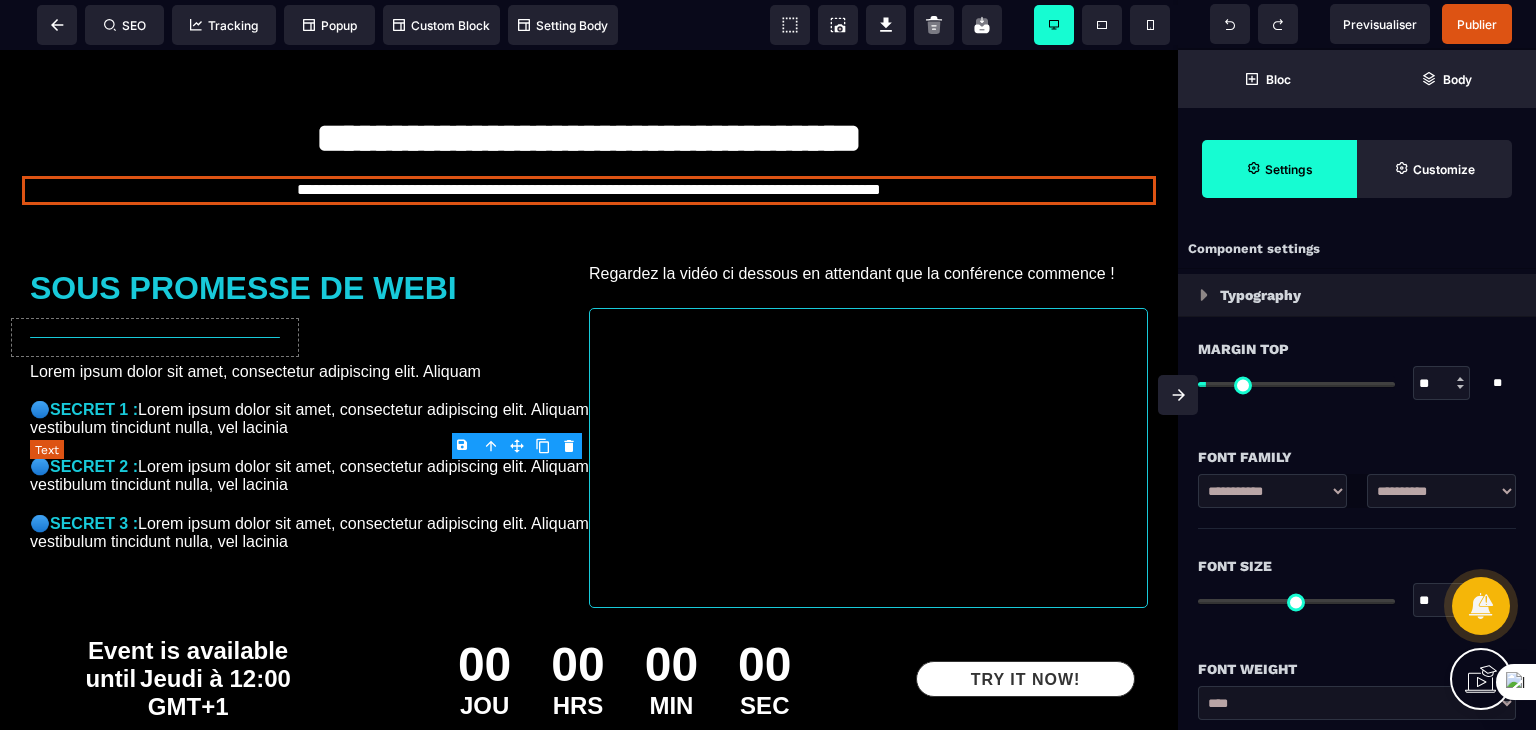 type on "*" 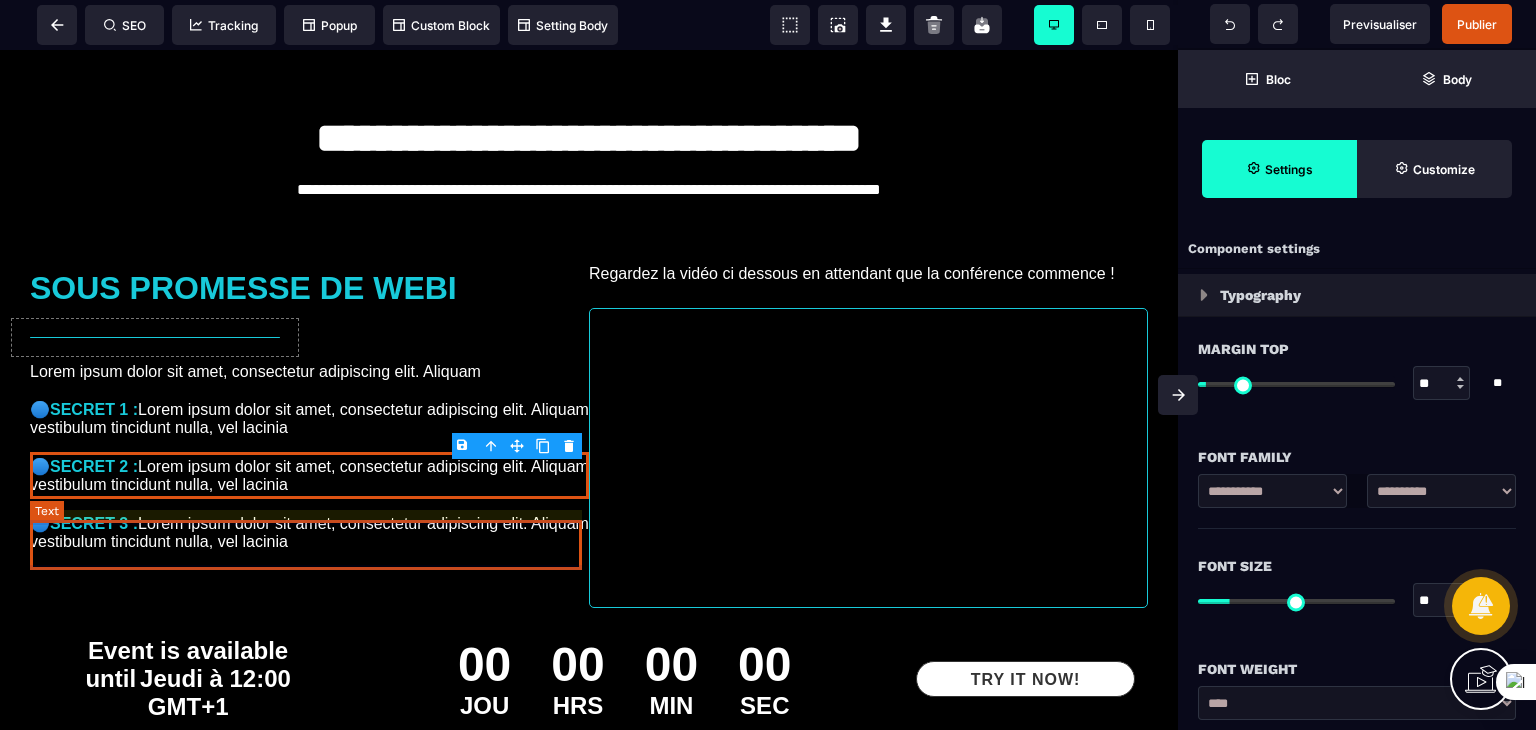 click on "🔵 SECRET 3 :  Lorem ipsum dolor sit amet, consectetur adipiscing elit. Aliquam vestibulum tincidunt nulla, vel lacinia" at bounding box center [309, 532] 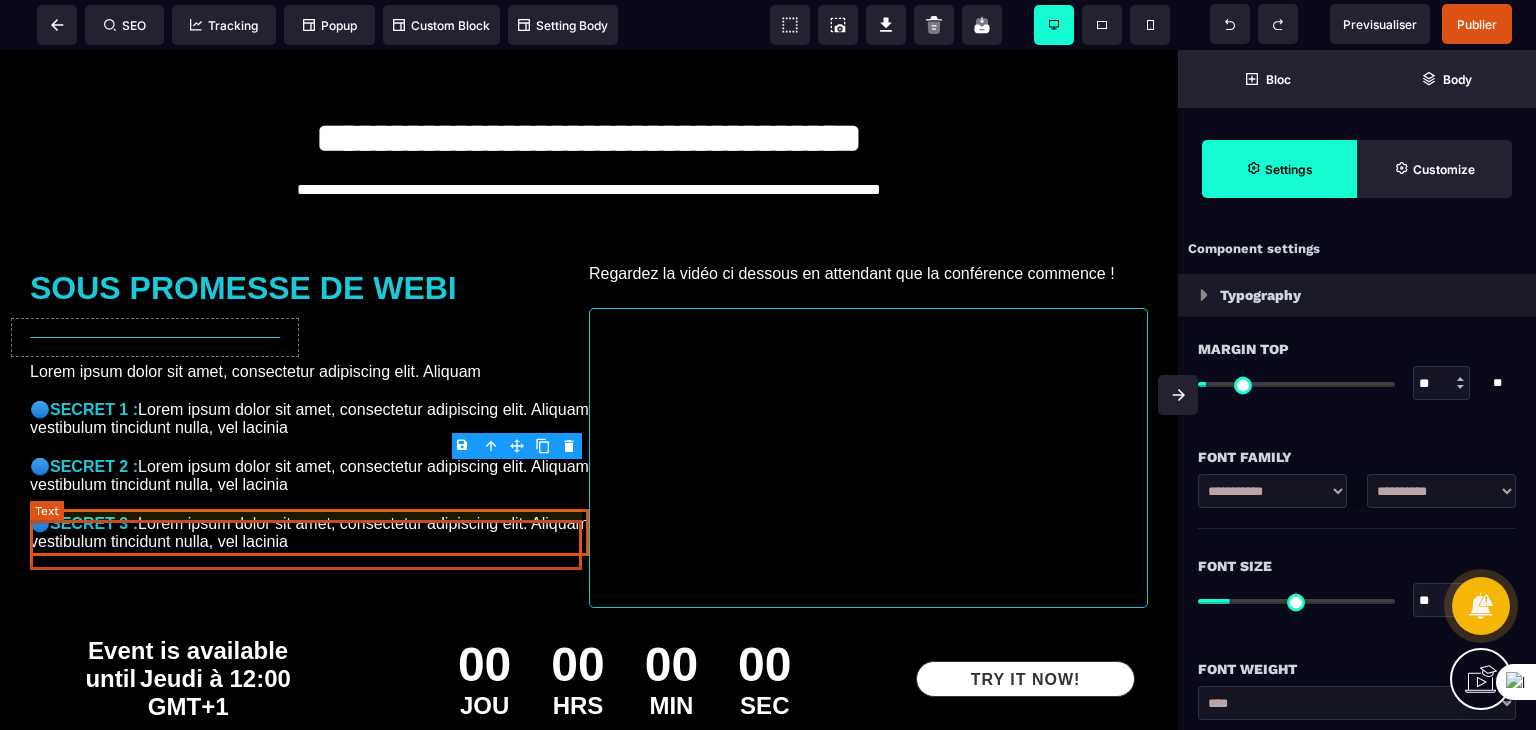 click on "🔵 SECRET 3 :  Lorem ipsum dolor sit amet, consectetur adipiscing elit. Aliquam vestibulum tincidunt nulla, vel lacinia" at bounding box center [309, 532] 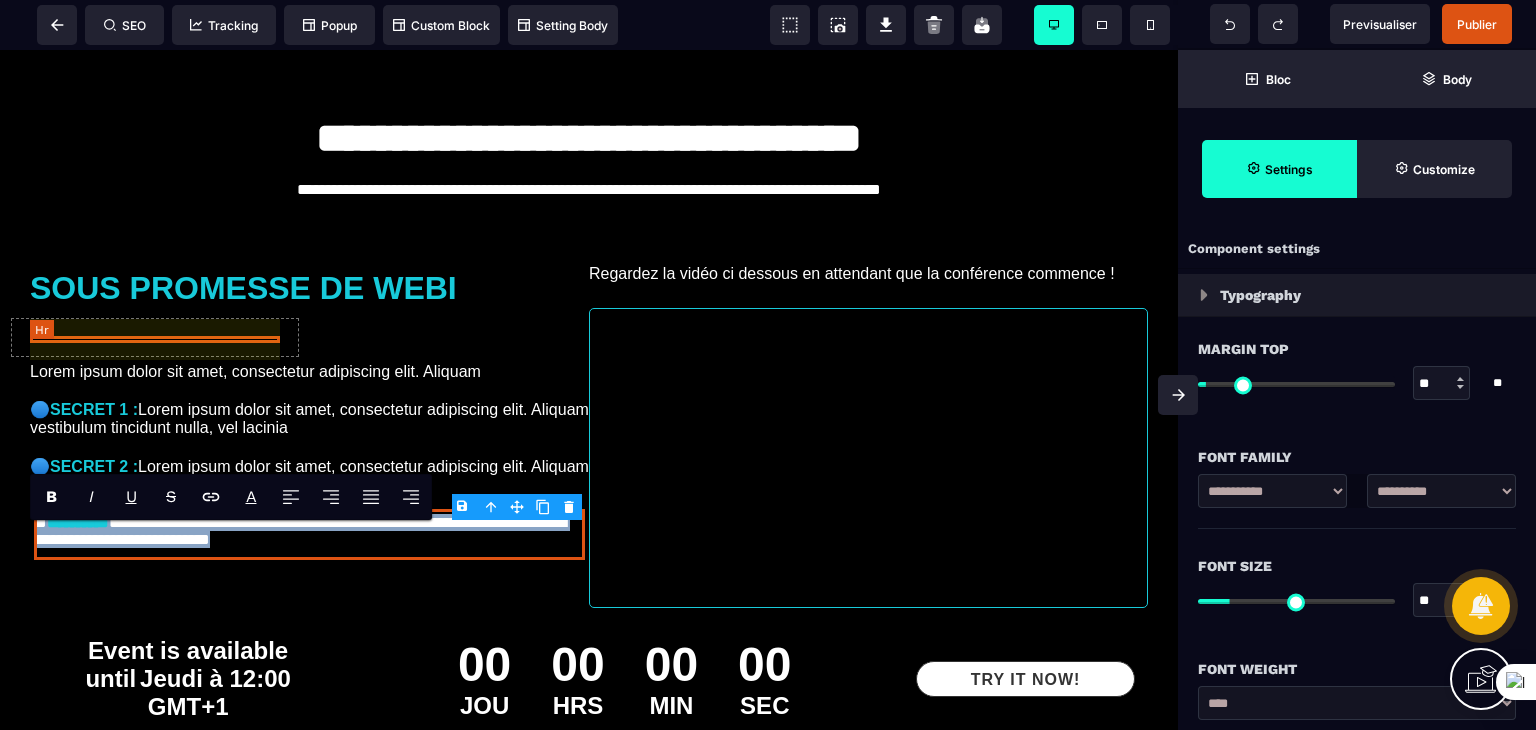 drag, startPoint x: 445, startPoint y: 561, endPoint x: 293, endPoint y: 354, distance: 256.81317 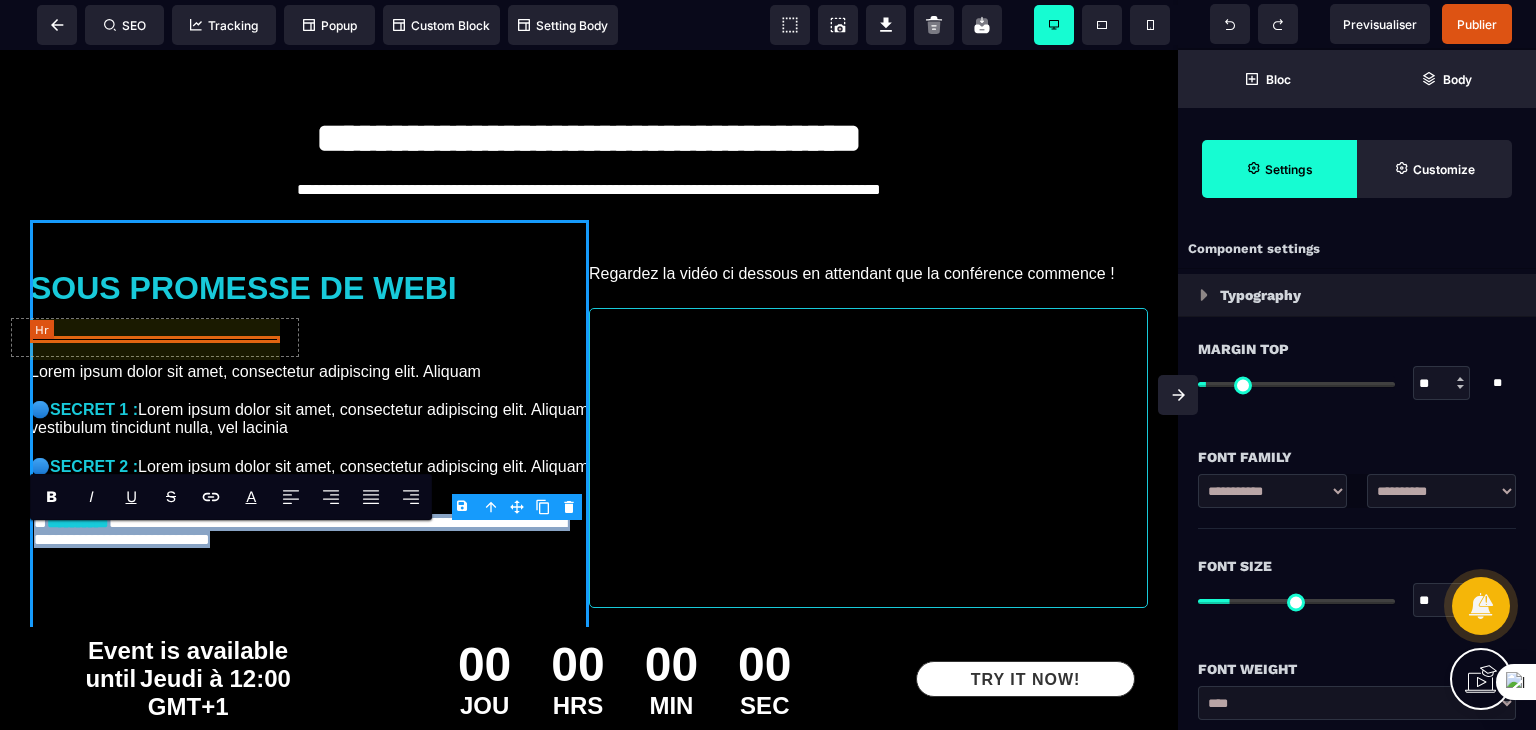 select on "**" 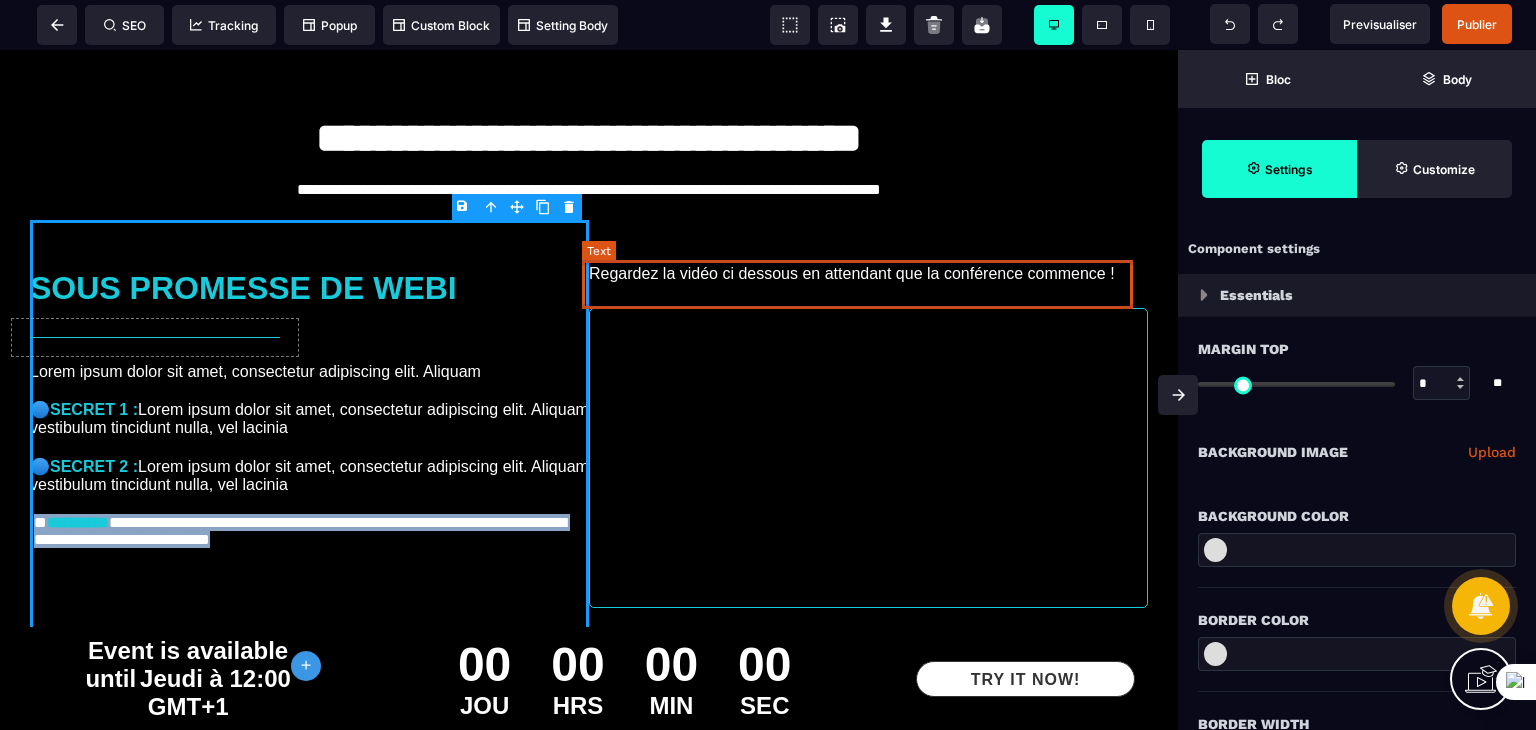 click on "Regardez la vidéo ci dessous en attendant que la conférence commence !" at bounding box center [868, 274] 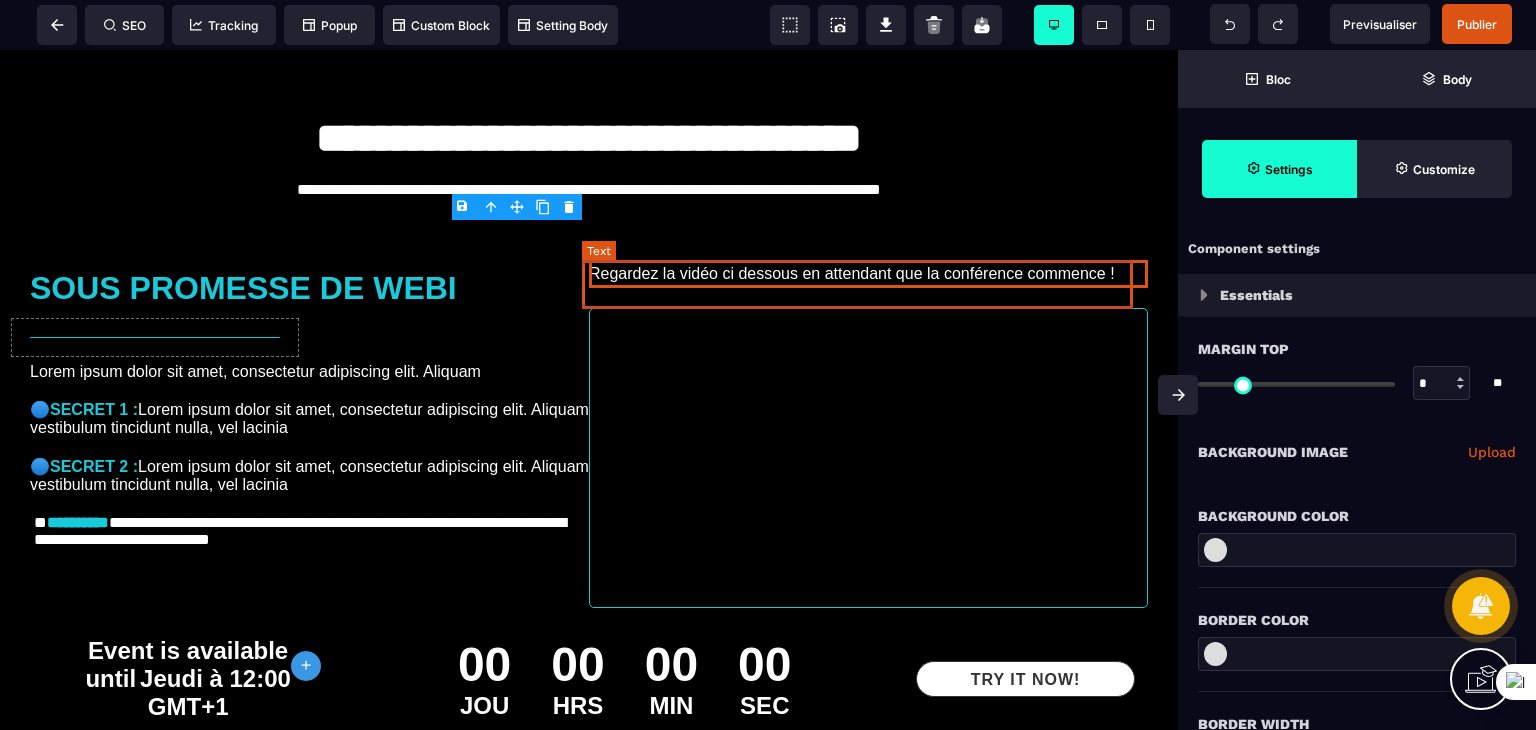 select on "***" 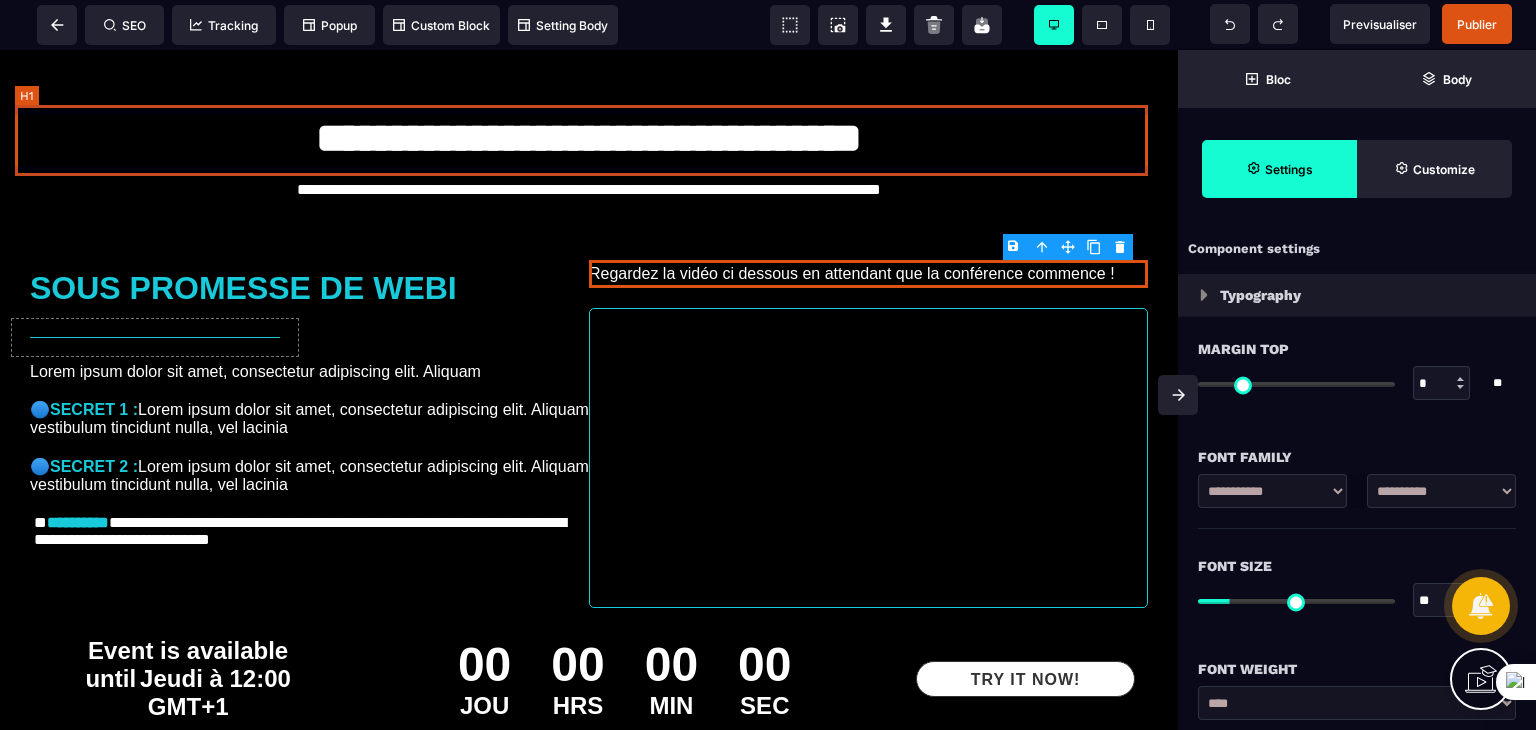 click on "**********" at bounding box center [588, 140] 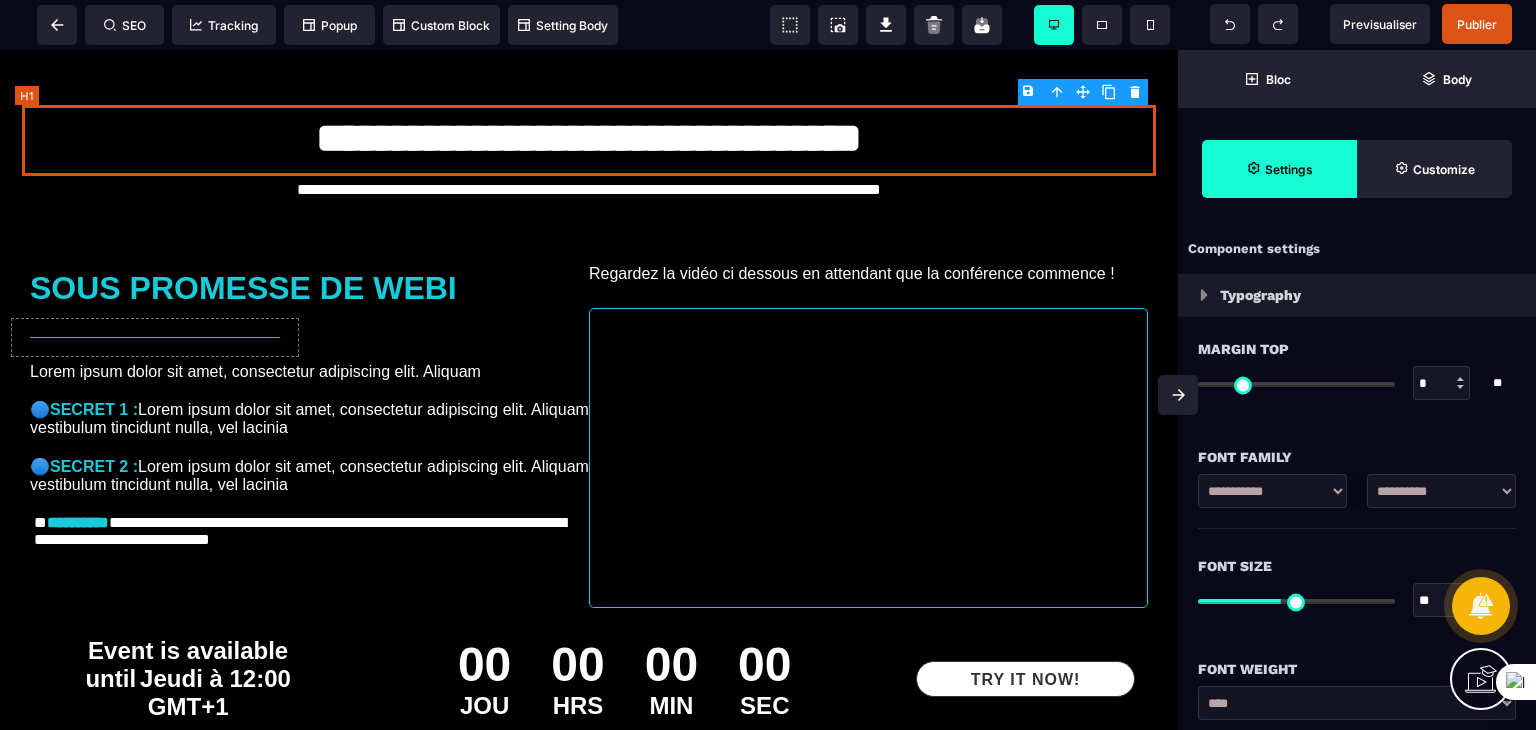 click on "**********" at bounding box center [588, 140] 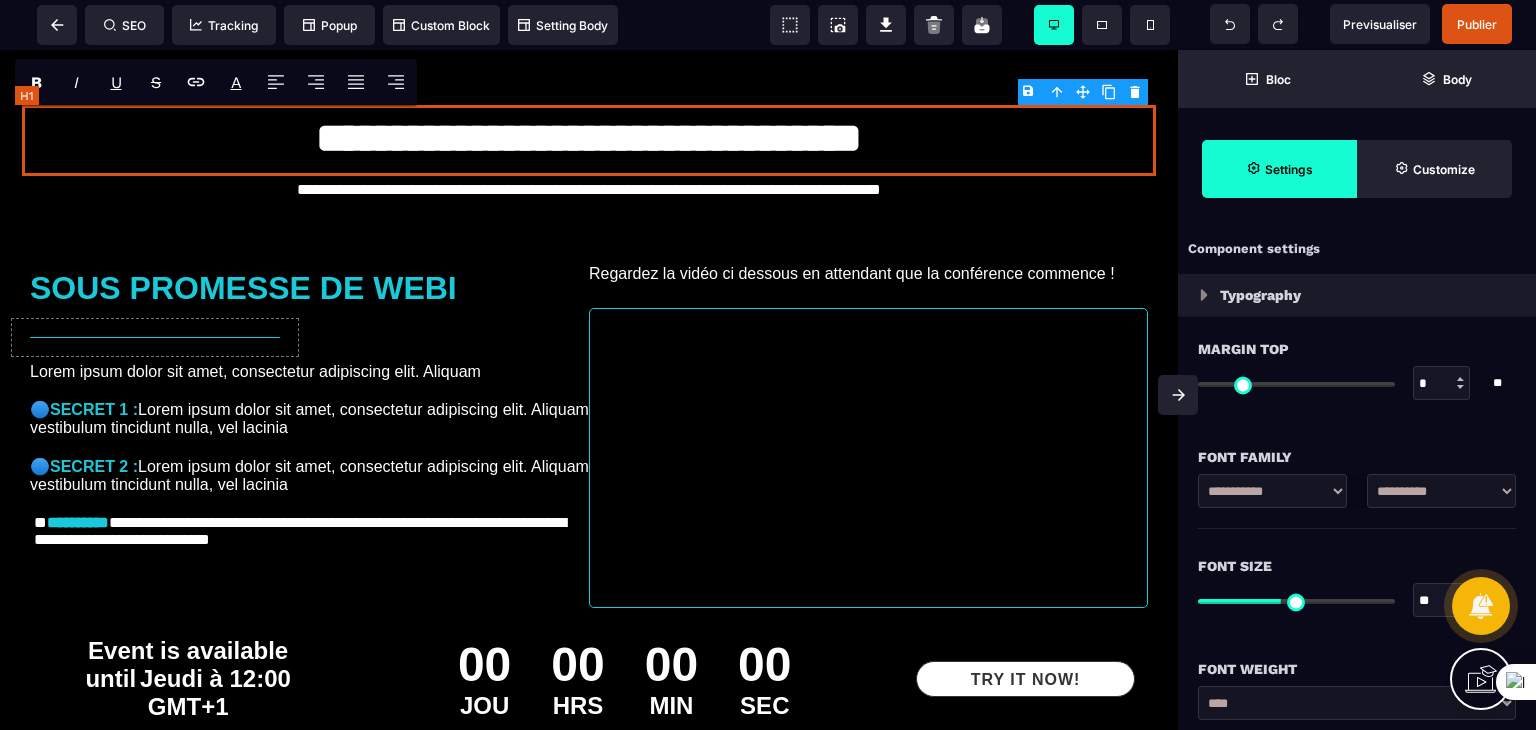 click on "**********" at bounding box center (588, 140) 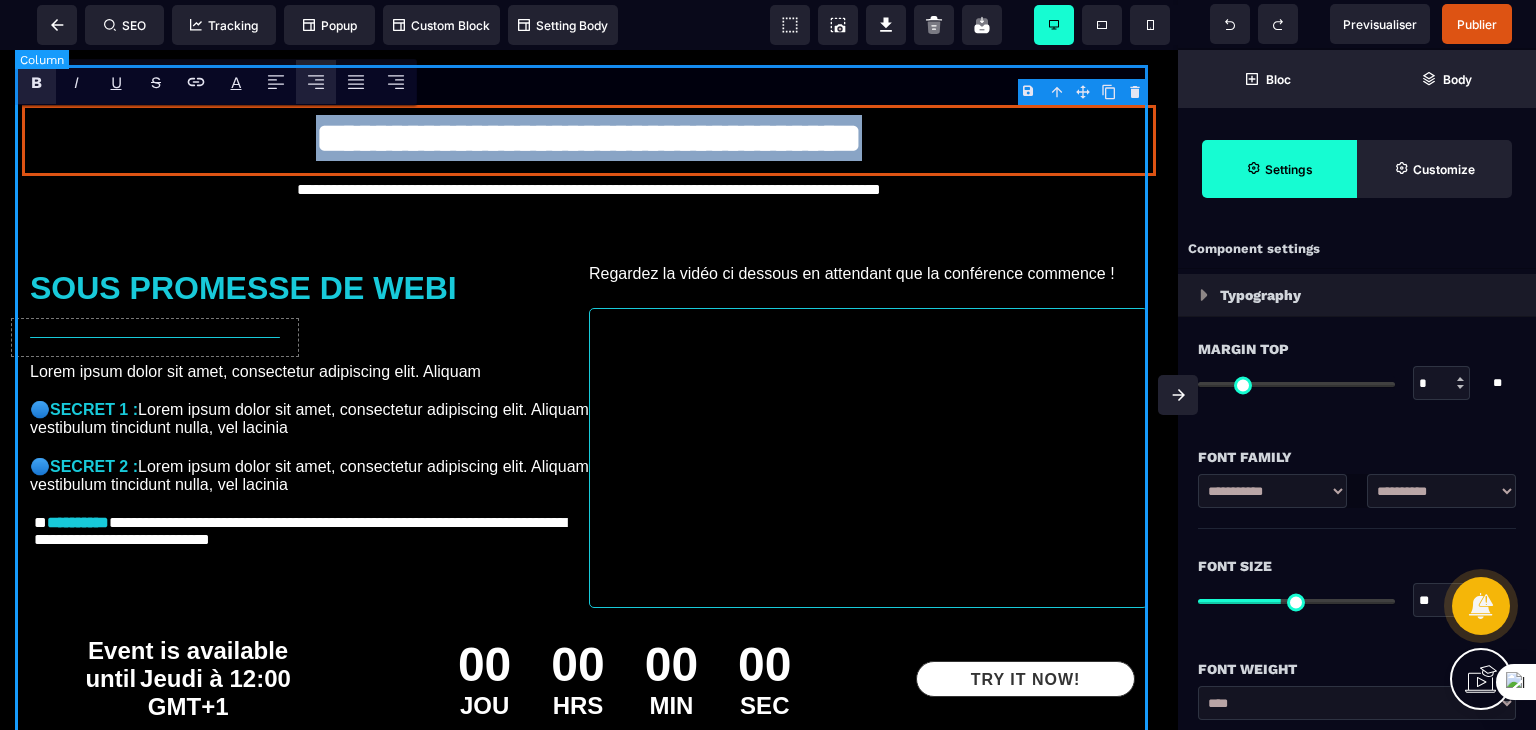 copy on "**********" 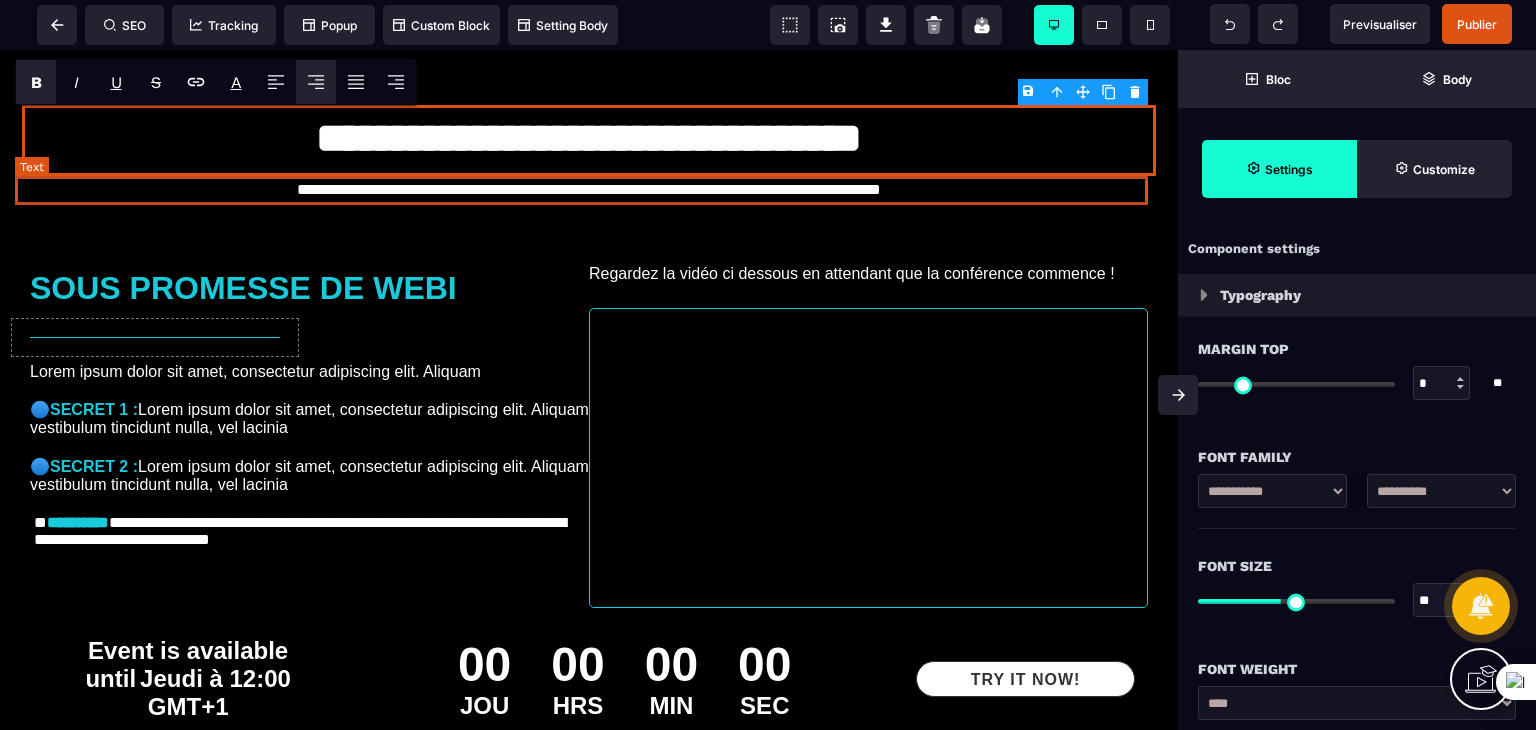 click on "**********" at bounding box center [588, 190] 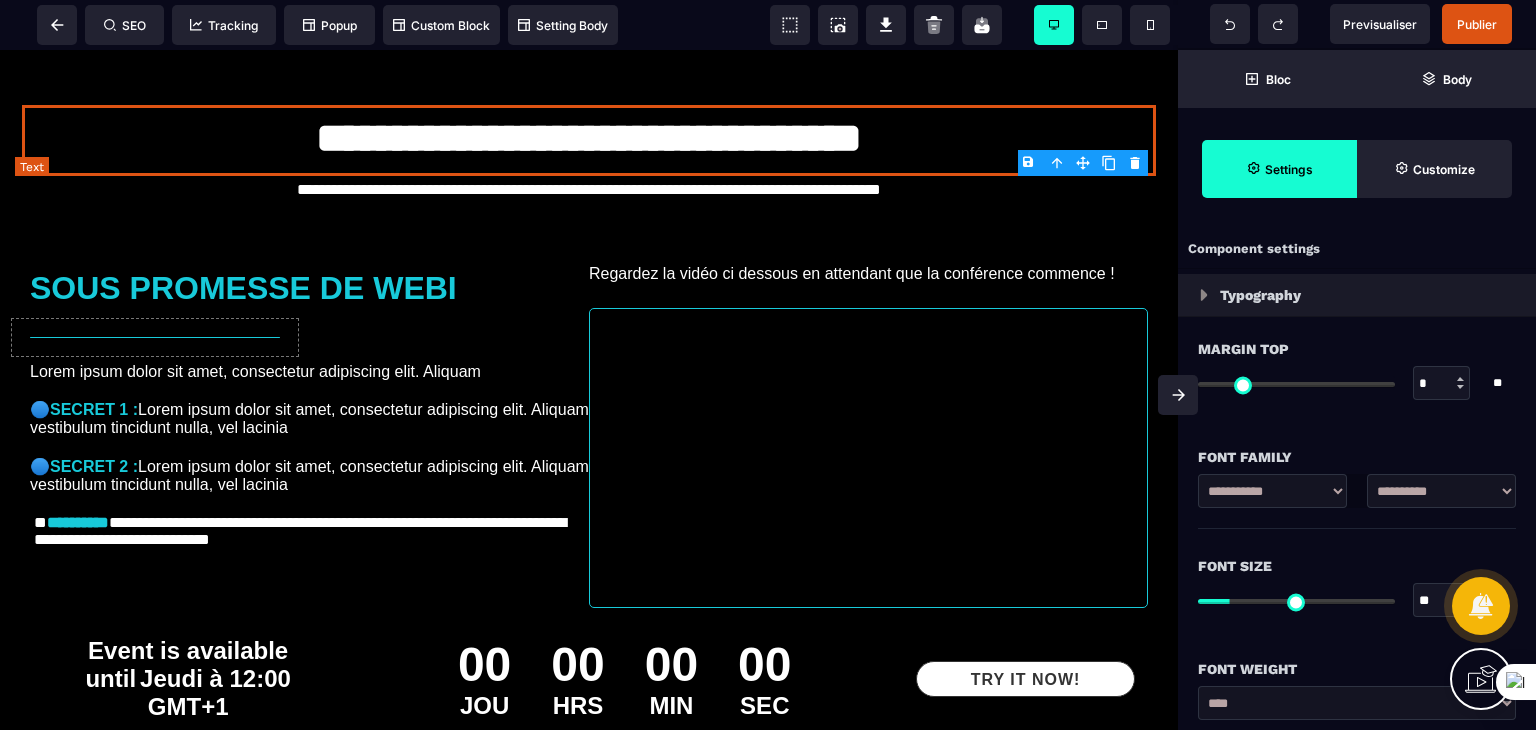 click on "**********" at bounding box center [588, 190] 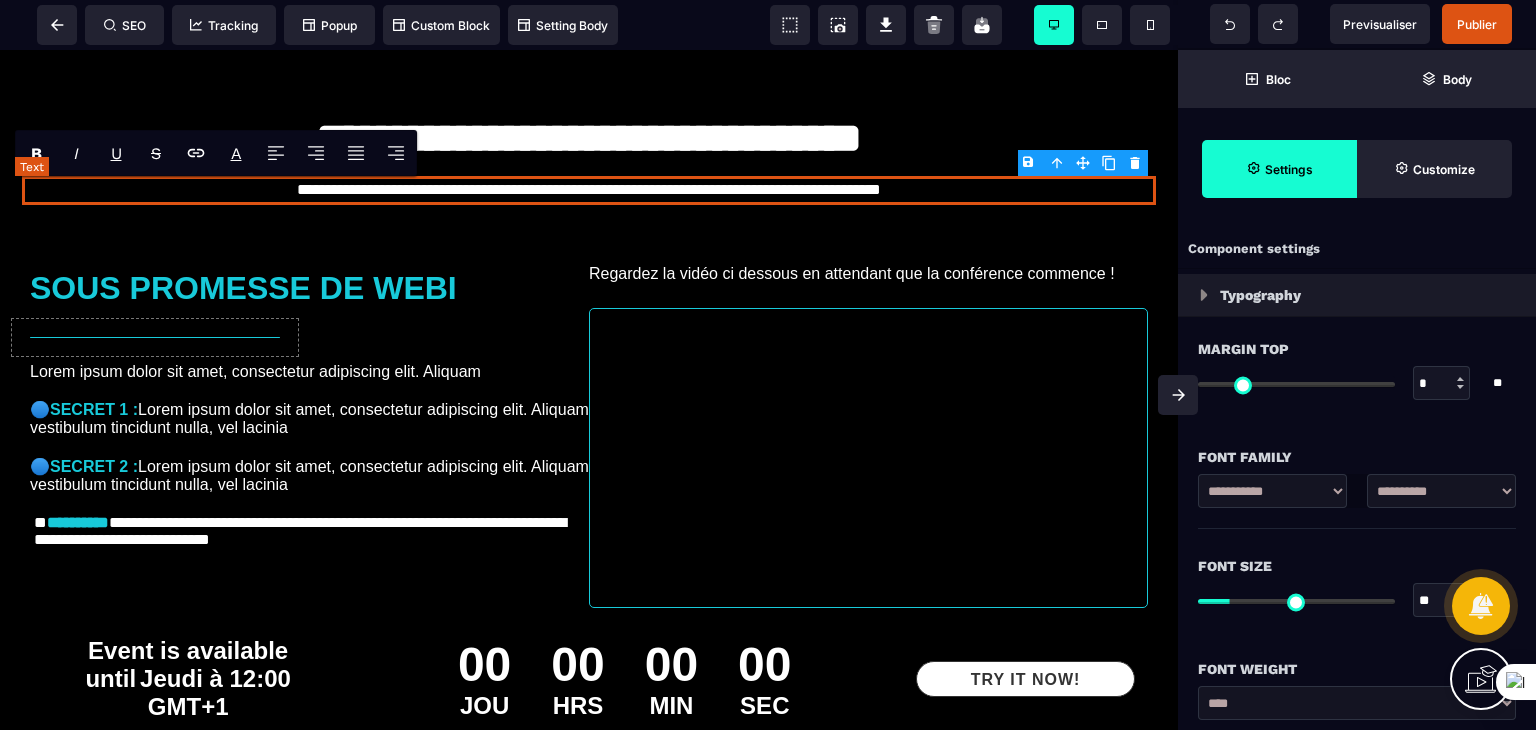 click on "**********" at bounding box center (588, 190) 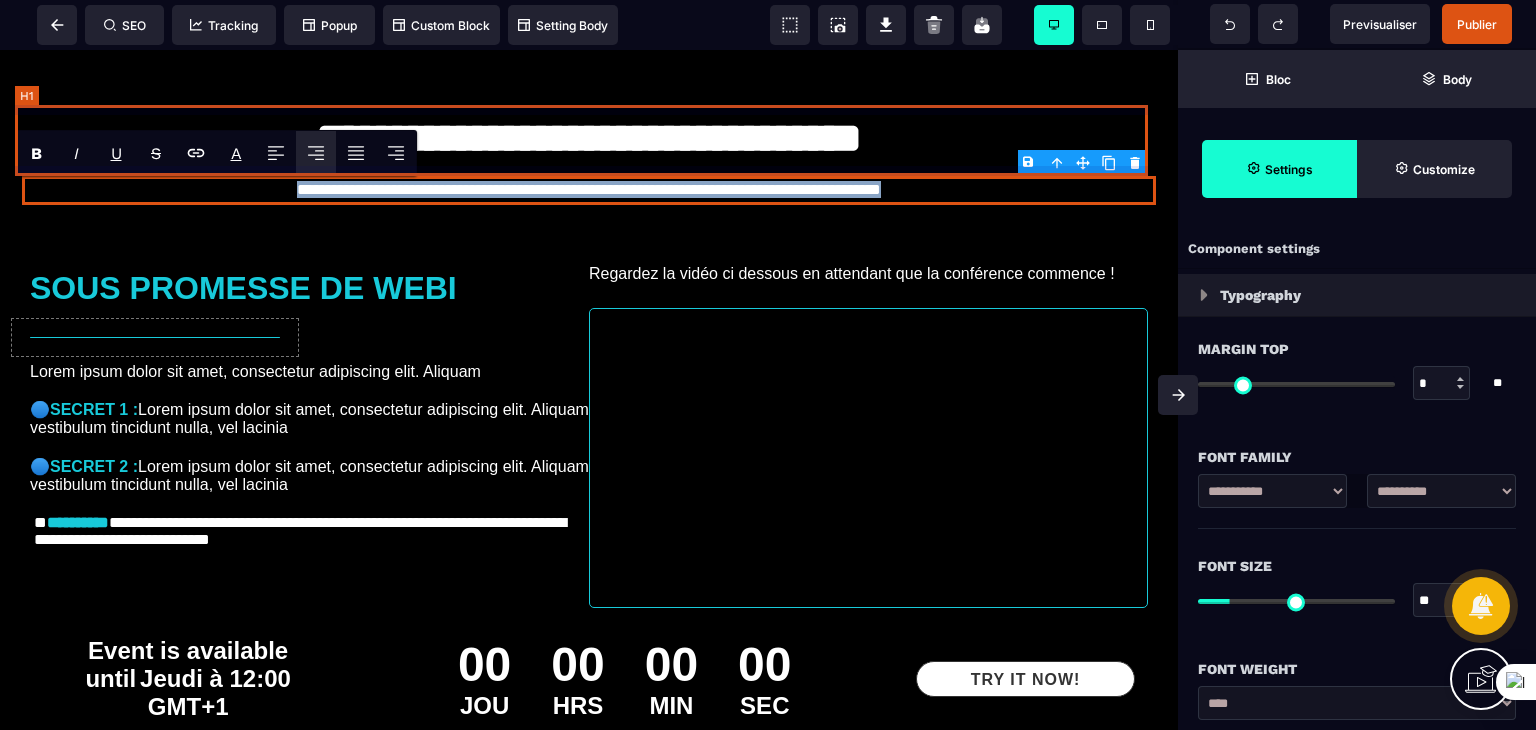 drag, startPoint x: 1000, startPoint y: 195, endPoint x: 142, endPoint y: 129, distance: 860.5347 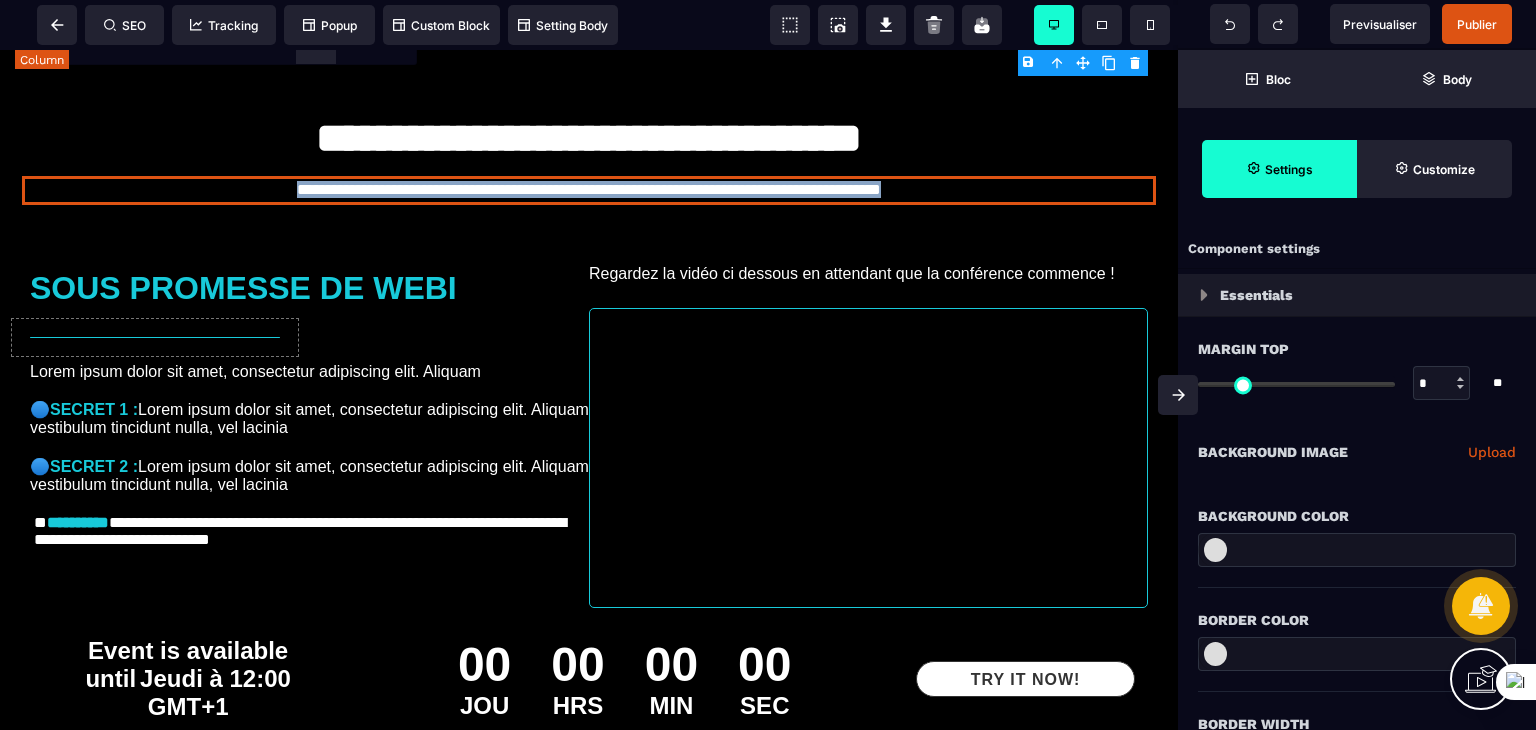 type on "*" 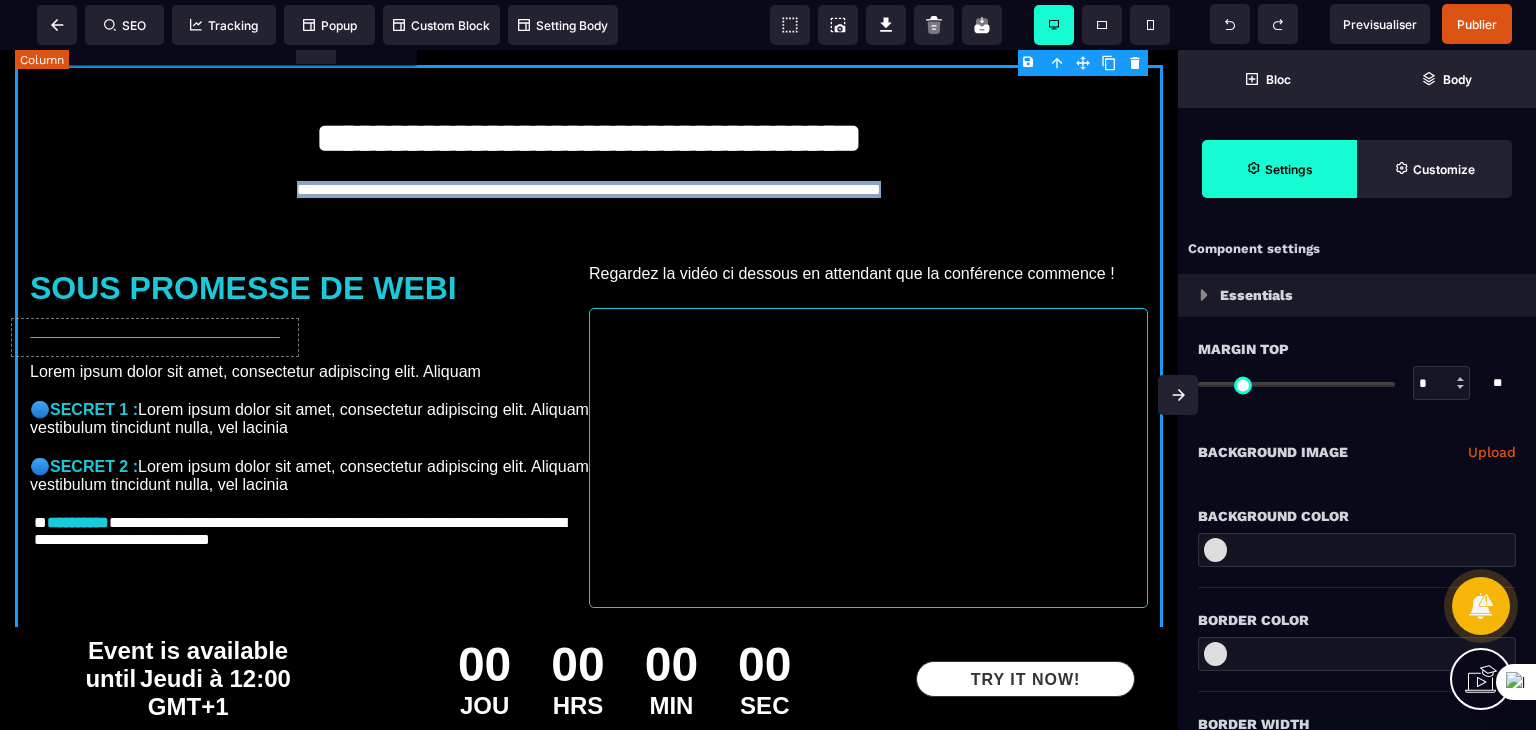 select on "**" 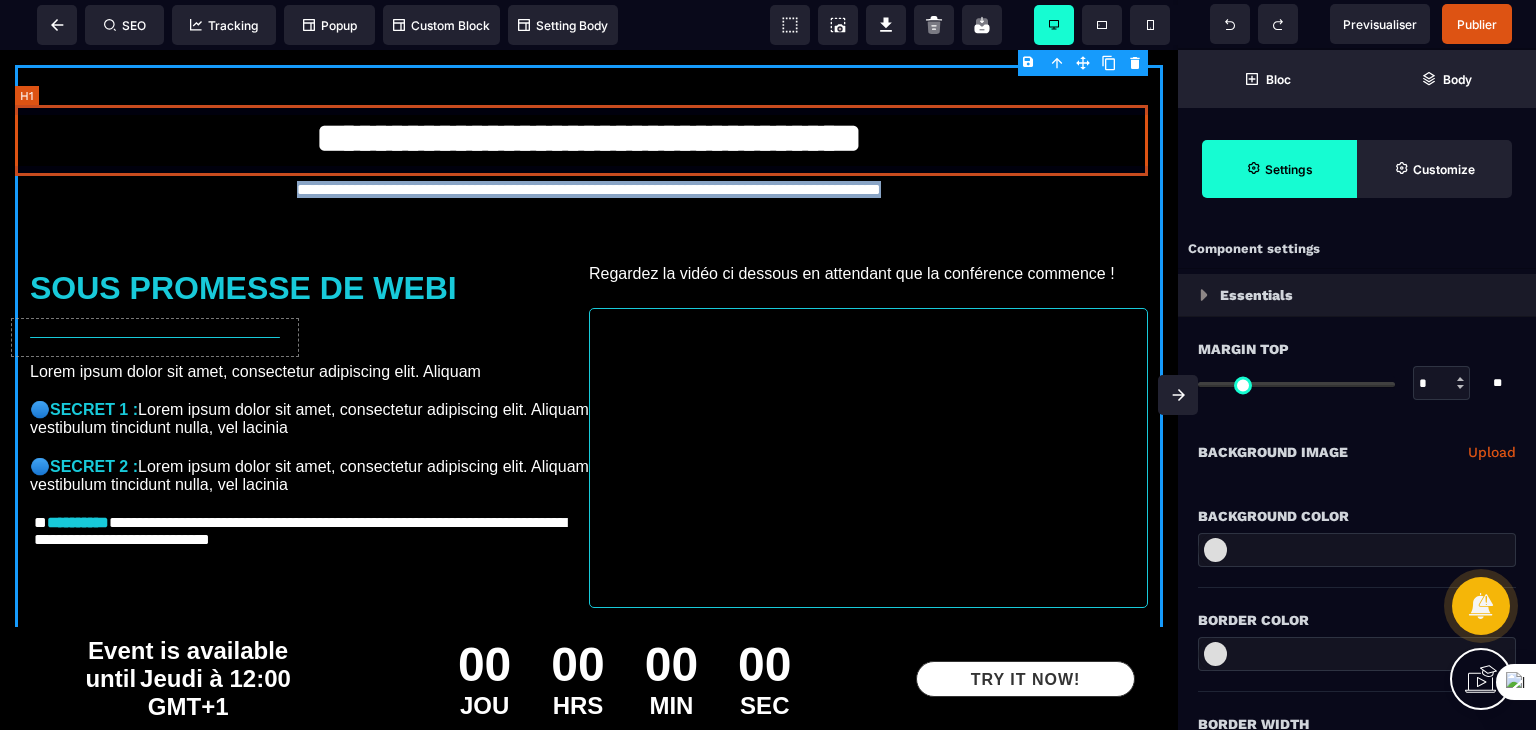 click on "**********" at bounding box center (588, 140) 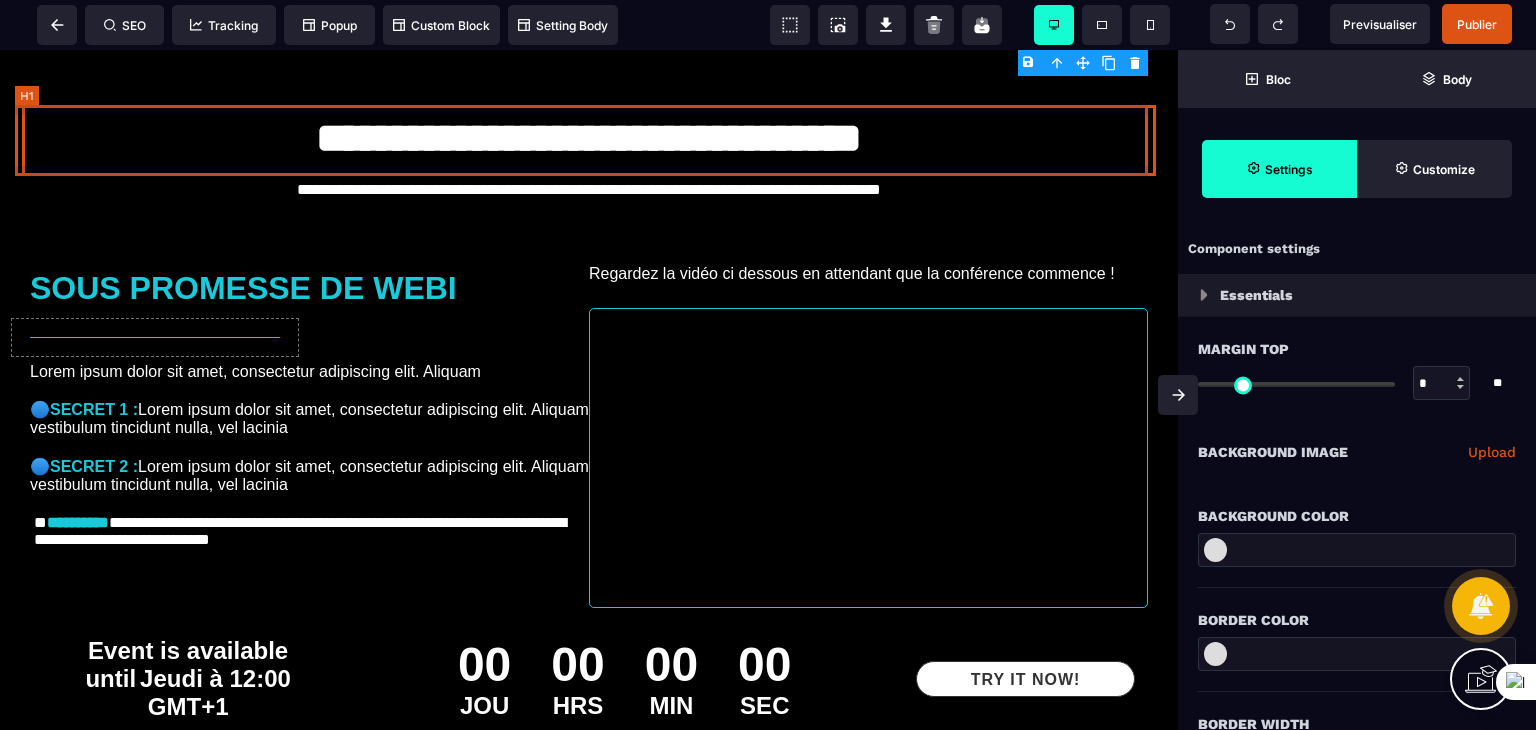 click on "**********" at bounding box center [588, 140] 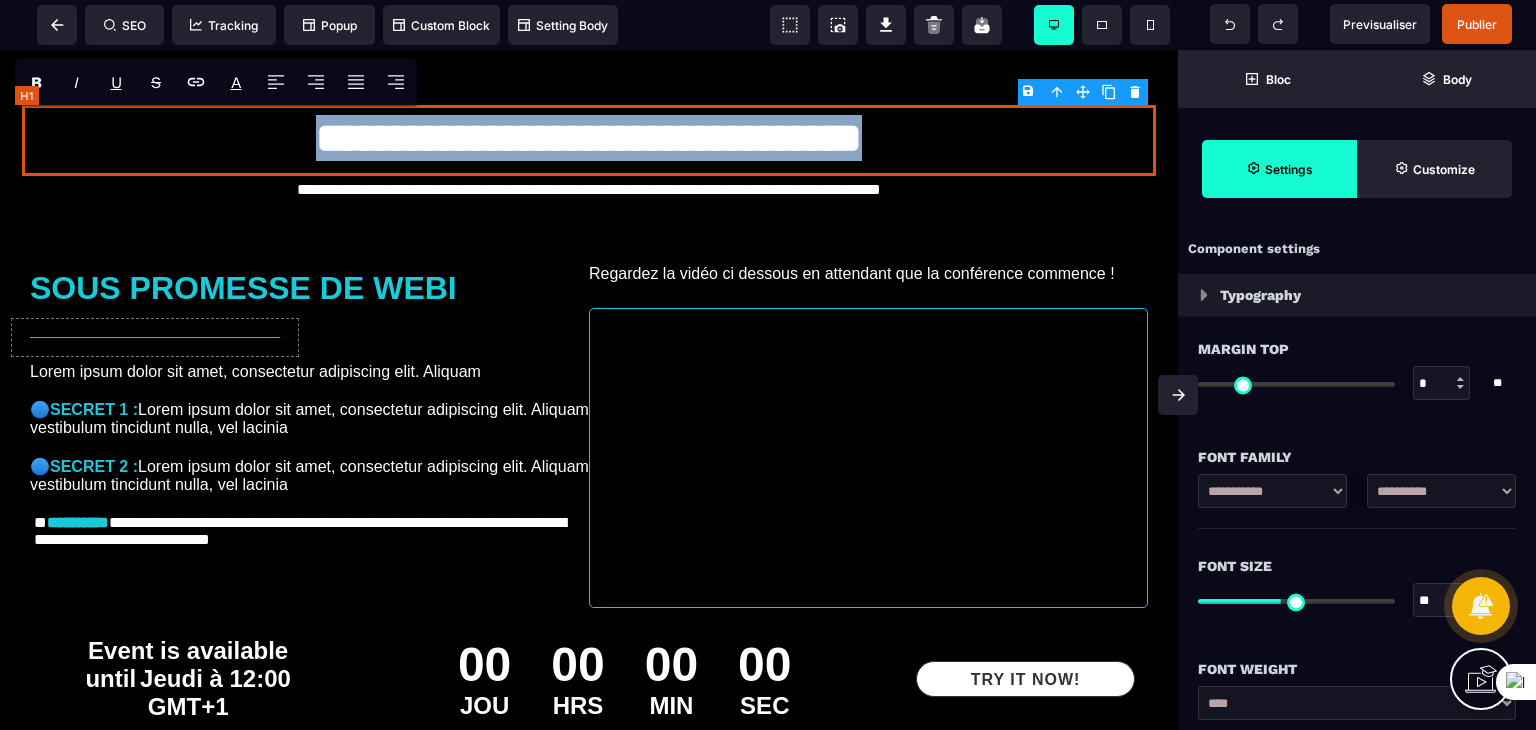 click on "**********" at bounding box center [588, 140] 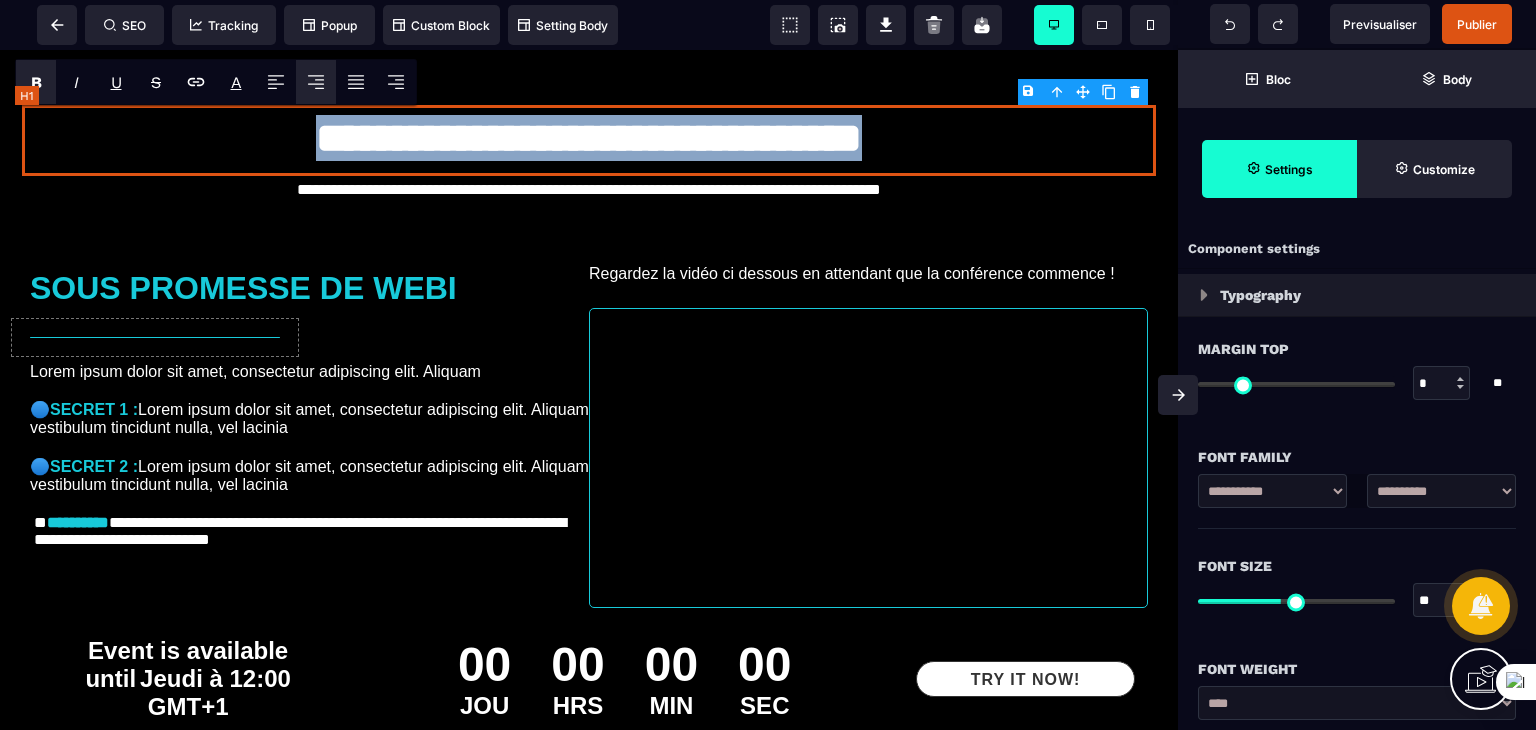paste 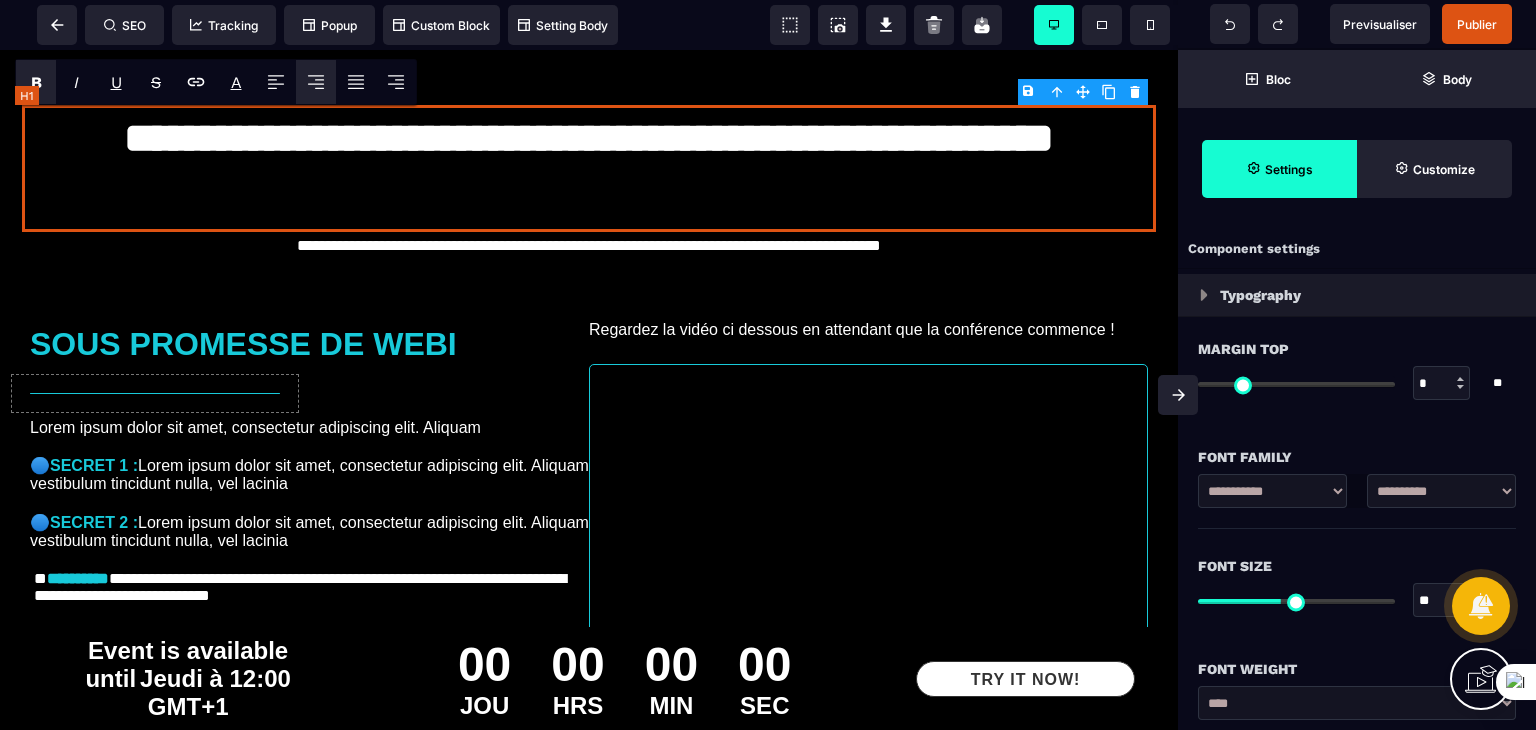 click on "**********" at bounding box center [588, 168] 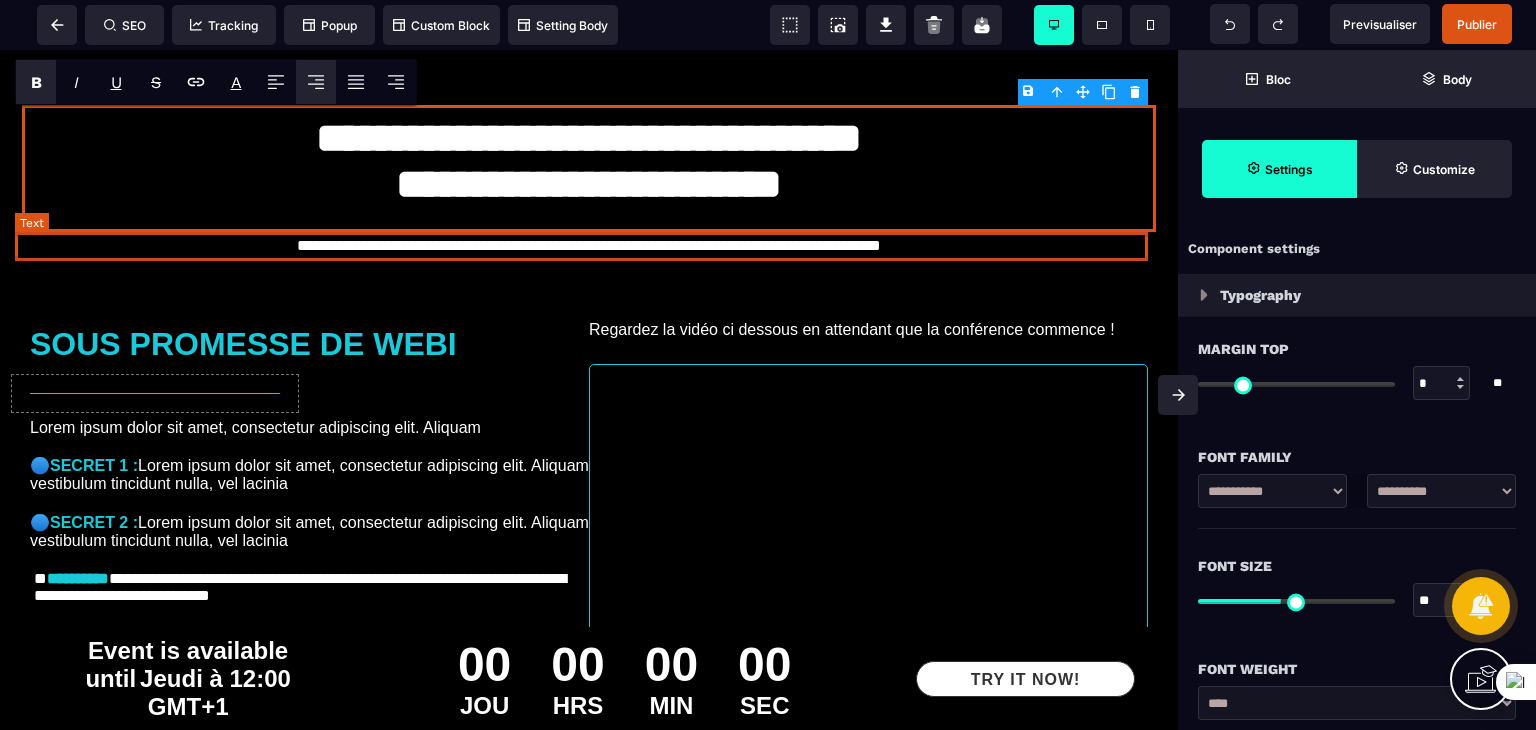click on "**********" at bounding box center [588, 246] 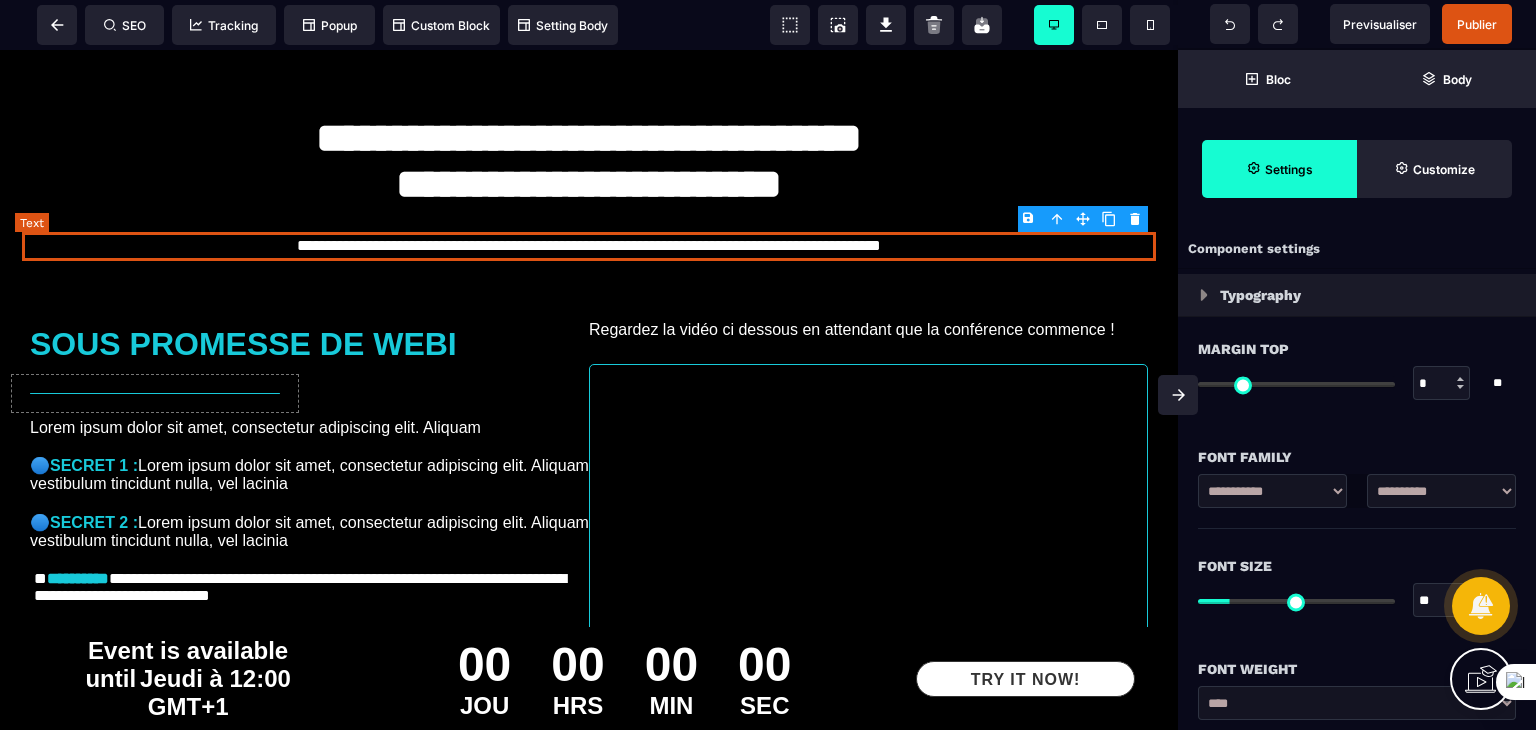 click on "**********" at bounding box center [588, 246] 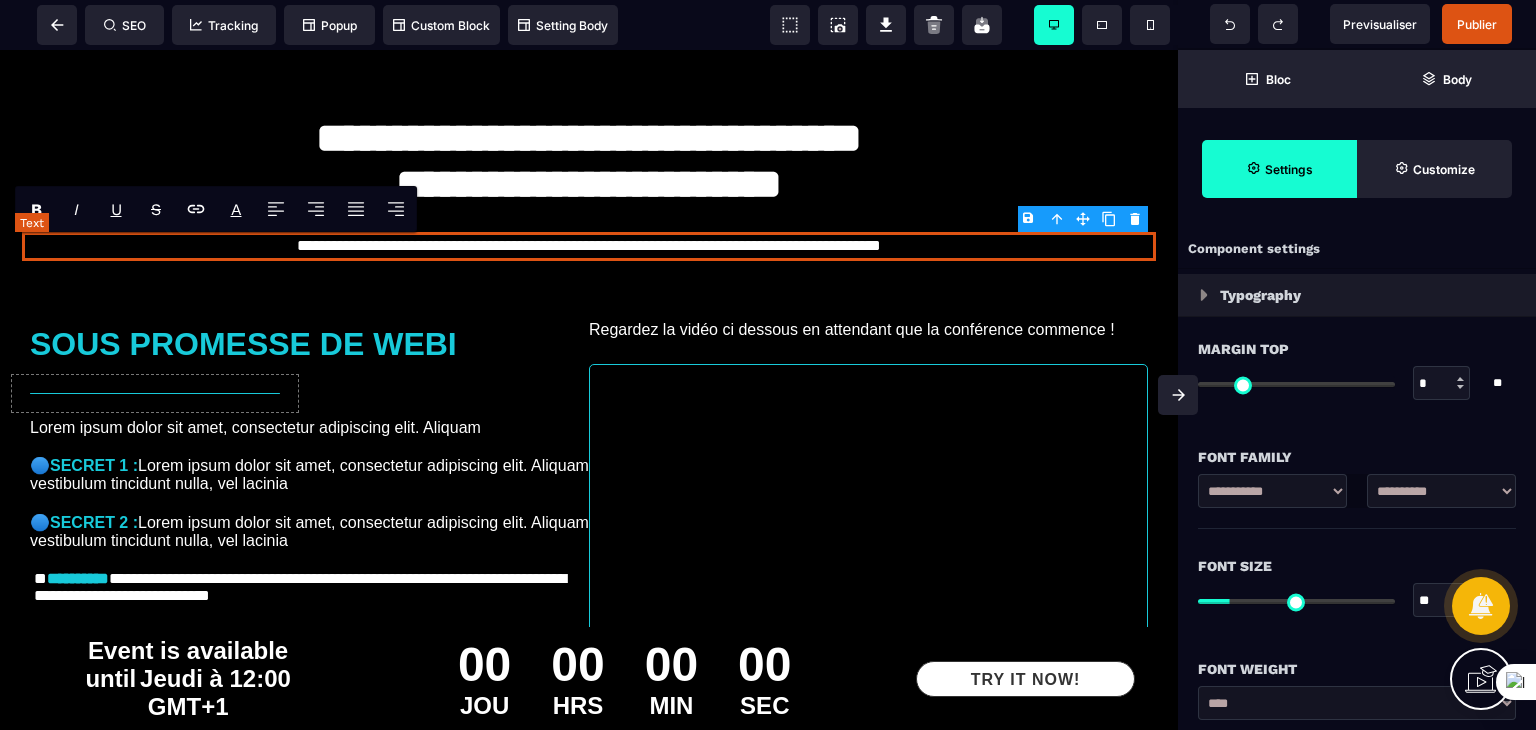 click on "**********" at bounding box center [588, 246] 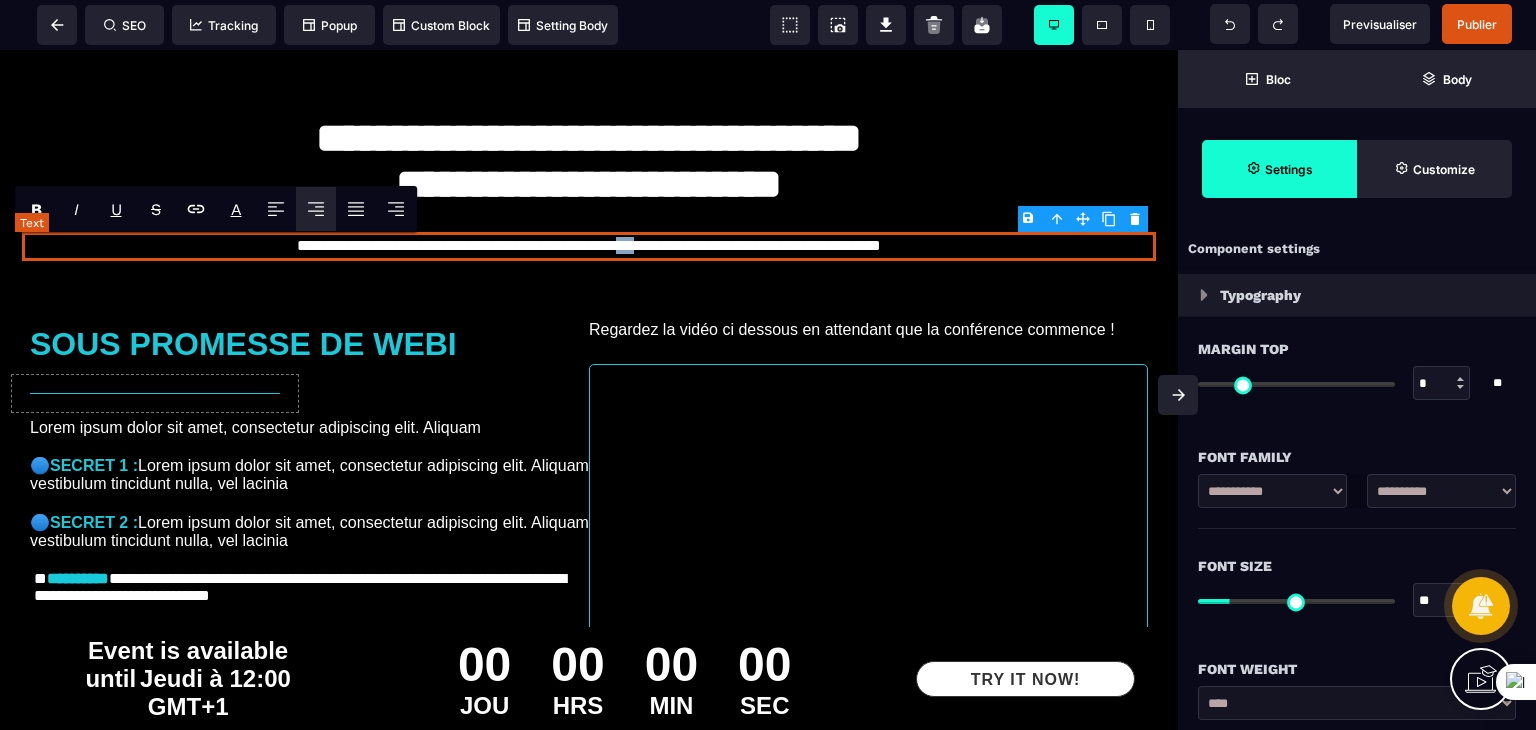 click on "**********" at bounding box center [588, 246] 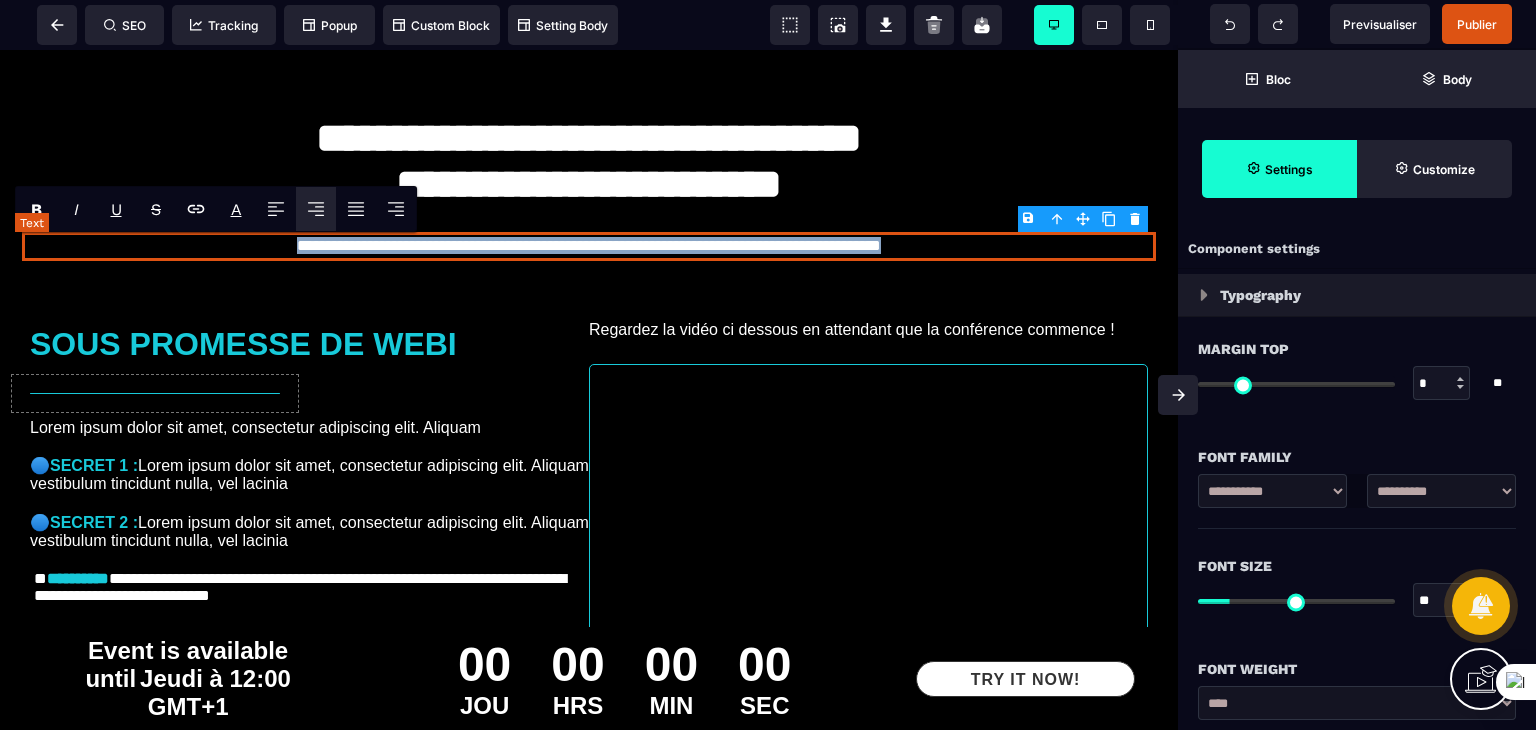 click on "**********" at bounding box center (588, 246) 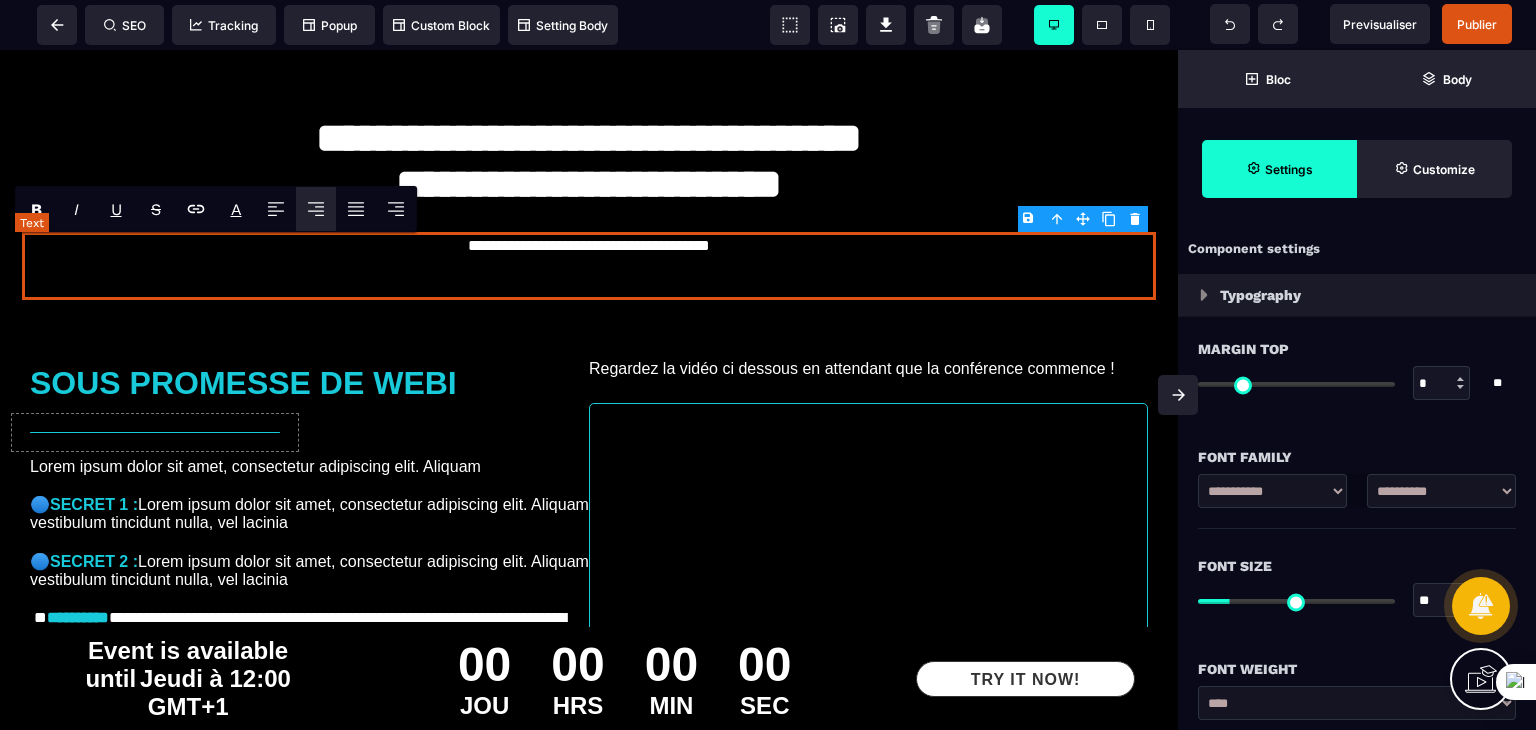 click on "**********" at bounding box center [588, 266] 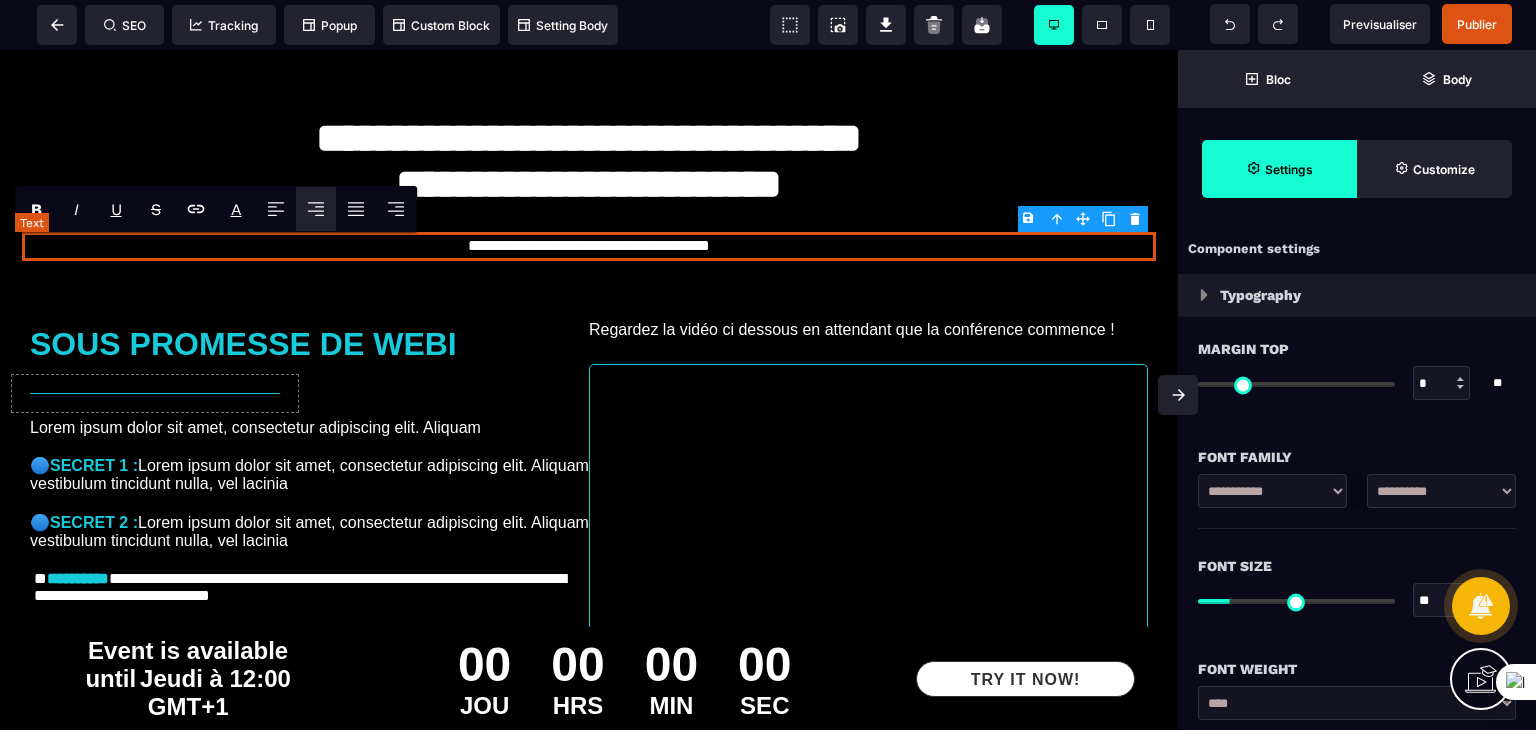 click on "**********" at bounding box center [588, 246] 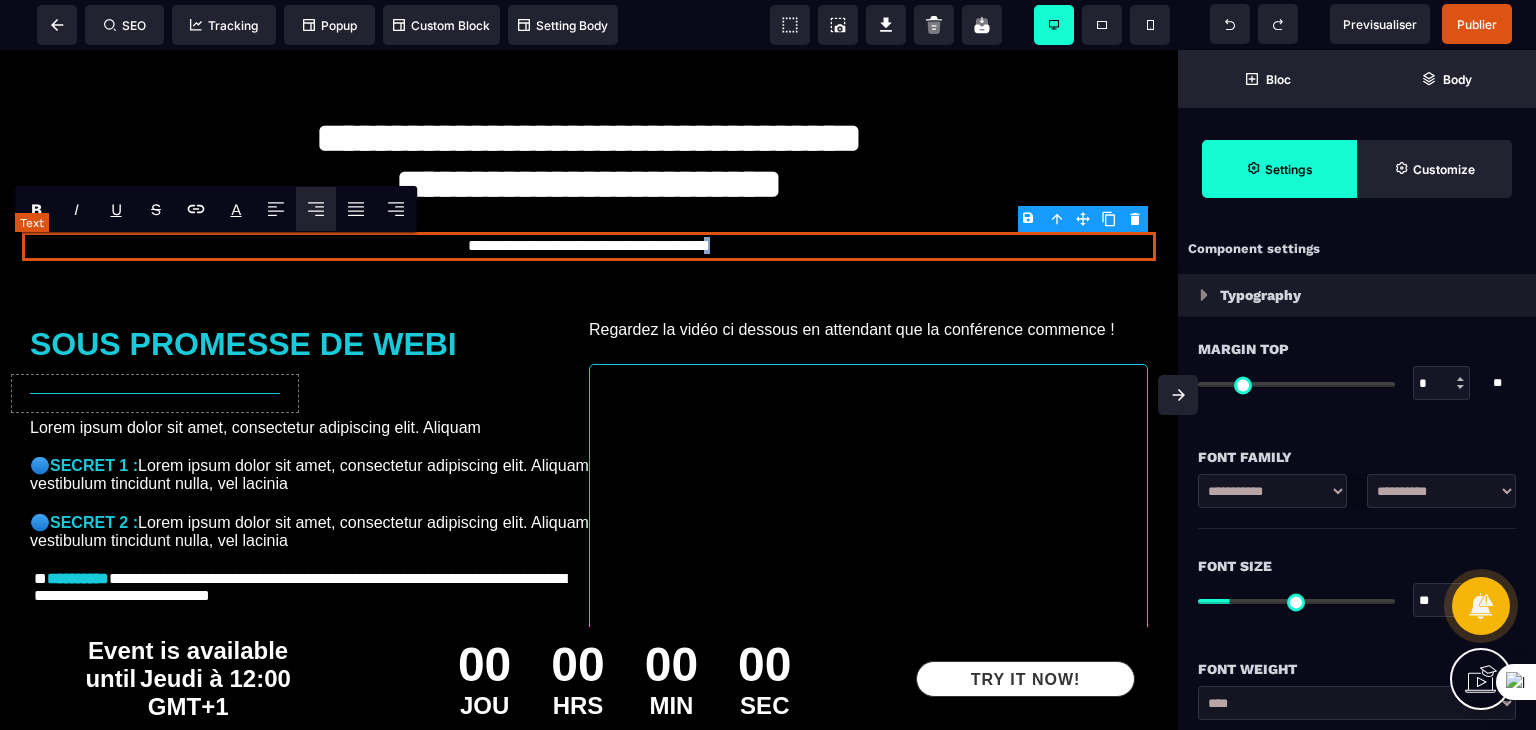 click on "**********" at bounding box center (588, 246) 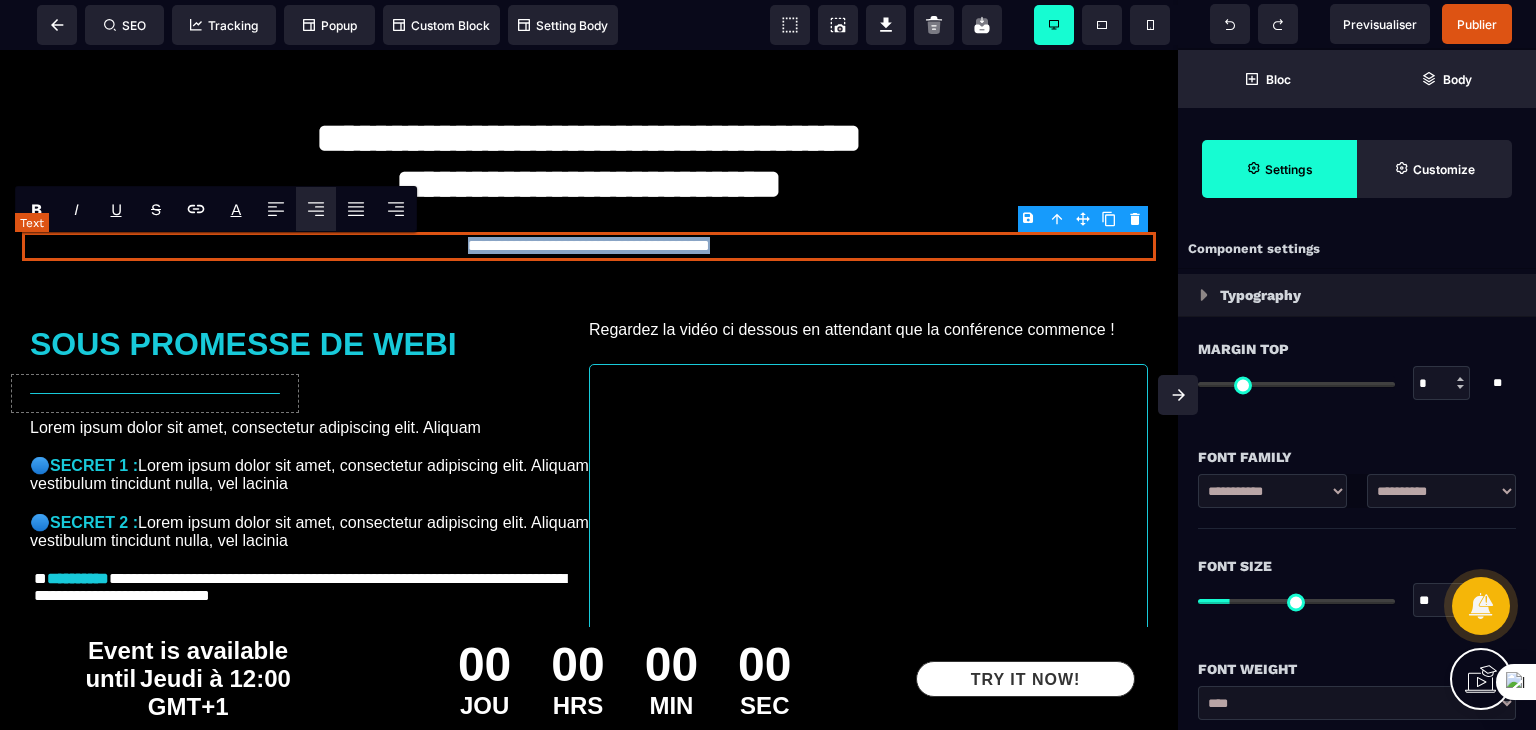 click on "**********" at bounding box center [588, 246] 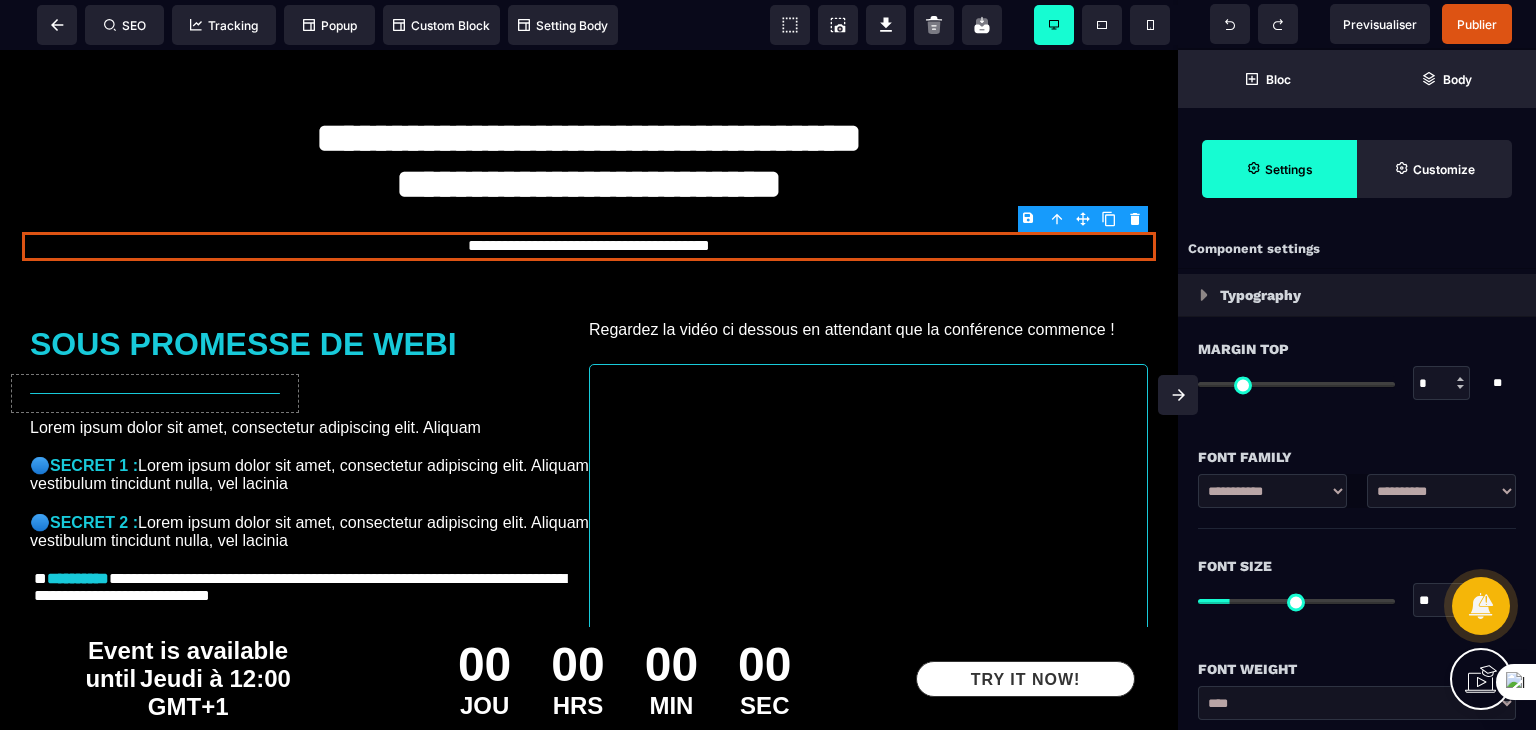 type on "**" 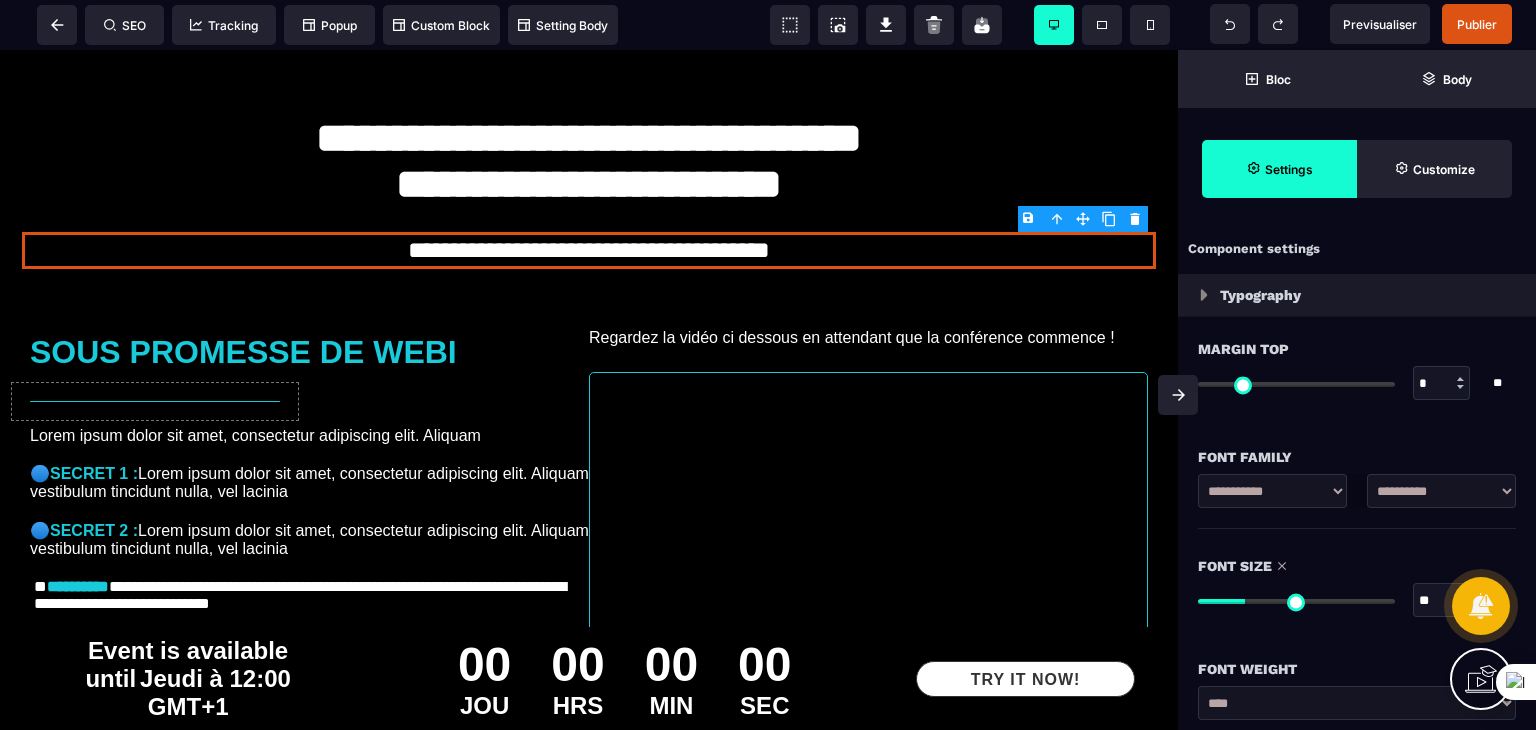 type on "**" 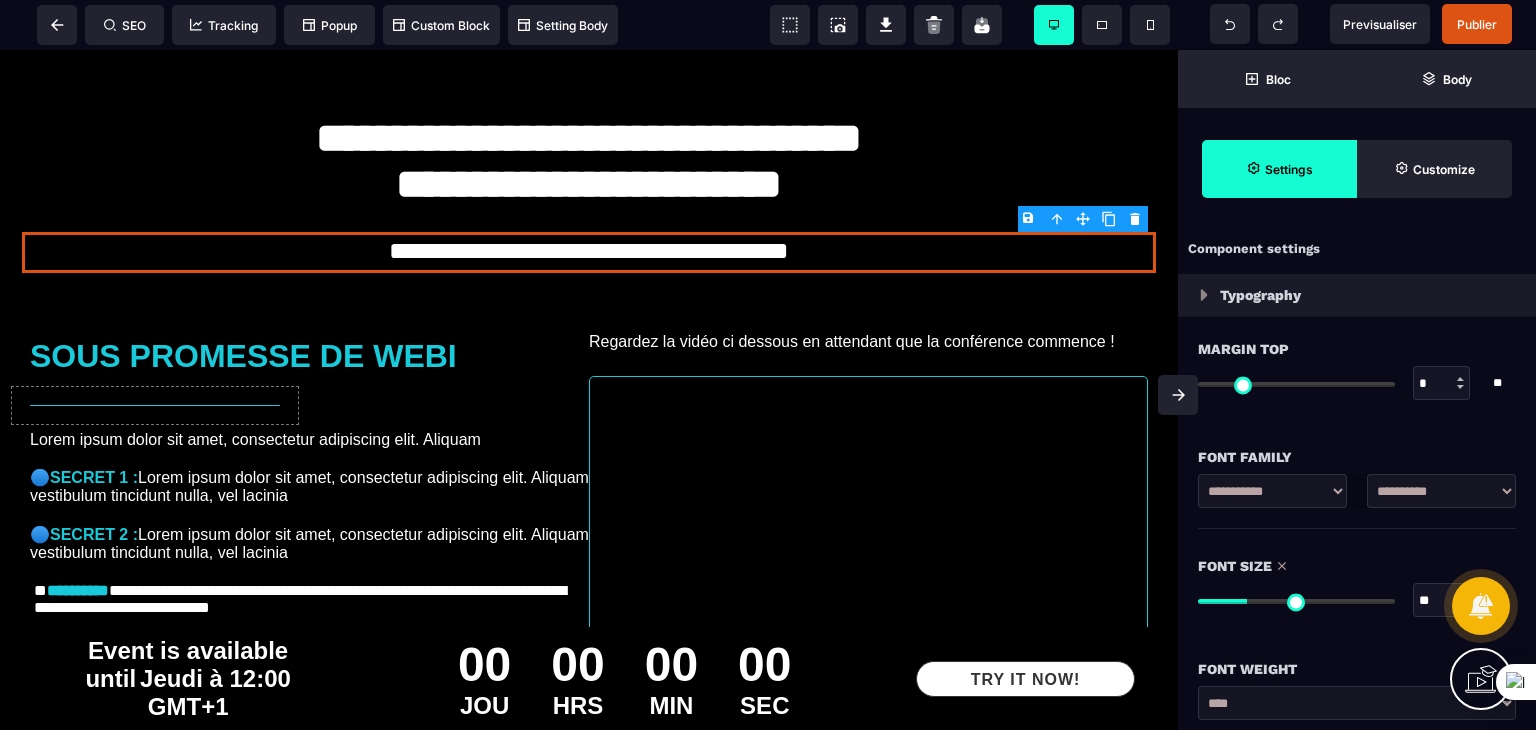 type on "**" 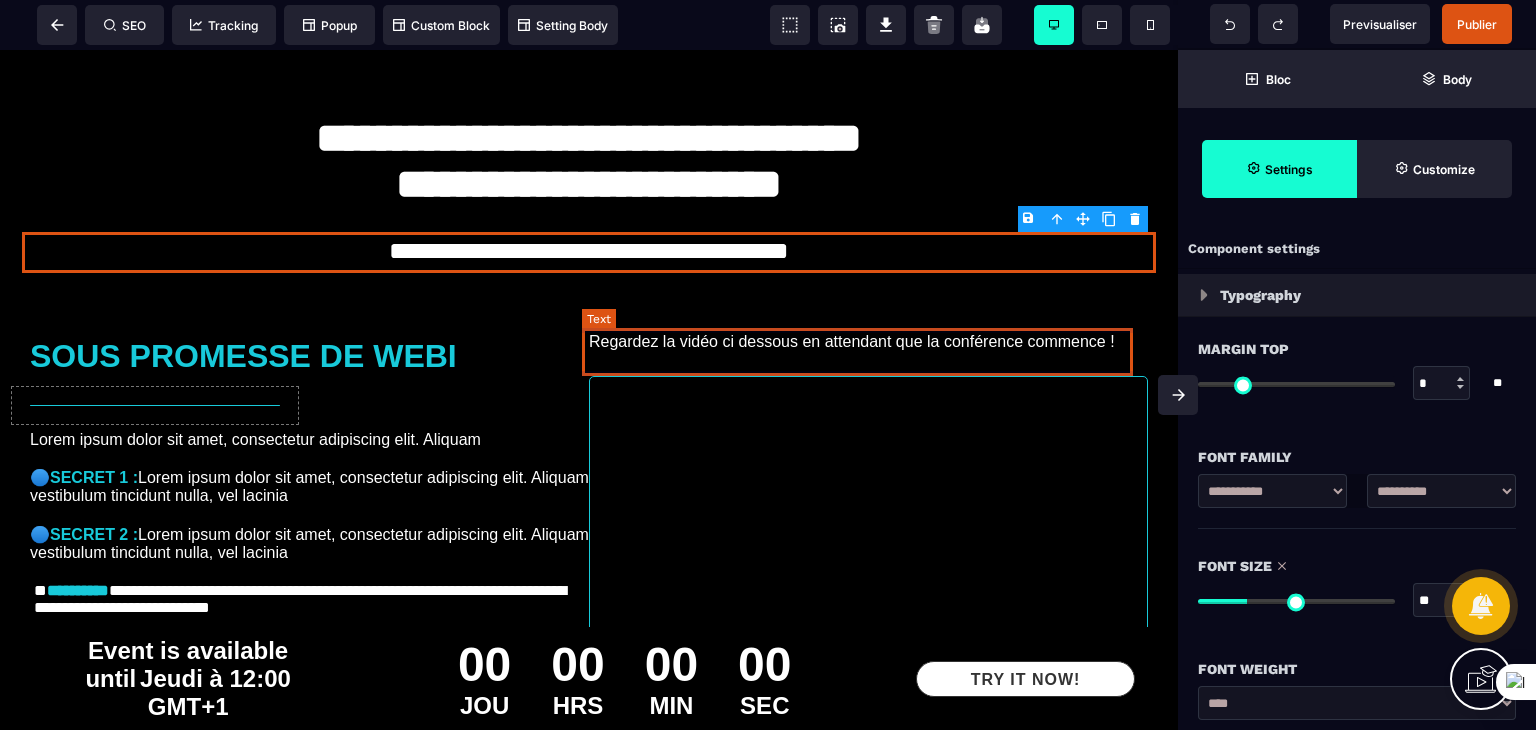 click on "Regardez la vidéo ci dessous en attendant que la conférence commence !" at bounding box center [868, 342] 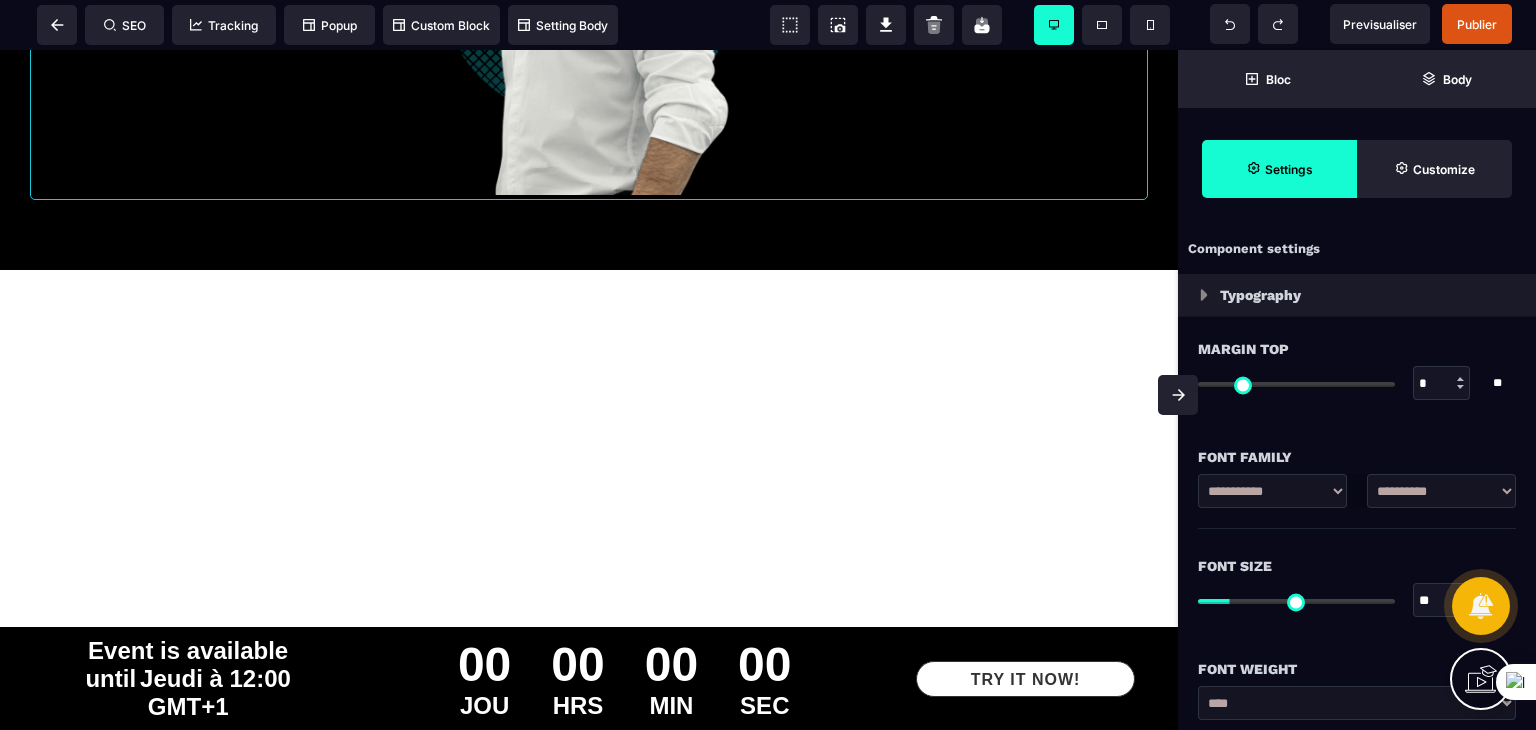 scroll, scrollTop: 800, scrollLeft: 0, axis: vertical 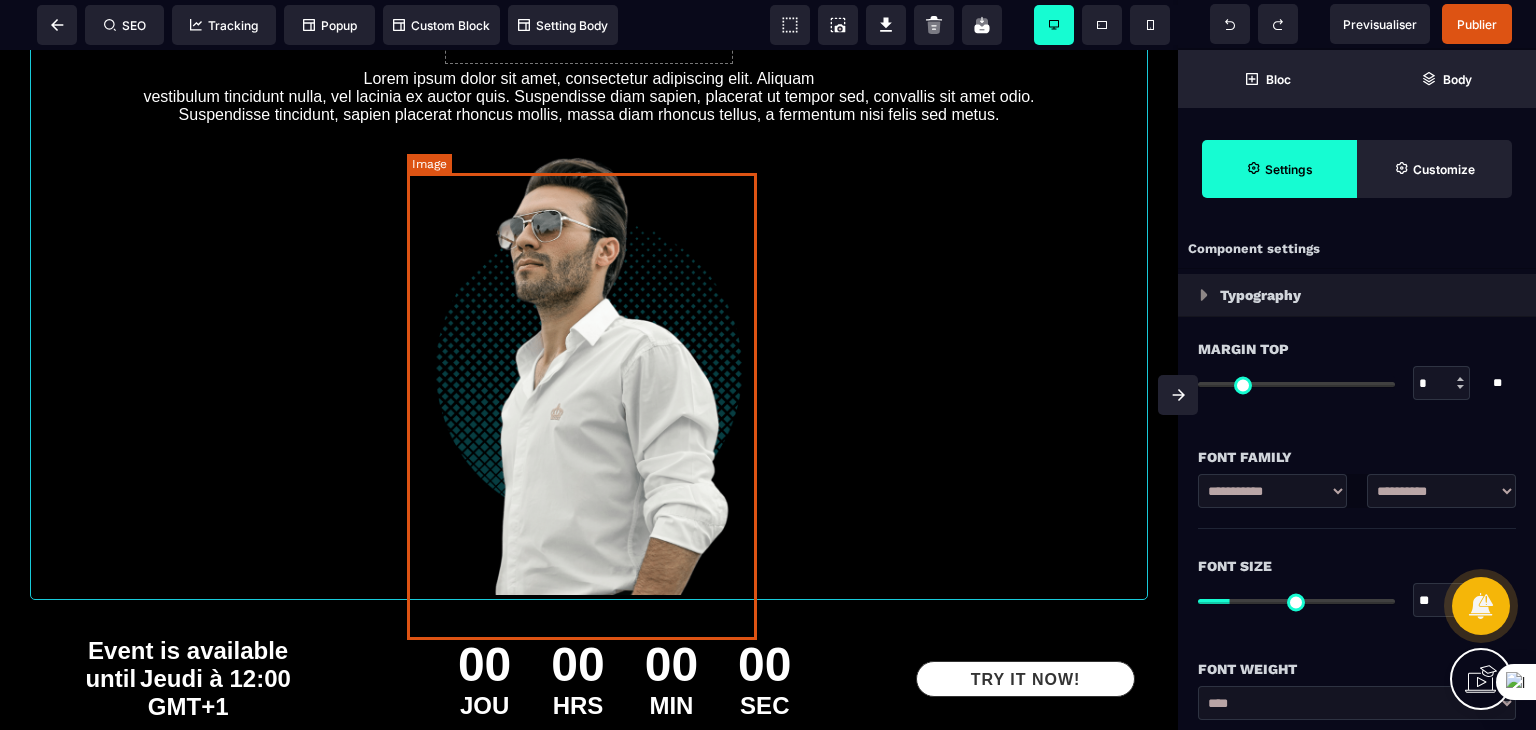 click at bounding box center (589, 362) 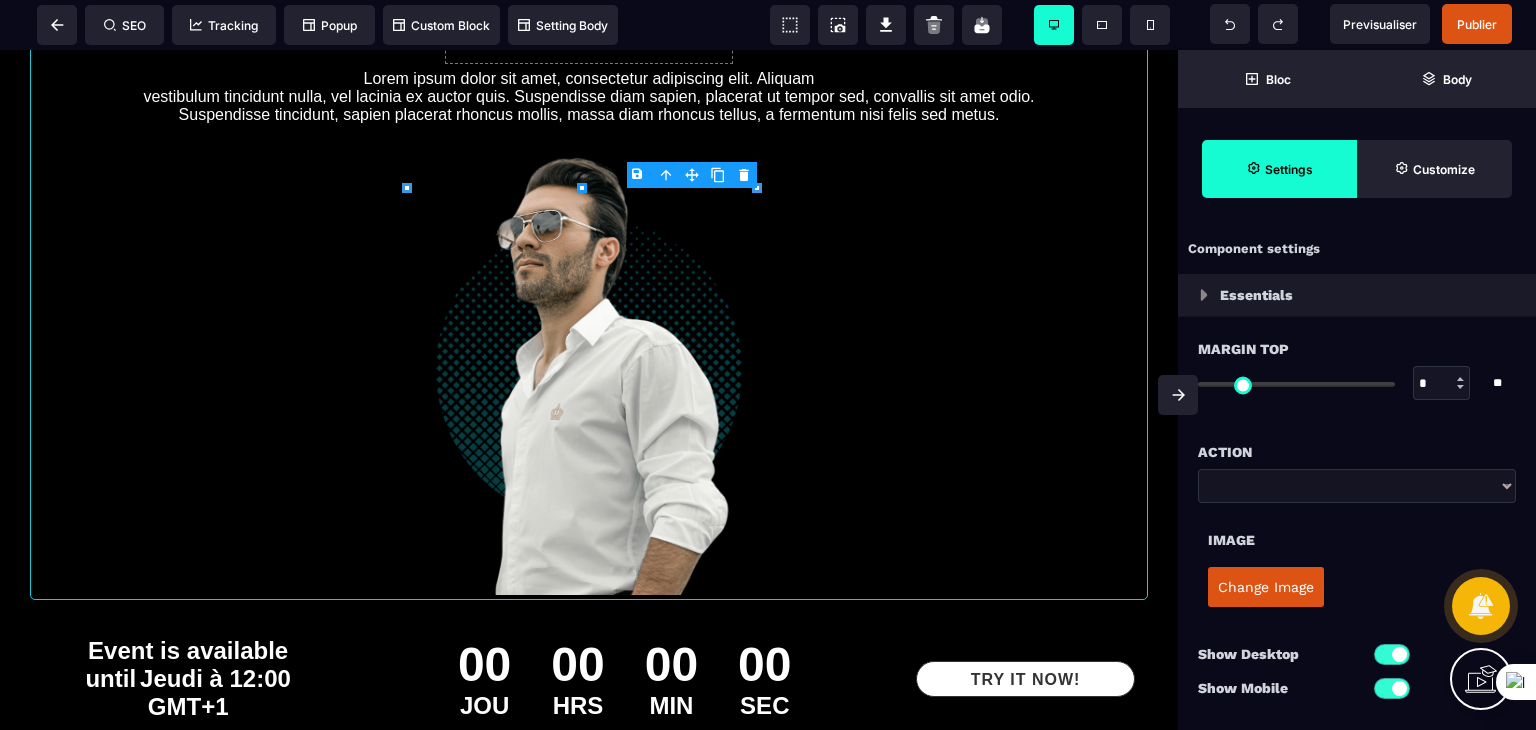 type on "***" 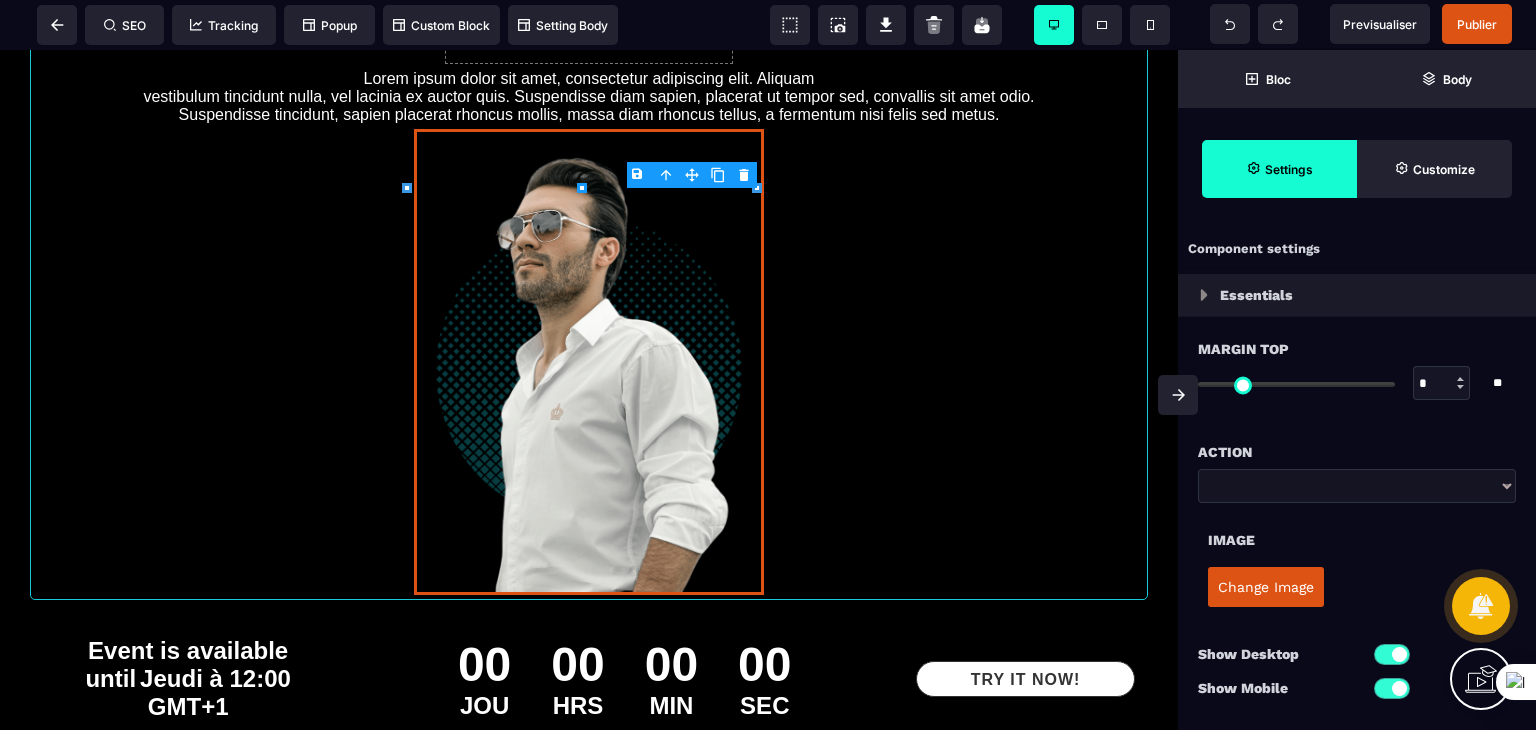 click on "B I U S
A *******
Image
SEO
Tracking
Popup" at bounding box center [768, 365] 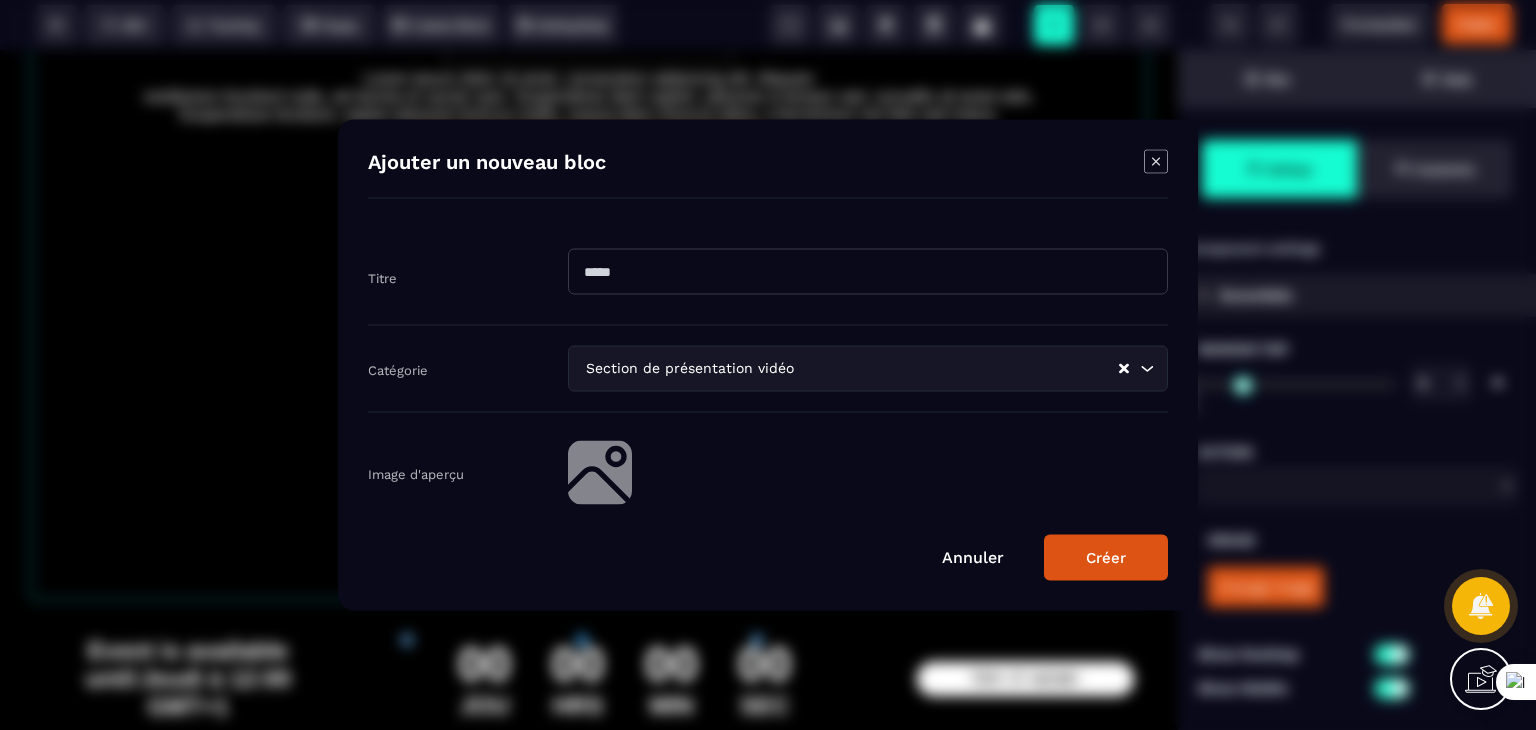 click 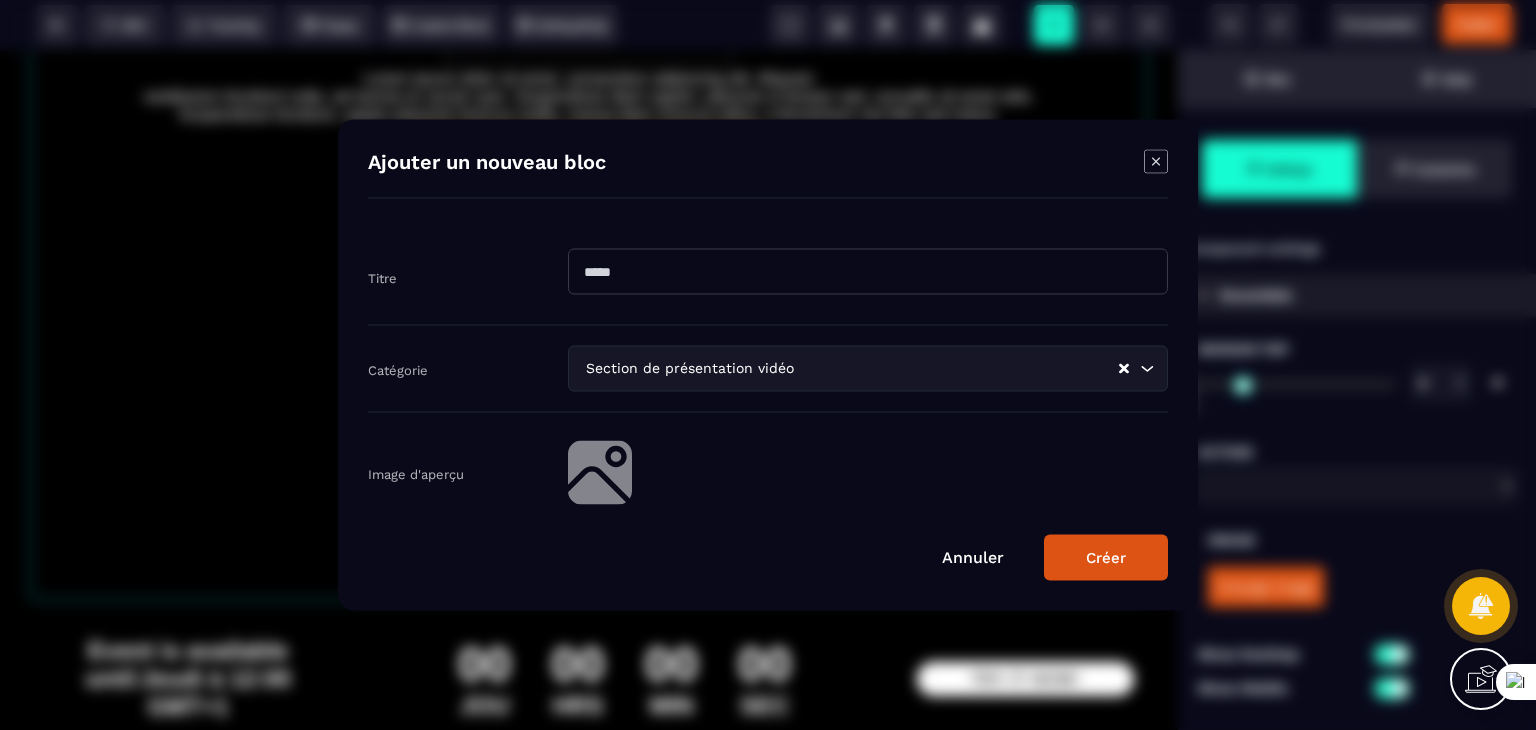click 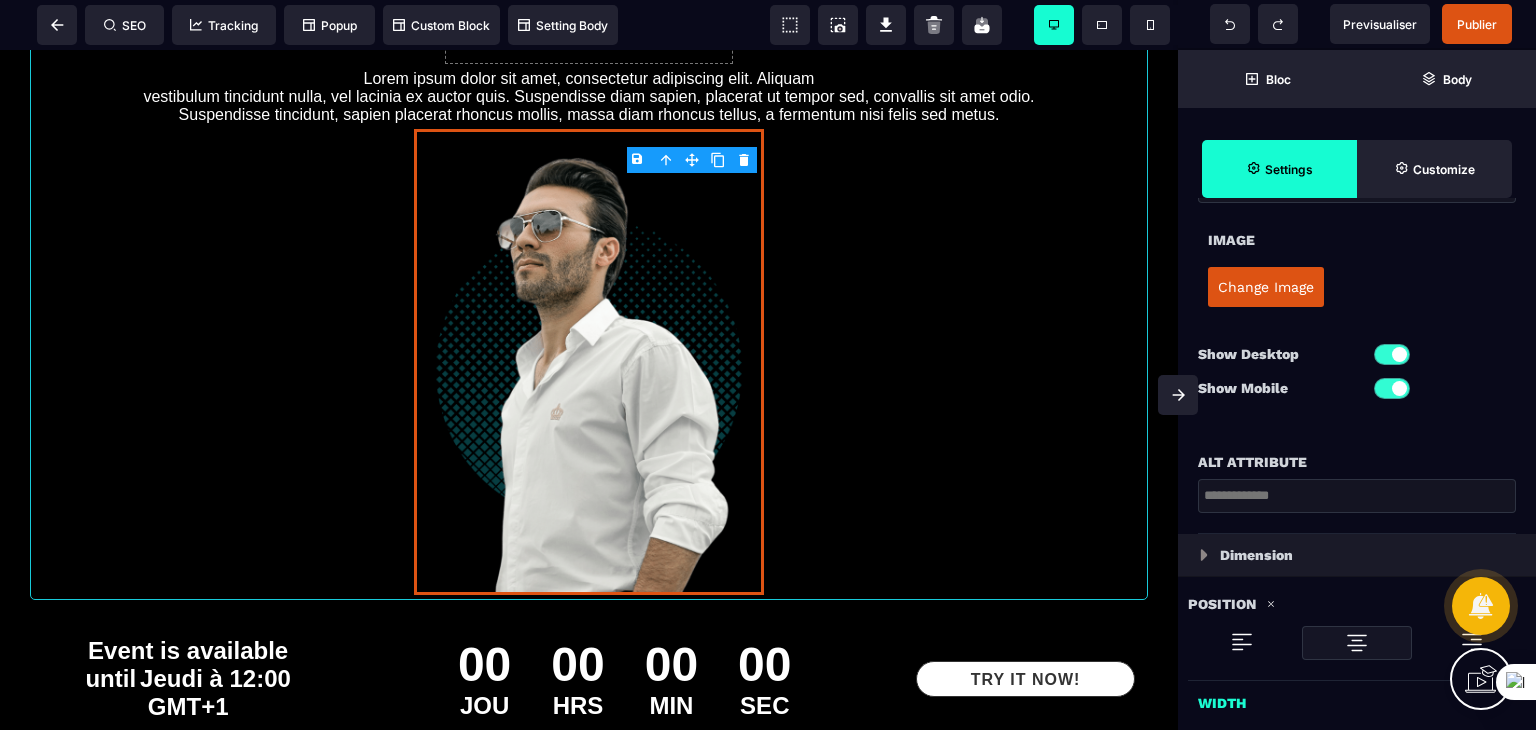 scroll, scrollTop: 100, scrollLeft: 0, axis: vertical 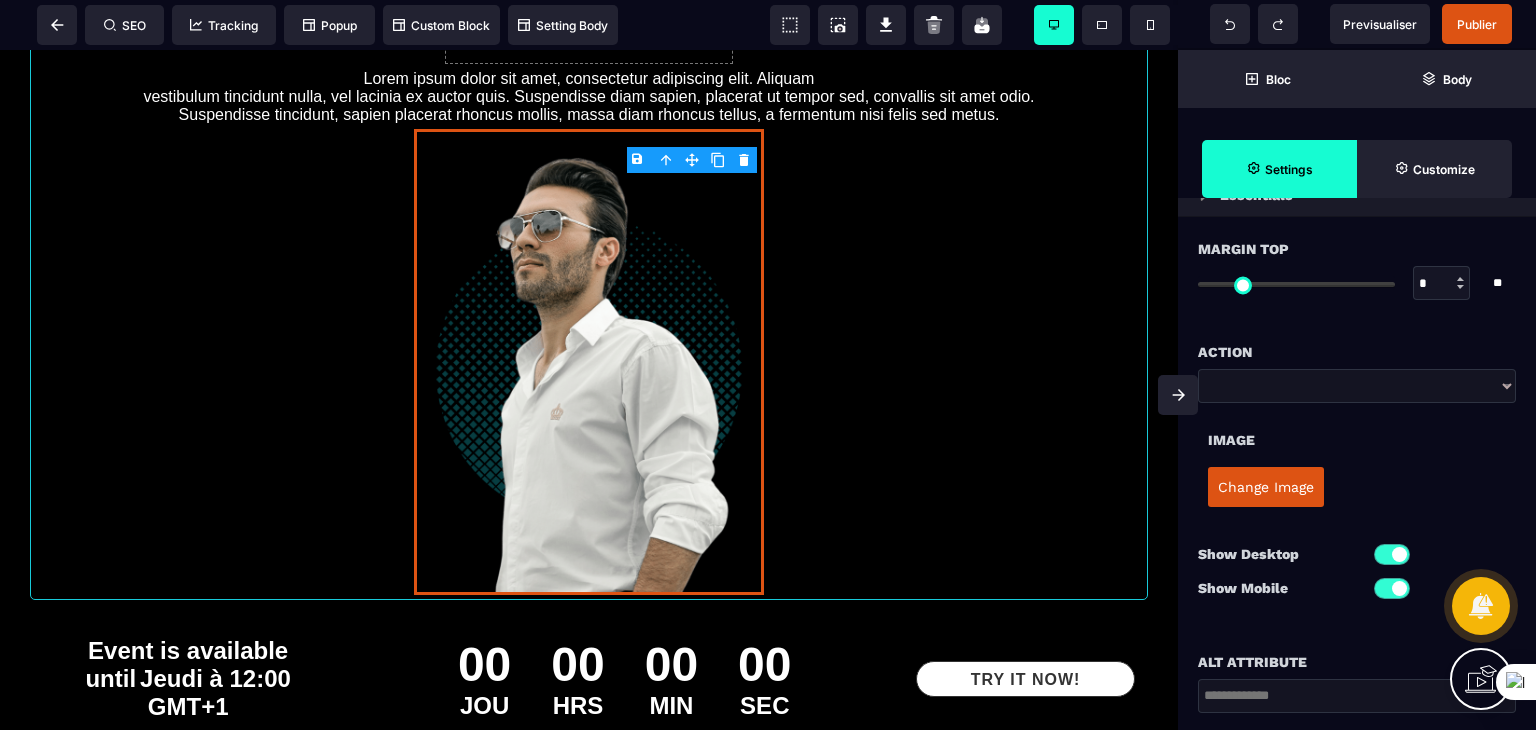 click on "Change Image" at bounding box center [1266, 487] 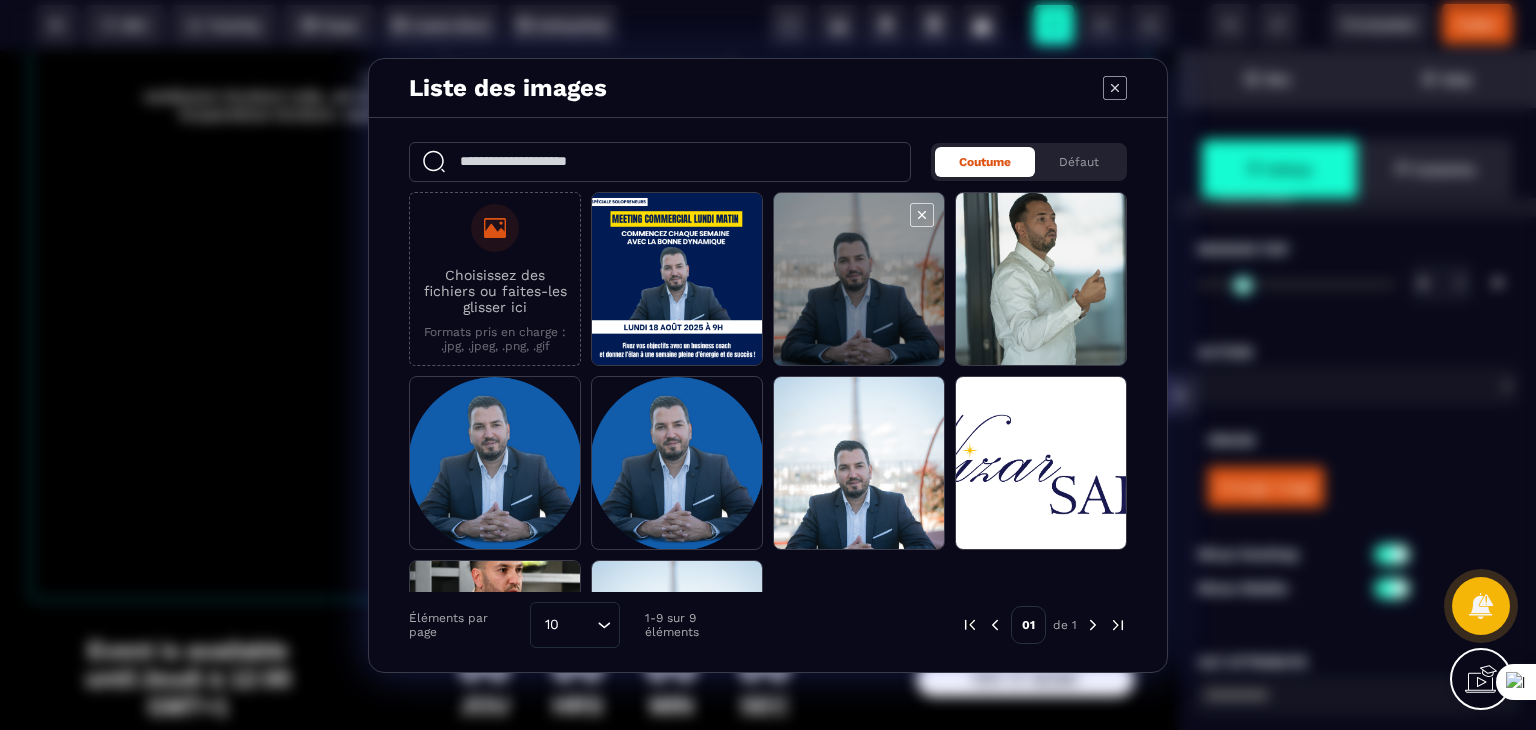 click at bounding box center [859, 280] 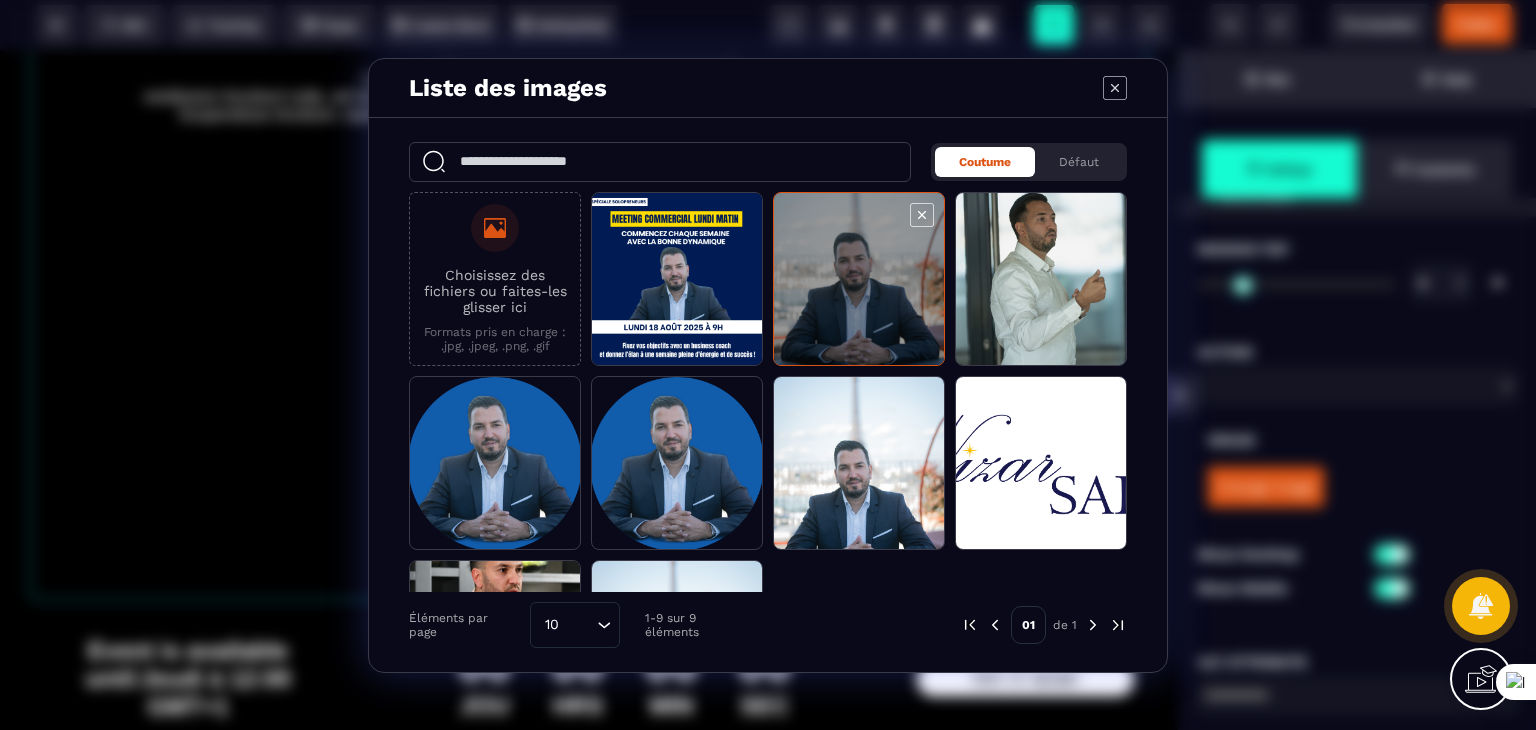 click at bounding box center (859, 280) 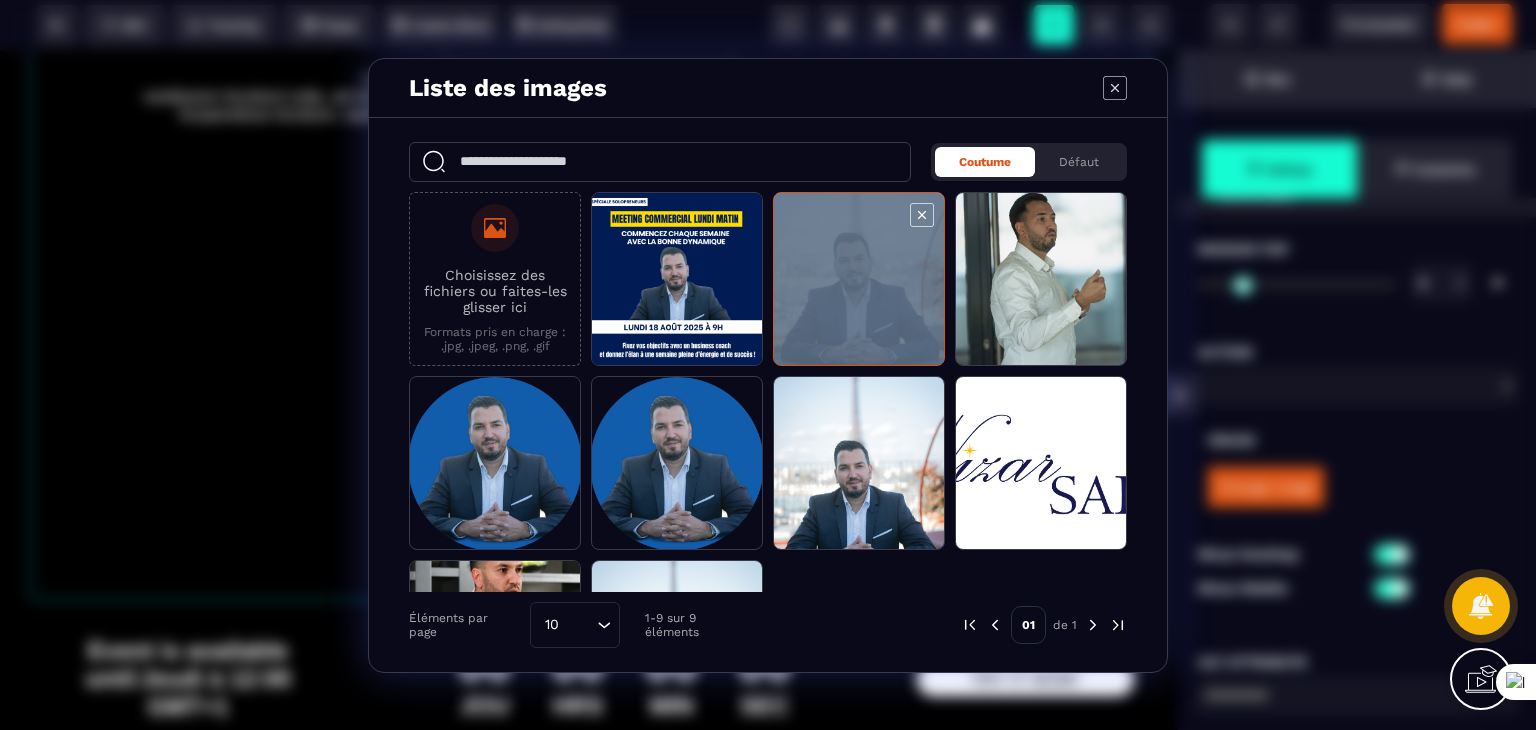 click at bounding box center (859, 280) 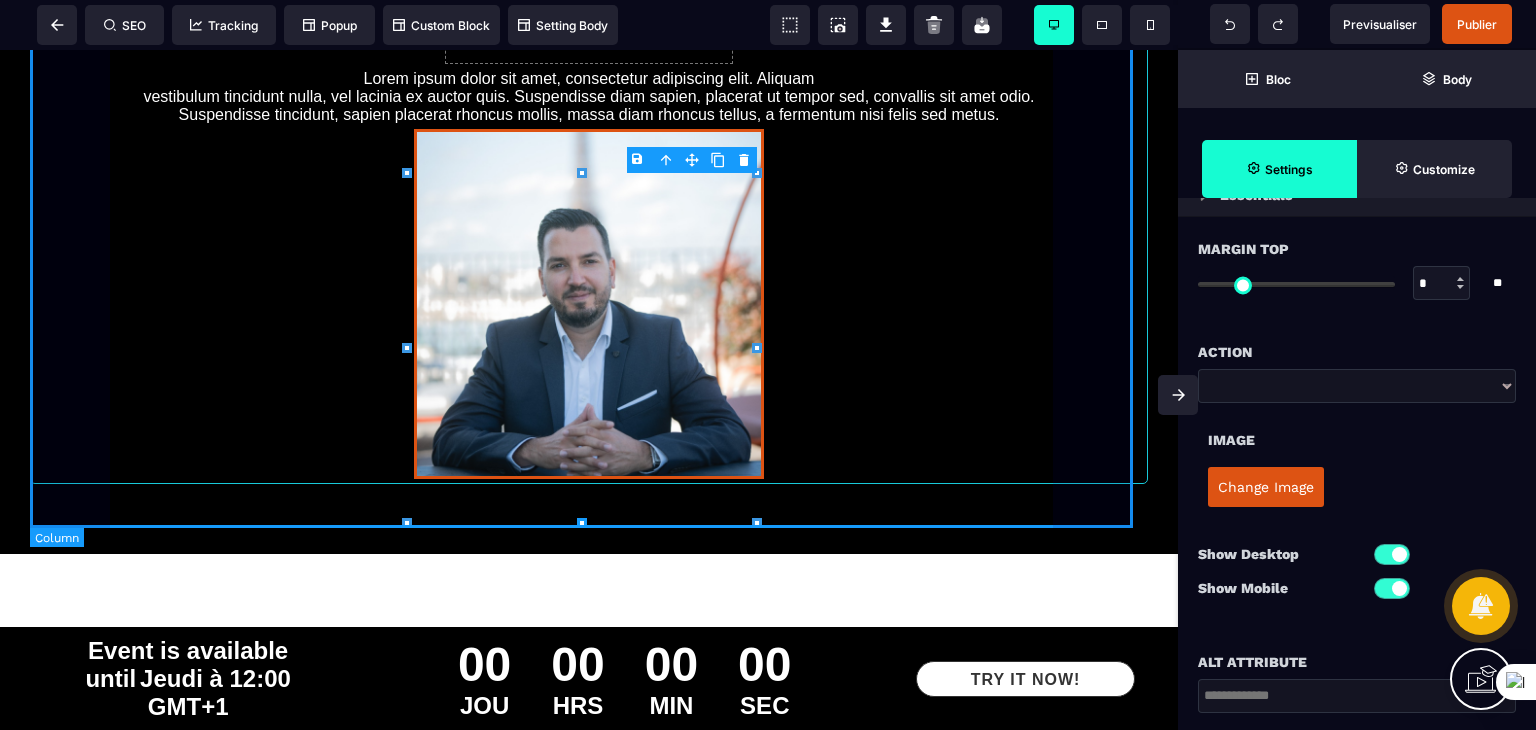 click on "LE WEBINAIRE SERA PRESENTE PAR : Lorem ipsum dolor sit amet, consectetur adipiscing elit. Aliquam  vestibulum tincidunt nulla, vel lacinia ex auctor quis. Suspendisse diam sapien, placerat ut tempor sed, convallis sit amet odio. Suspendisse tincidunt, sapien placerat rhoncus mollis, massa diam rhoncus tellus, a fermentum nisi felis sed metus." at bounding box center (589, 215) 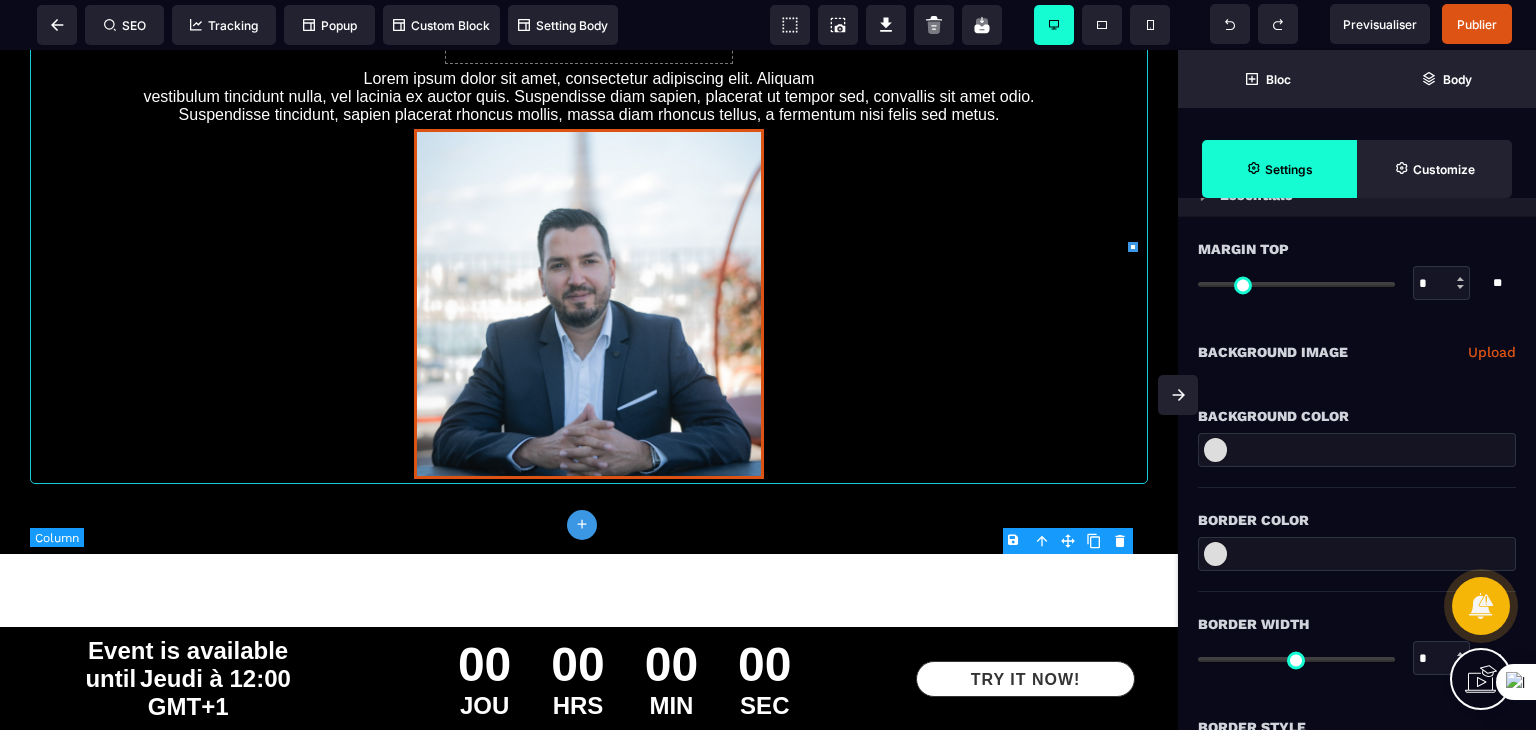 type on "*" 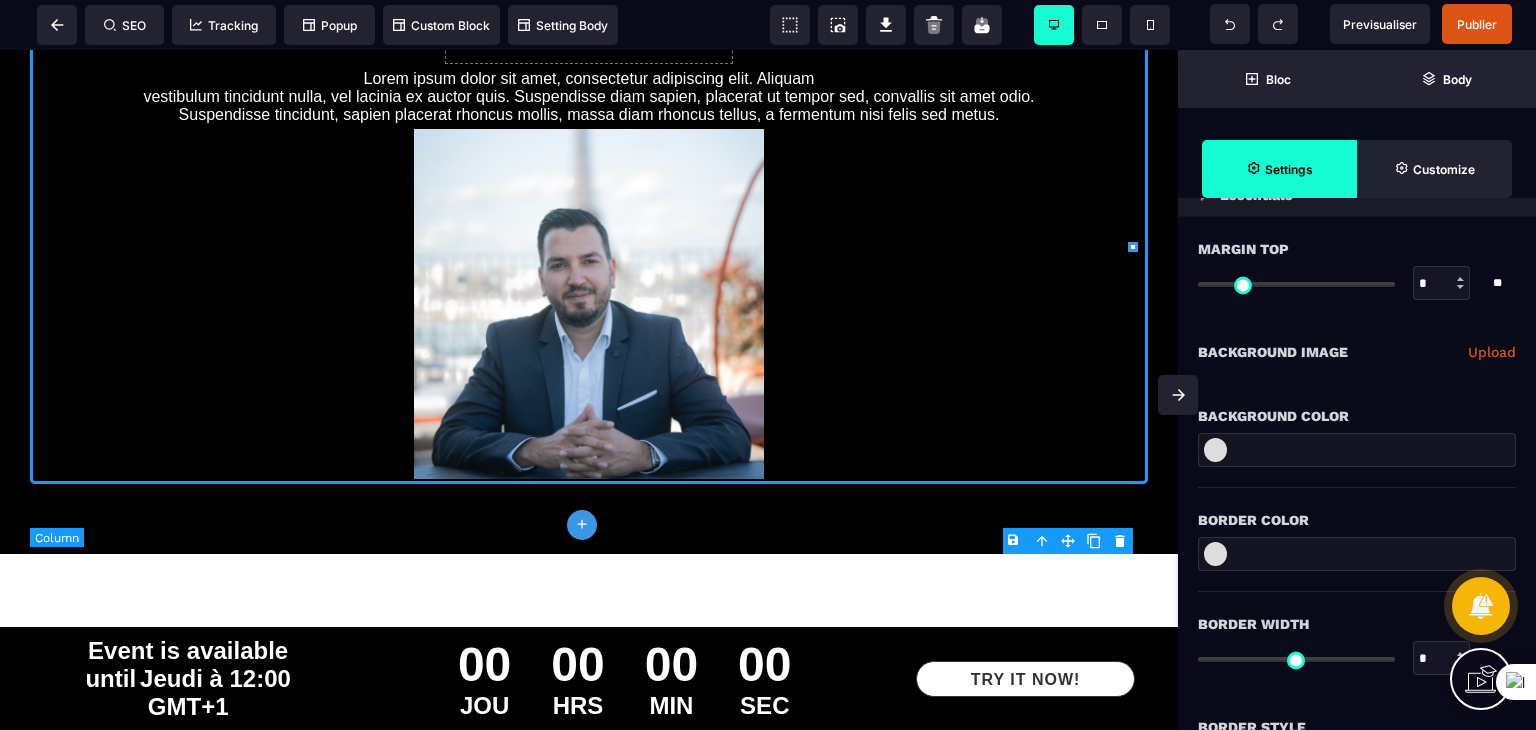 select on "**" 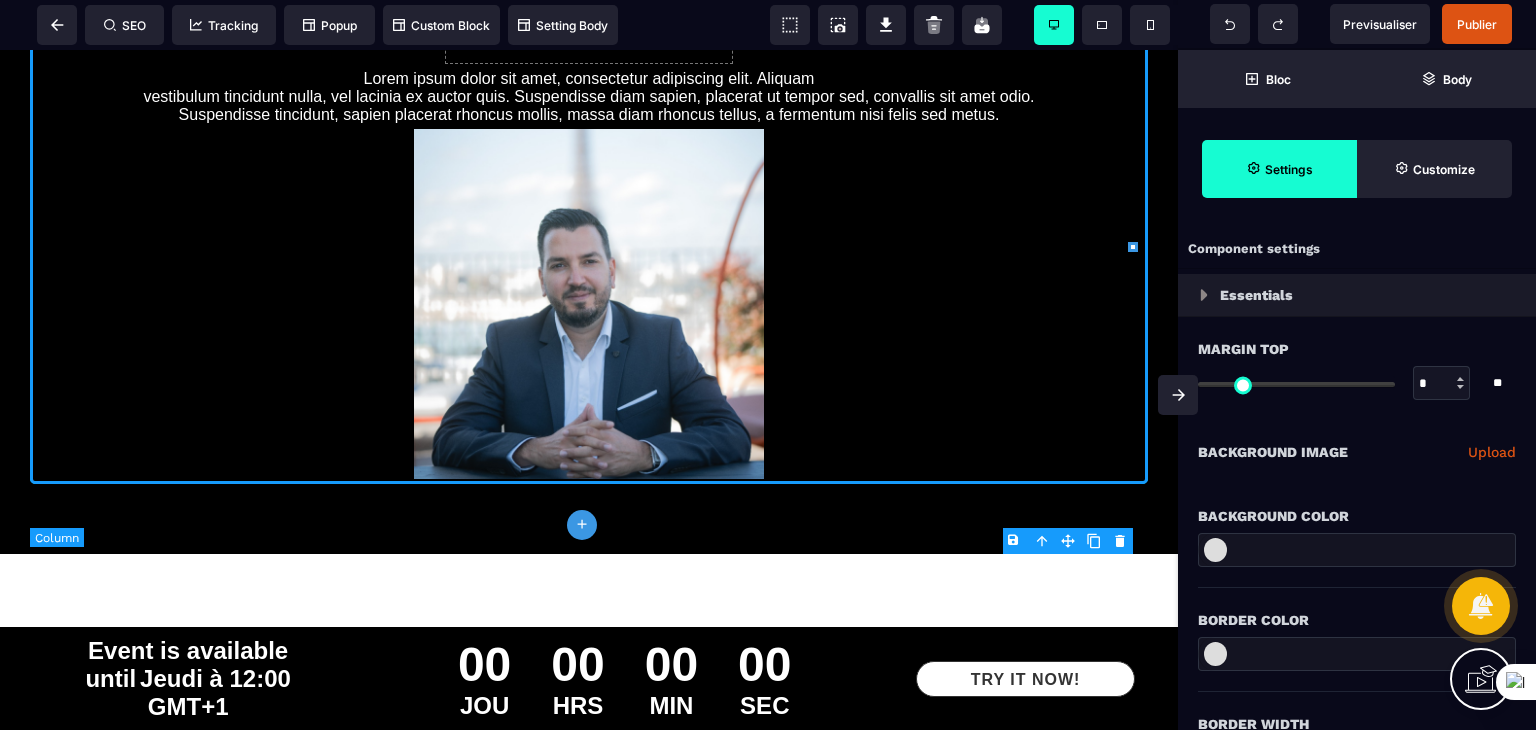 select on "**" 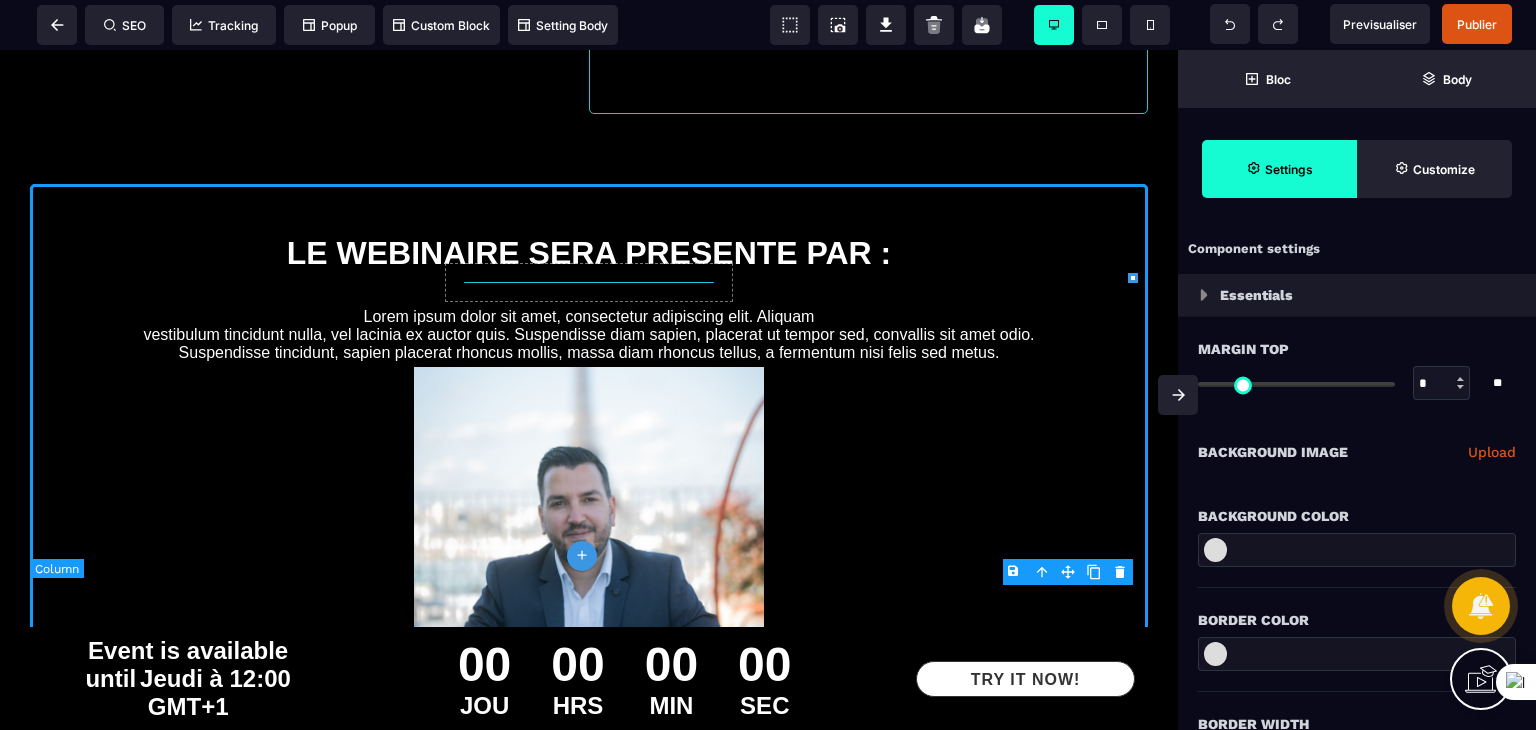 scroll, scrollTop: 549, scrollLeft: 0, axis: vertical 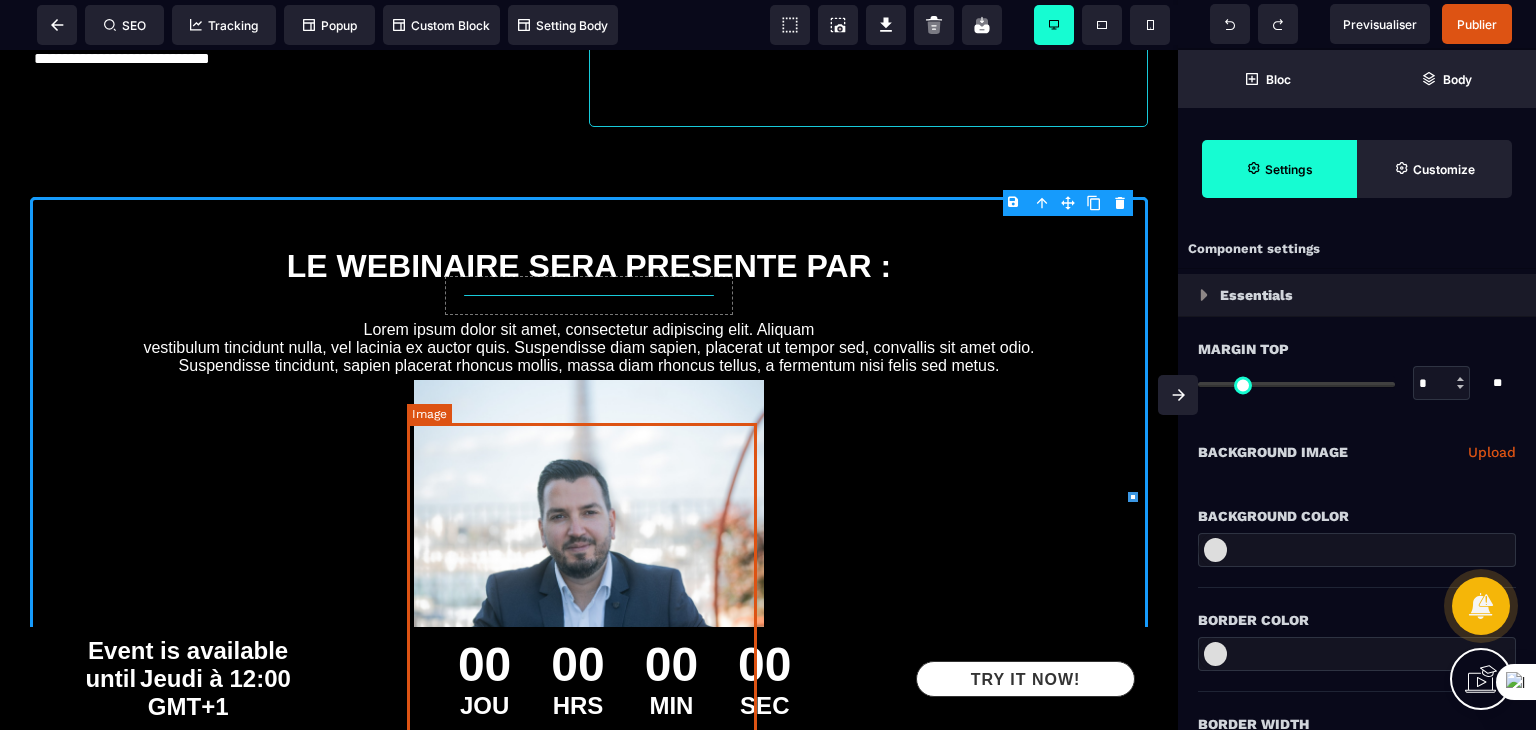 click at bounding box center (589, 555) 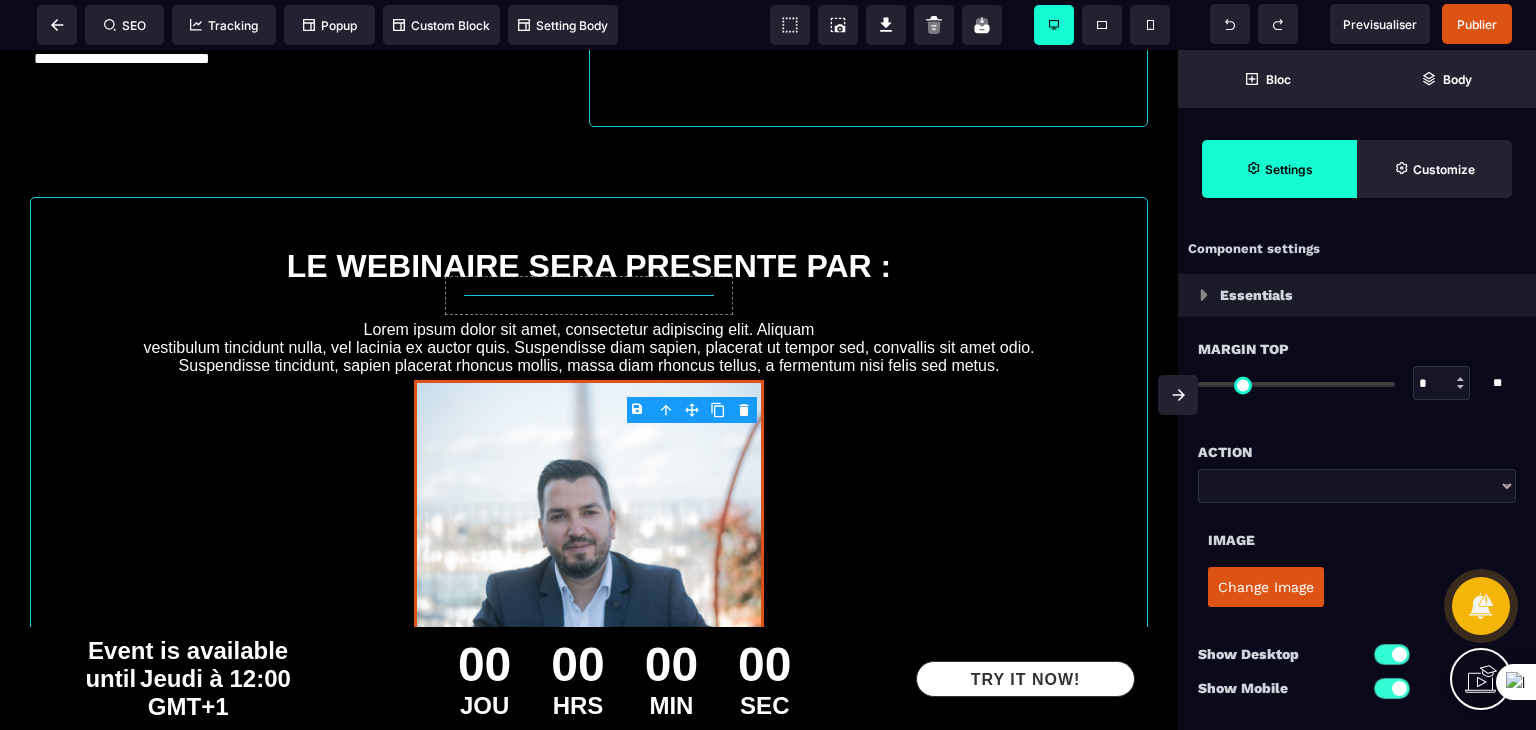 click on "Change Image" at bounding box center [1266, 587] 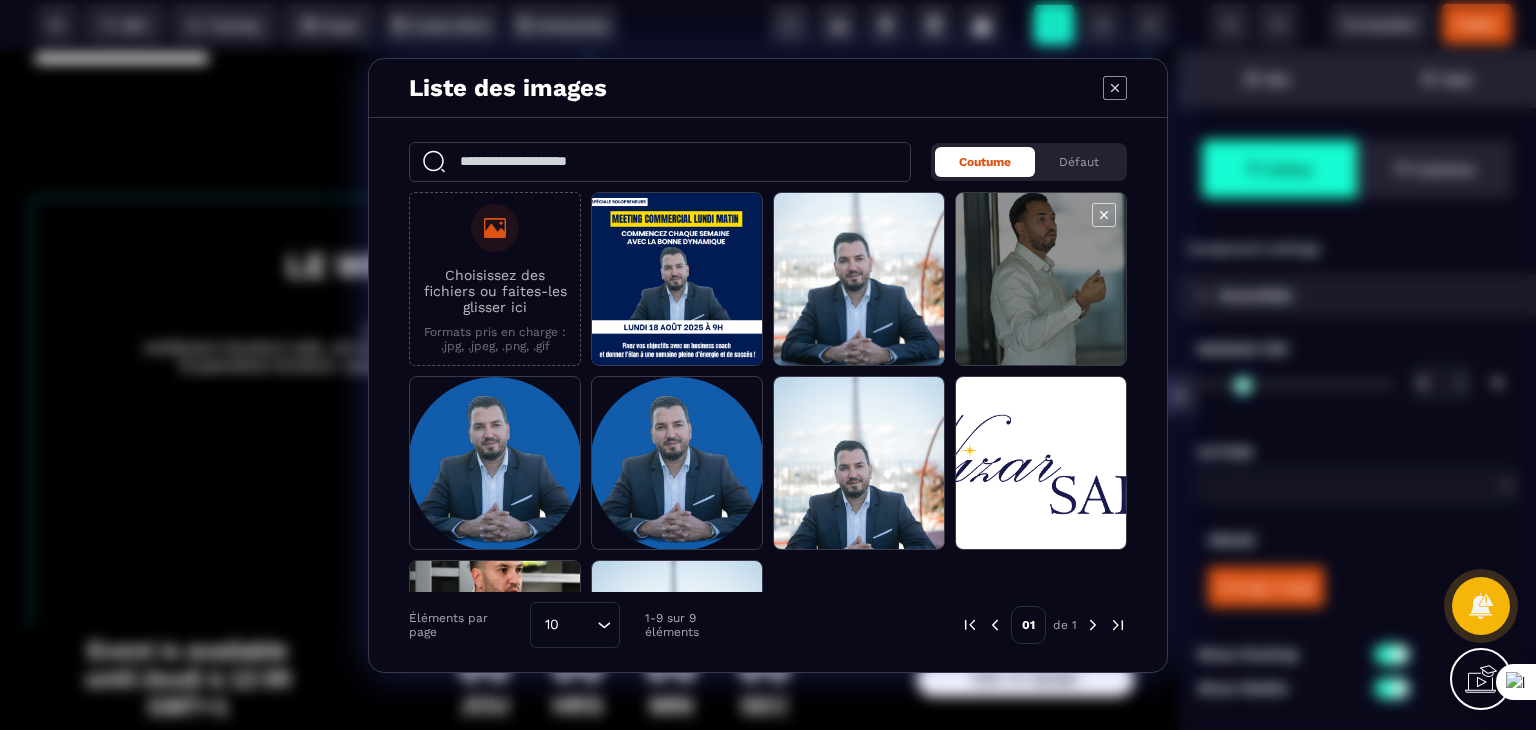 click at bounding box center (1041, 280) 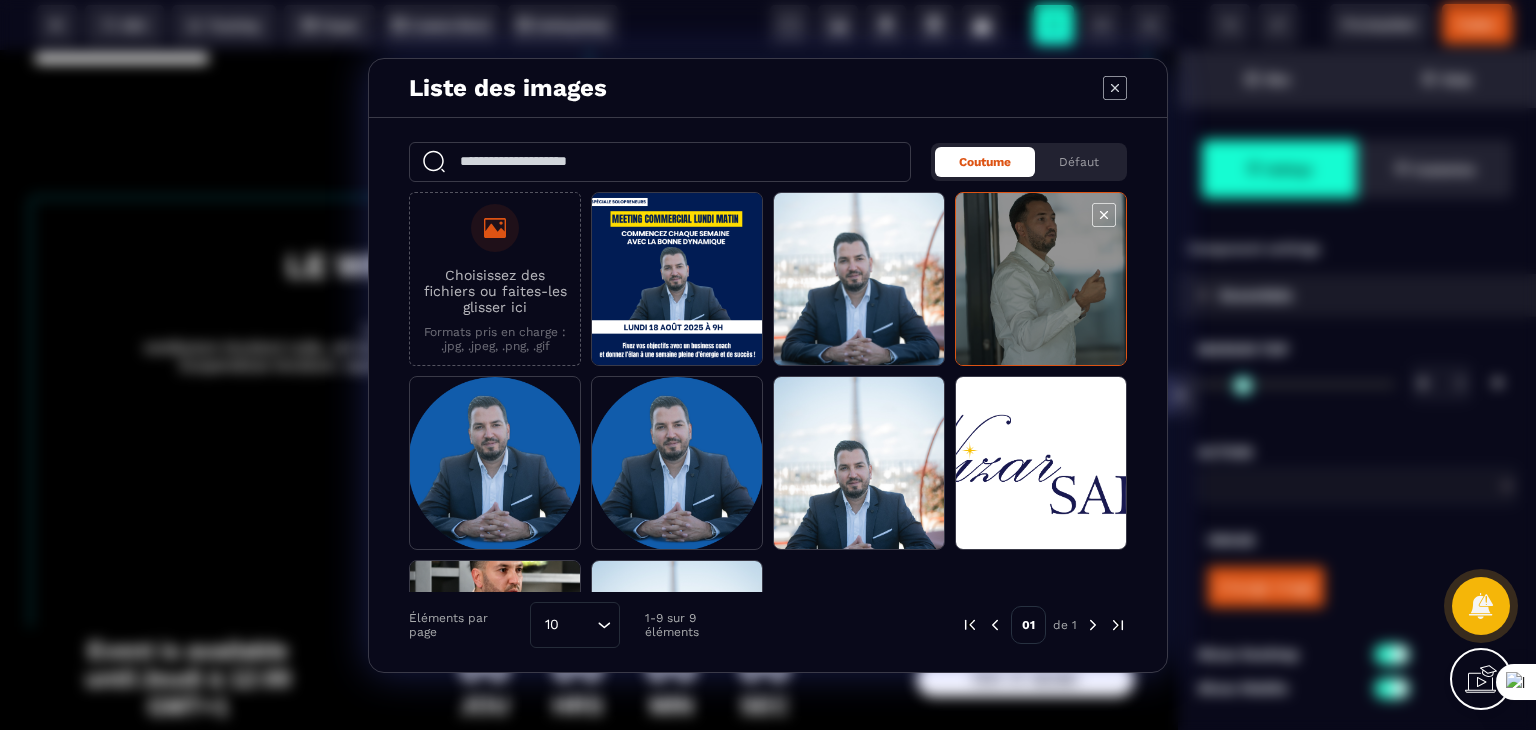click at bounding box center [1041, 280] 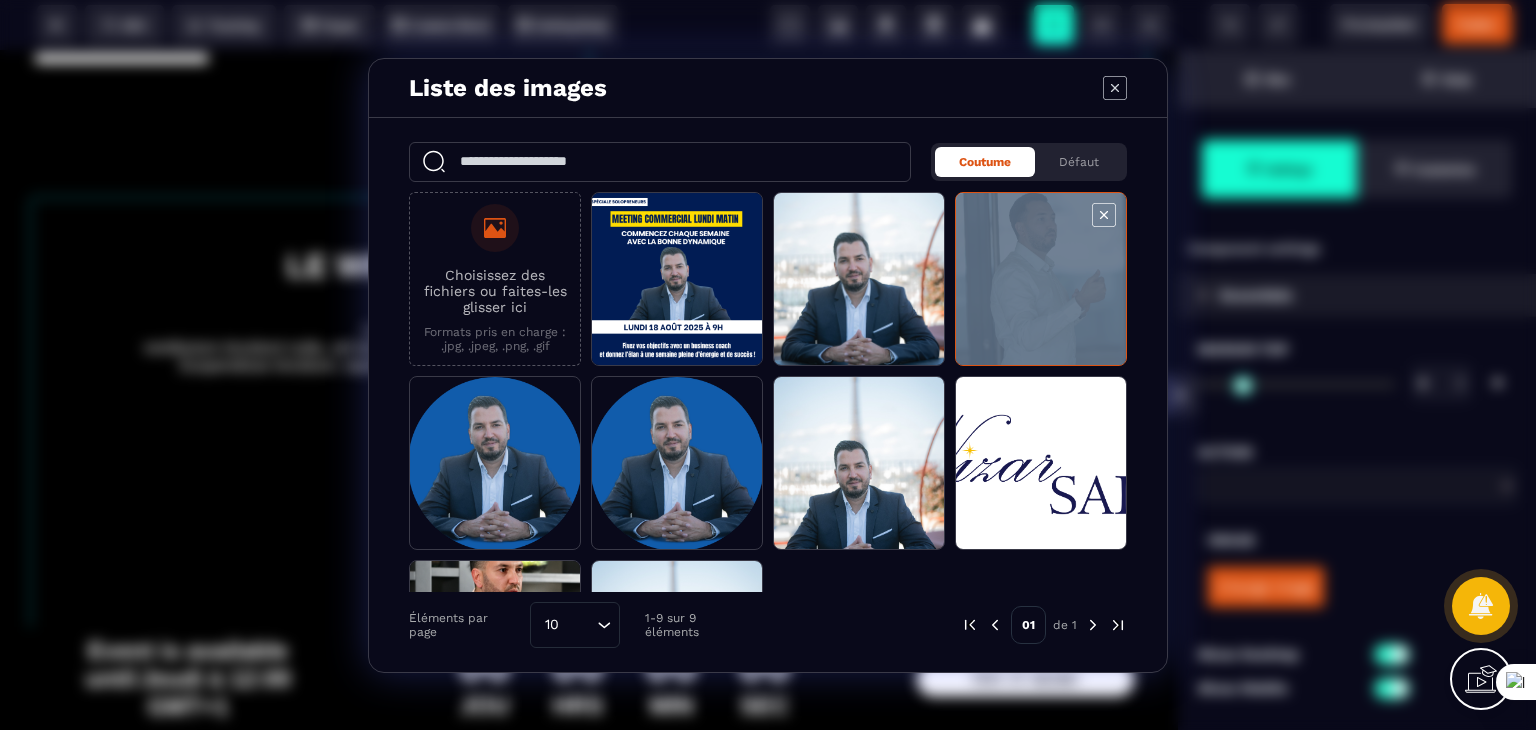 click at bounding box center (1041, 280) 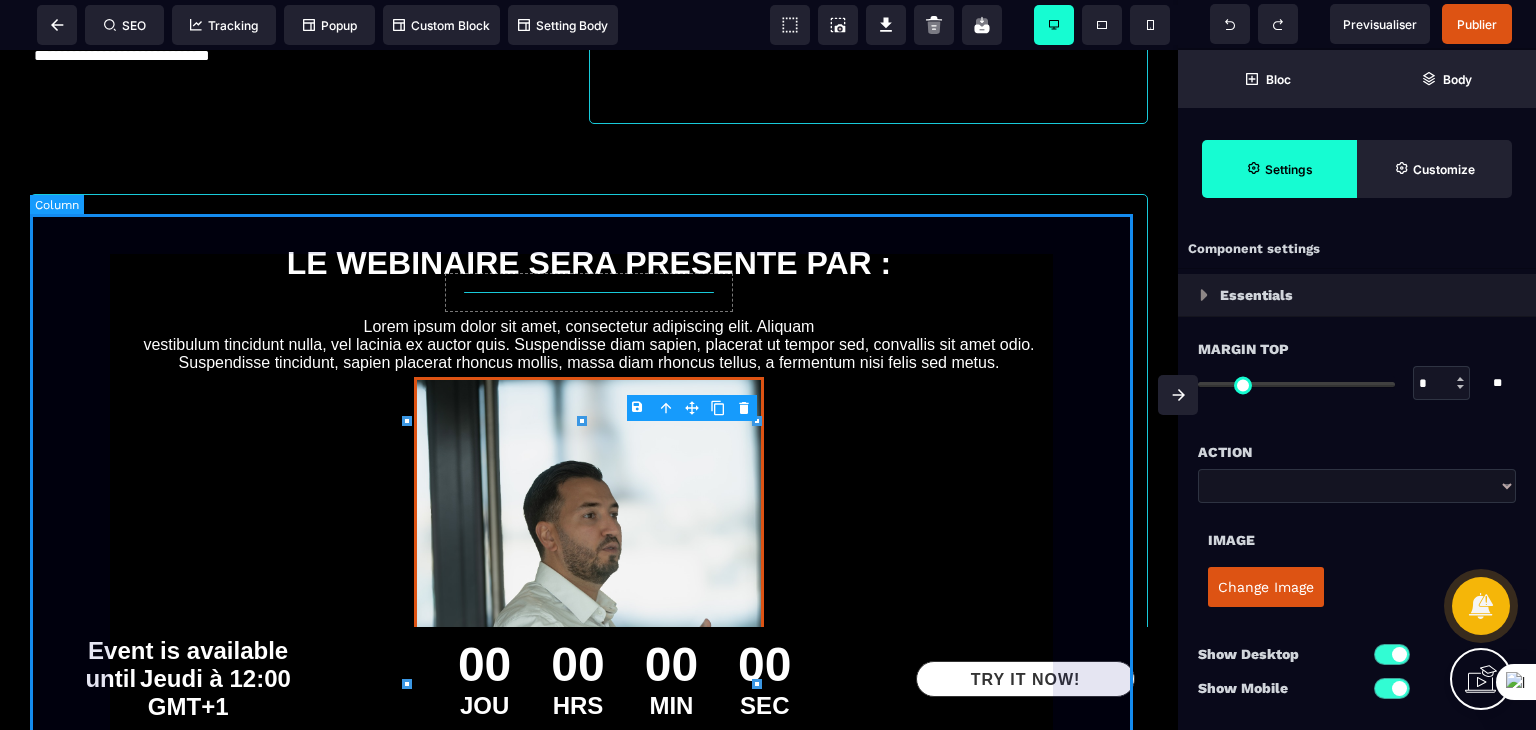 scroll, scrollTop: 549, scrollLeft: 0, axis: vertical 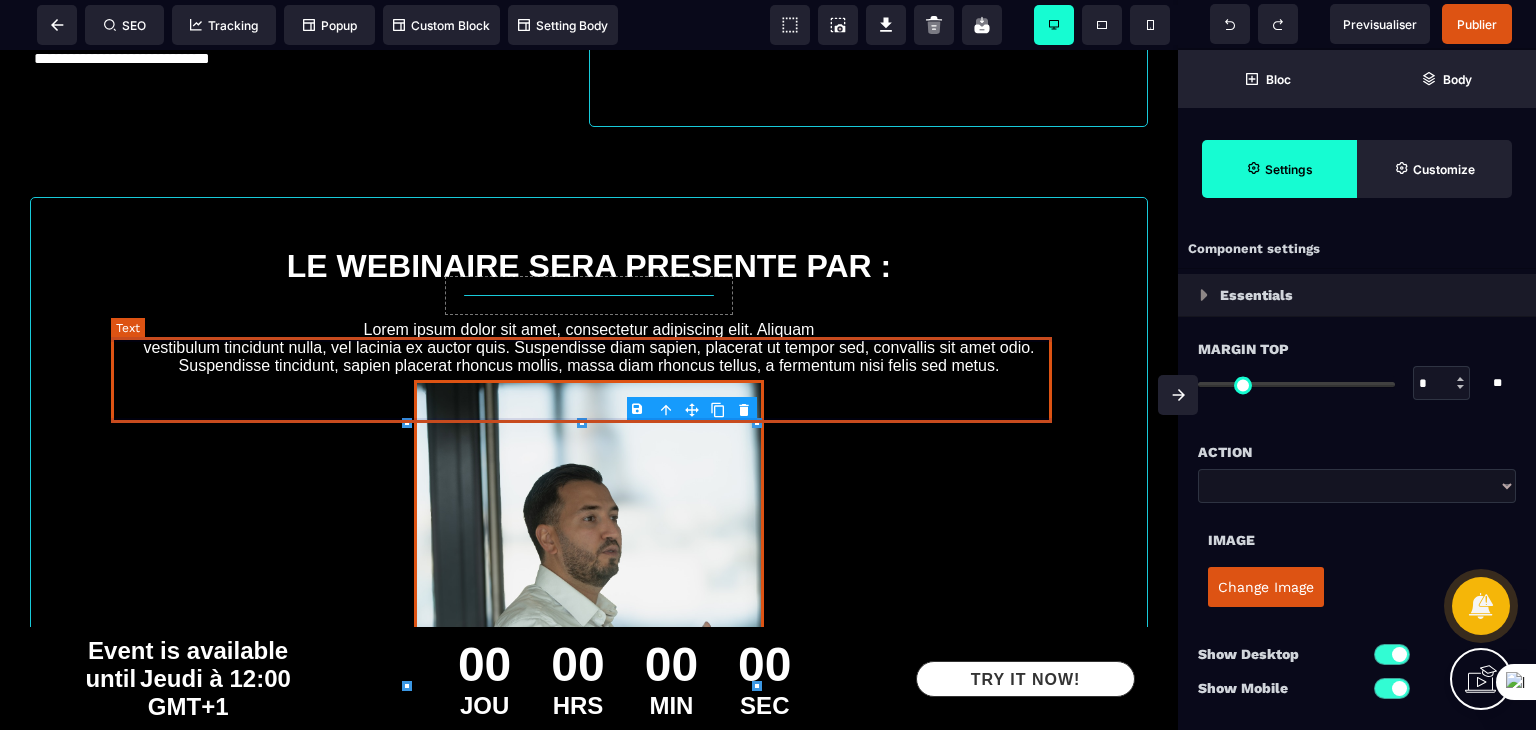 click on "Lorem ipsum dolor sit amet, consectetur adipiscing elit. Aliquam  vestibulum tincidunt nulla, vel lacinia ex auctor quis. Suspendisse diam sapien, placerat ut tempor sed, convallis sit amet odio. Suspendisse tincidunt, sapien placerat rhoncus mollis, massa diam rhoncus tellus, a fermentum nisi felis sed metus." at bounding box center [589, 348] 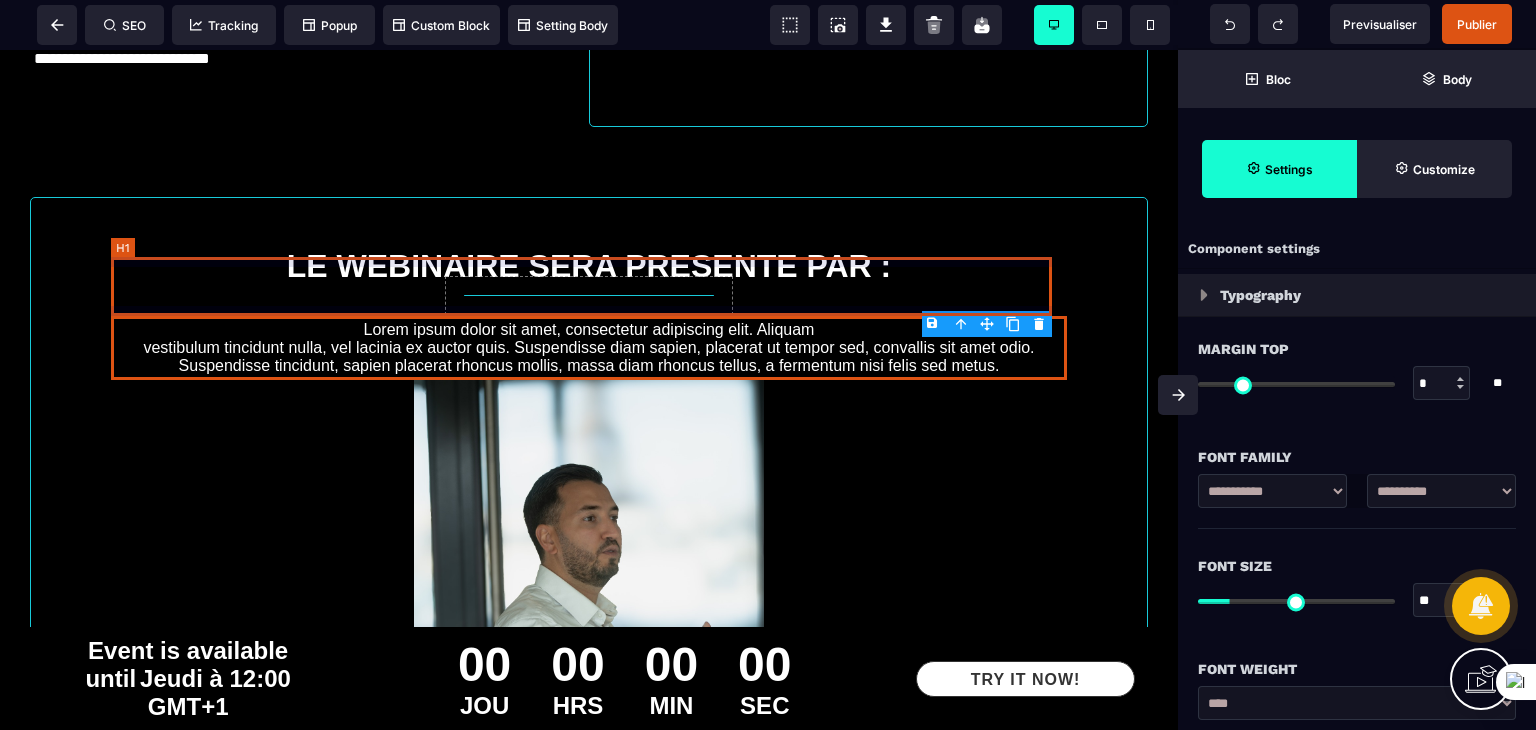 click on "LE WEBINAIRE SERA PRESENTE PAR :" at bounding box center (589, 266) 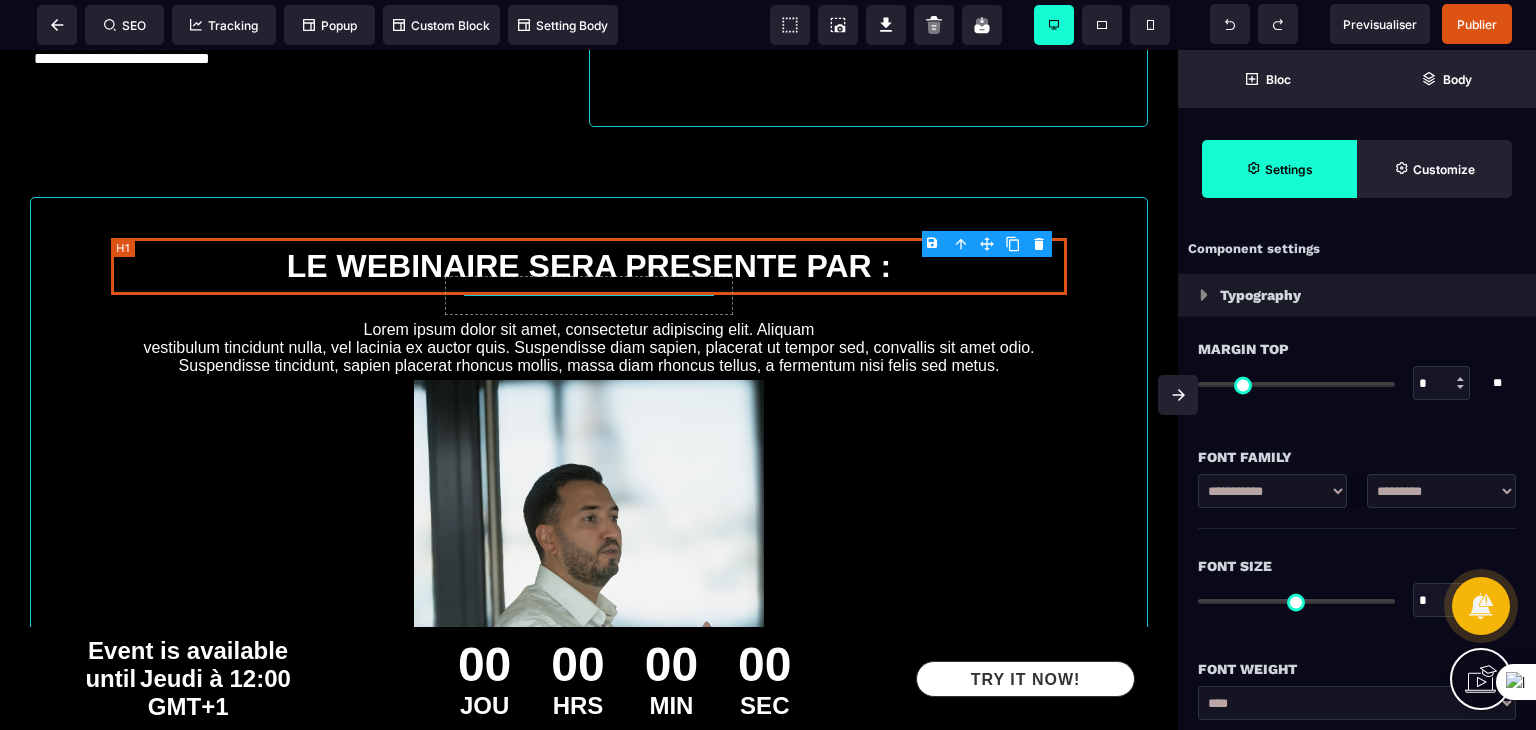 type on "*" 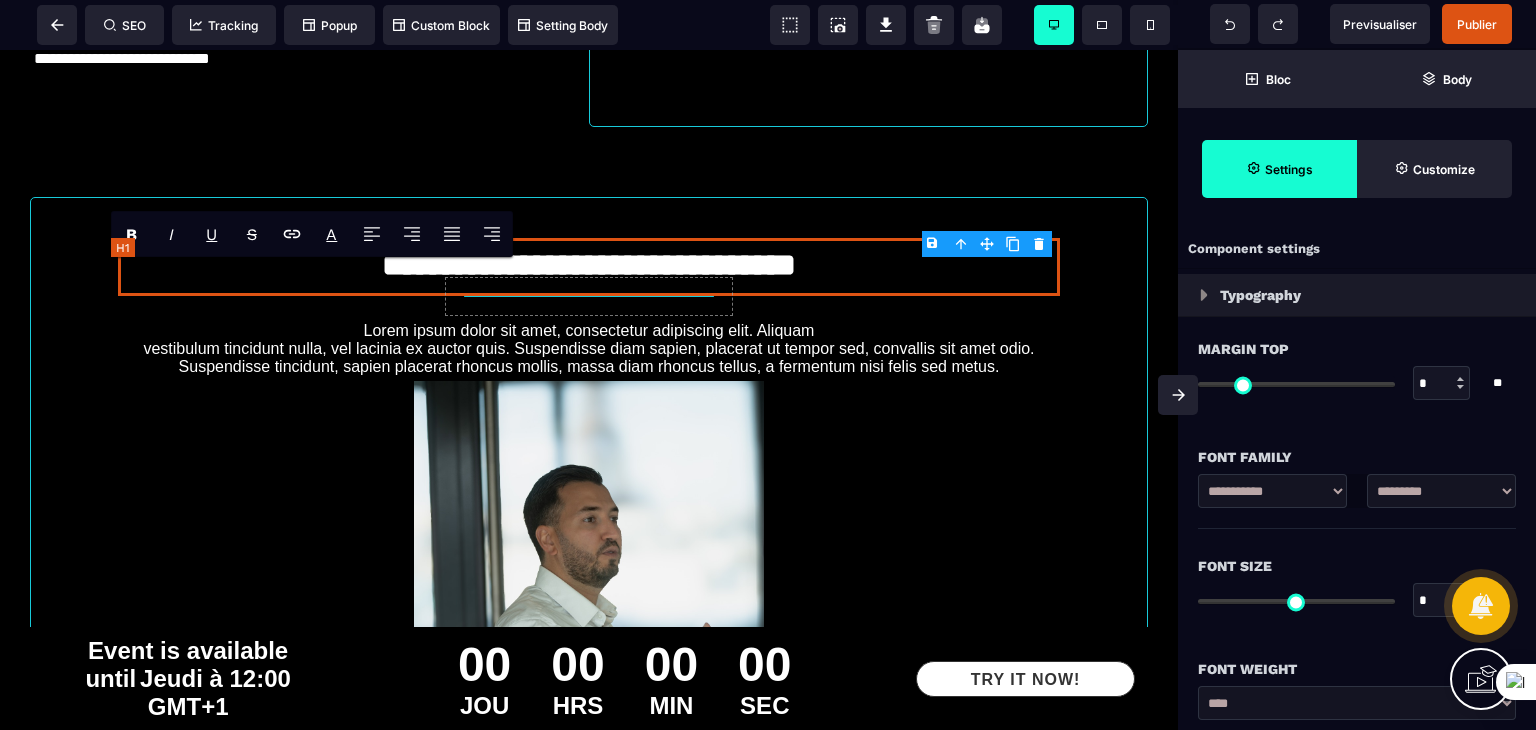 click on "**********" at bounding box center (589, 267) 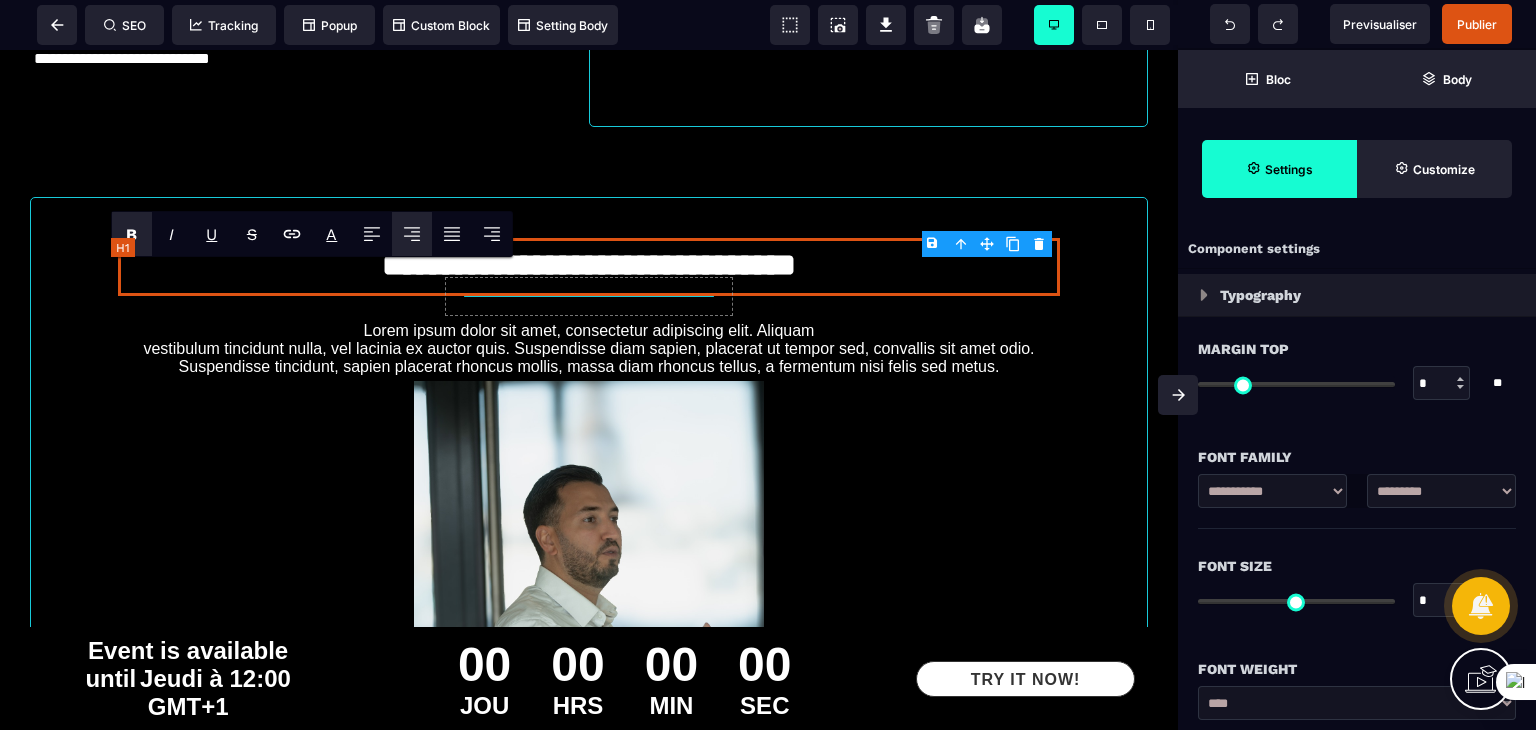 type 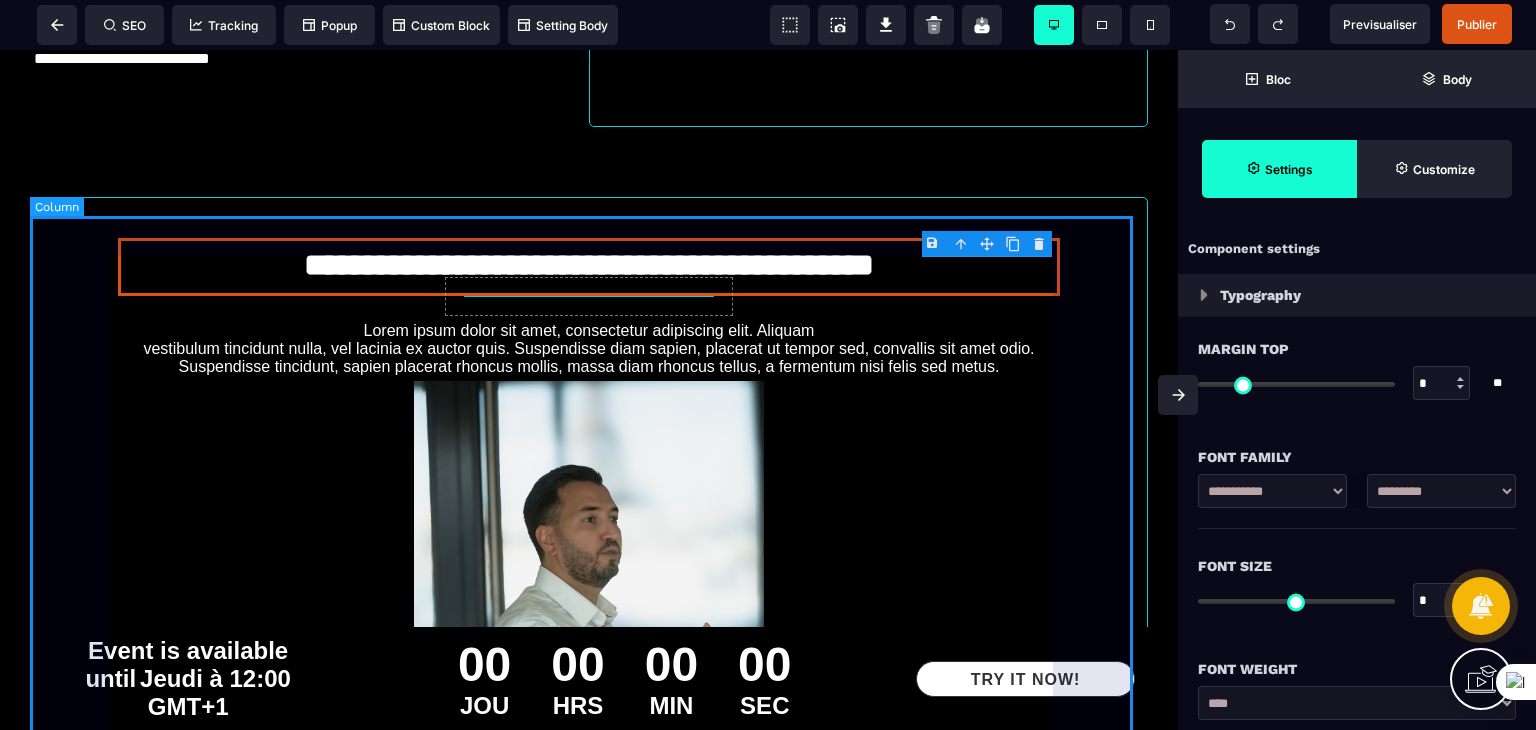 click on "**********" at bounding box center [589, 554] 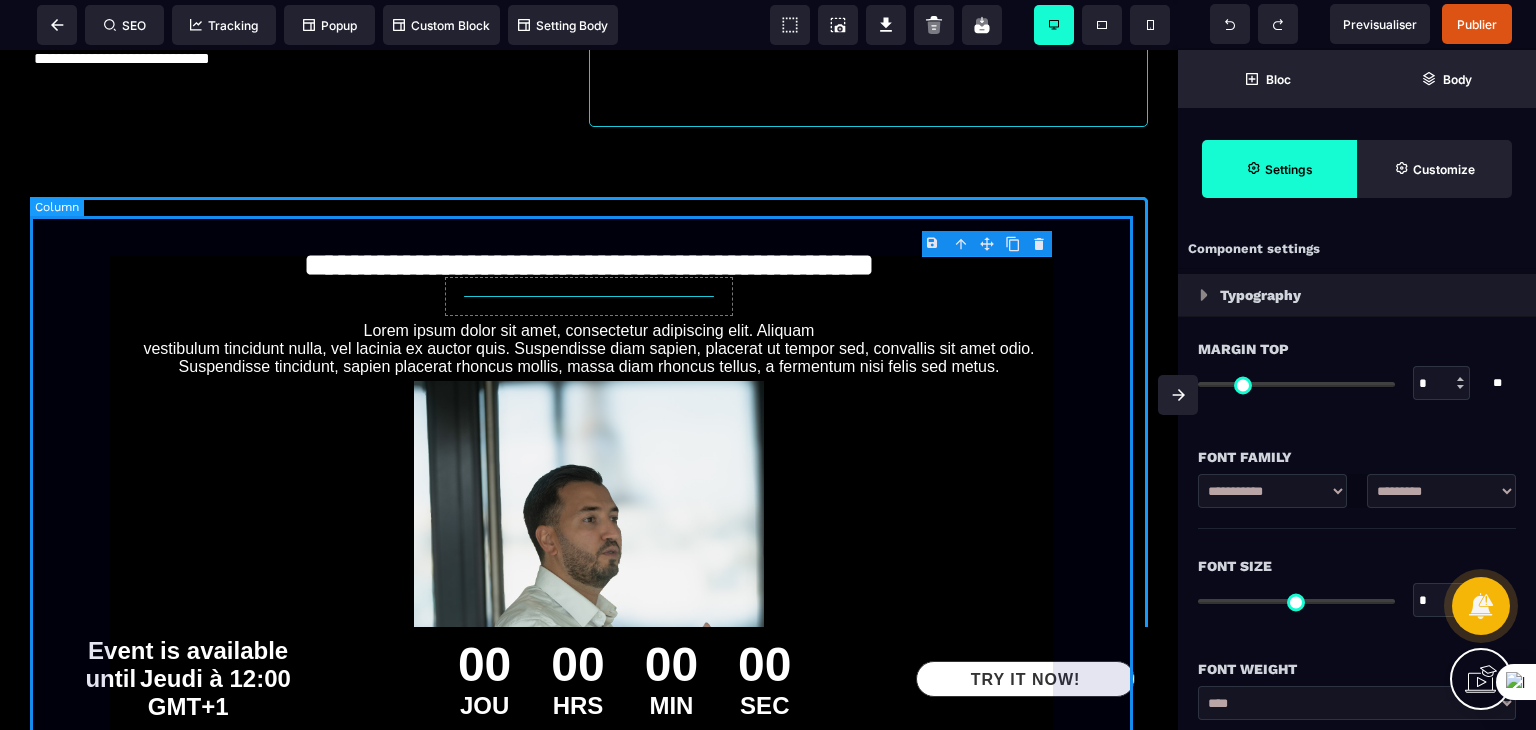 select on "**" 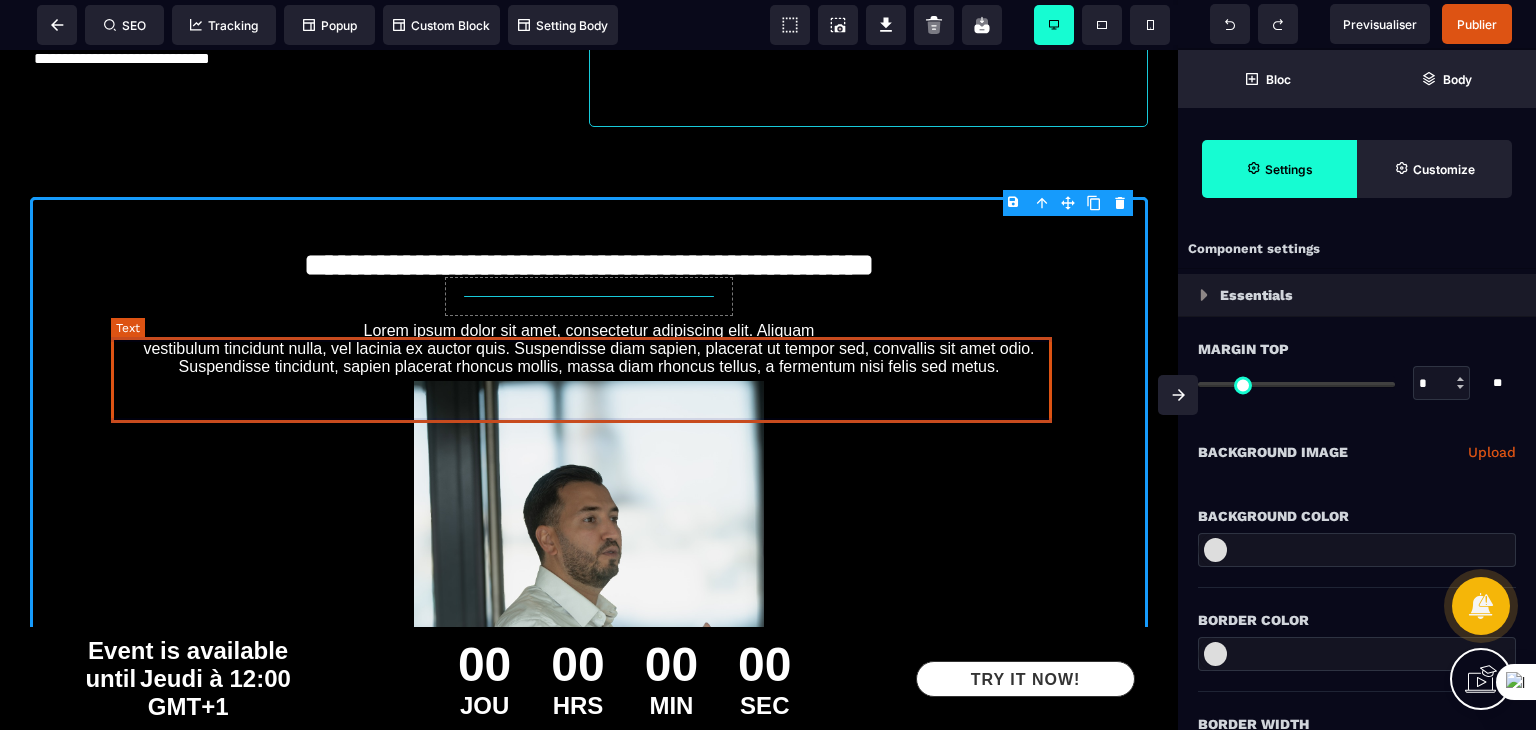click on "Lorem ipsum dolor sit amet, consectetur adipiscing elit. Aliquam  vestibulum tincidunt nulla, vel lacinia ex auctor quis. Suspendisse diam sapien, placerat ut tempor sed, convallis sit amet odio. Suspendisse tincidunt, sapien placerat rhoncus mollis, massa diam rhoncus tellus, a fermentum nisi felis sed metus." at bounding box center (589, 349) 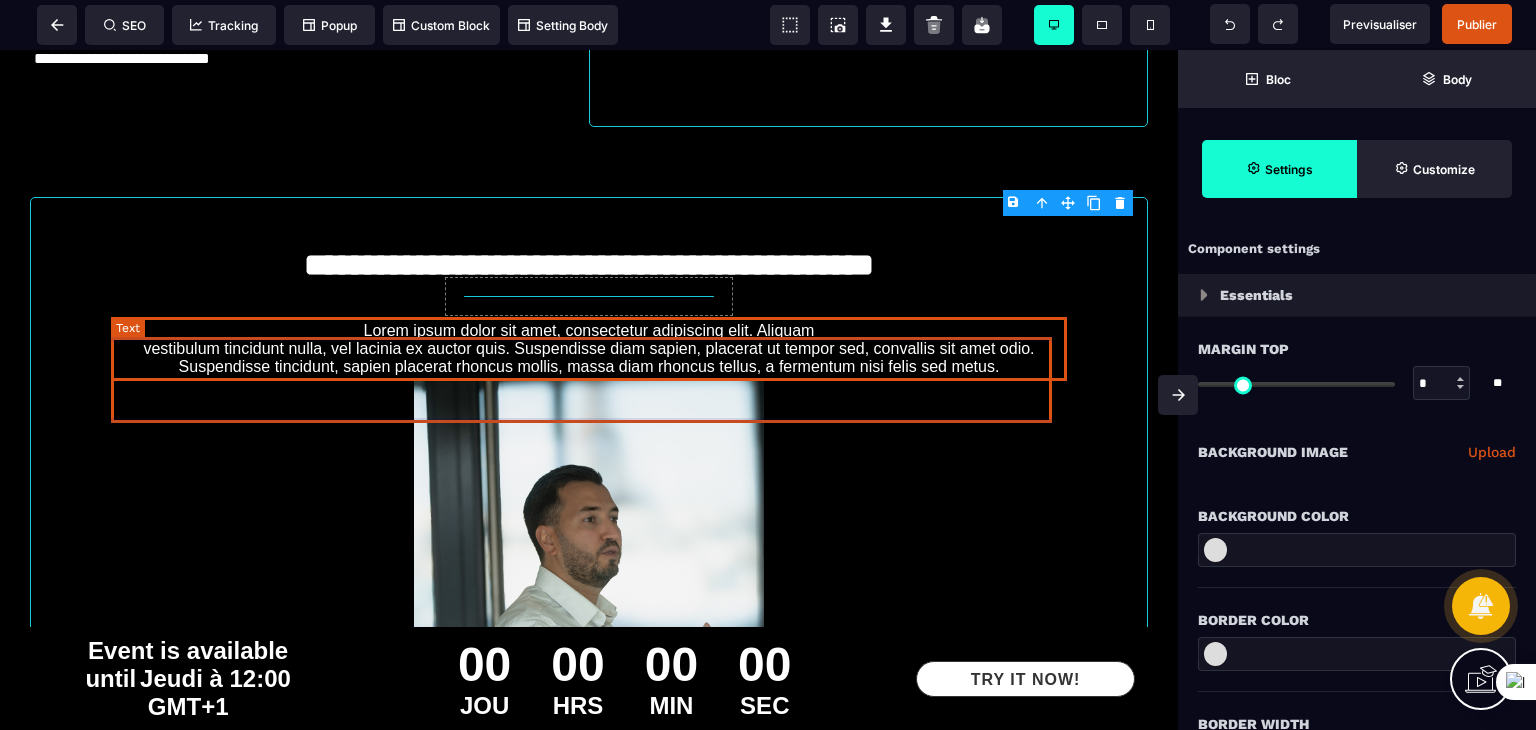 select on "***" 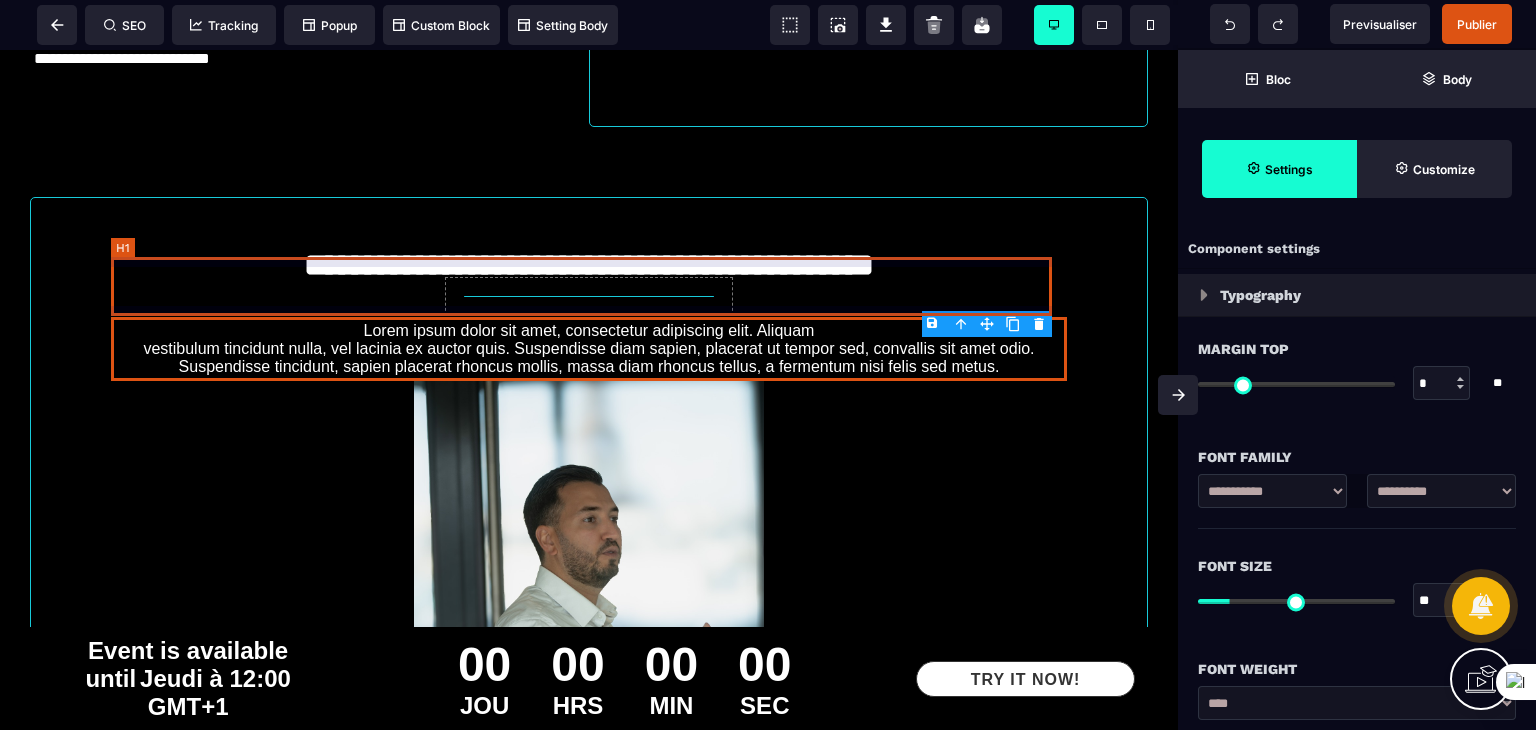 click on "**********" at bounding box center (589, 267) 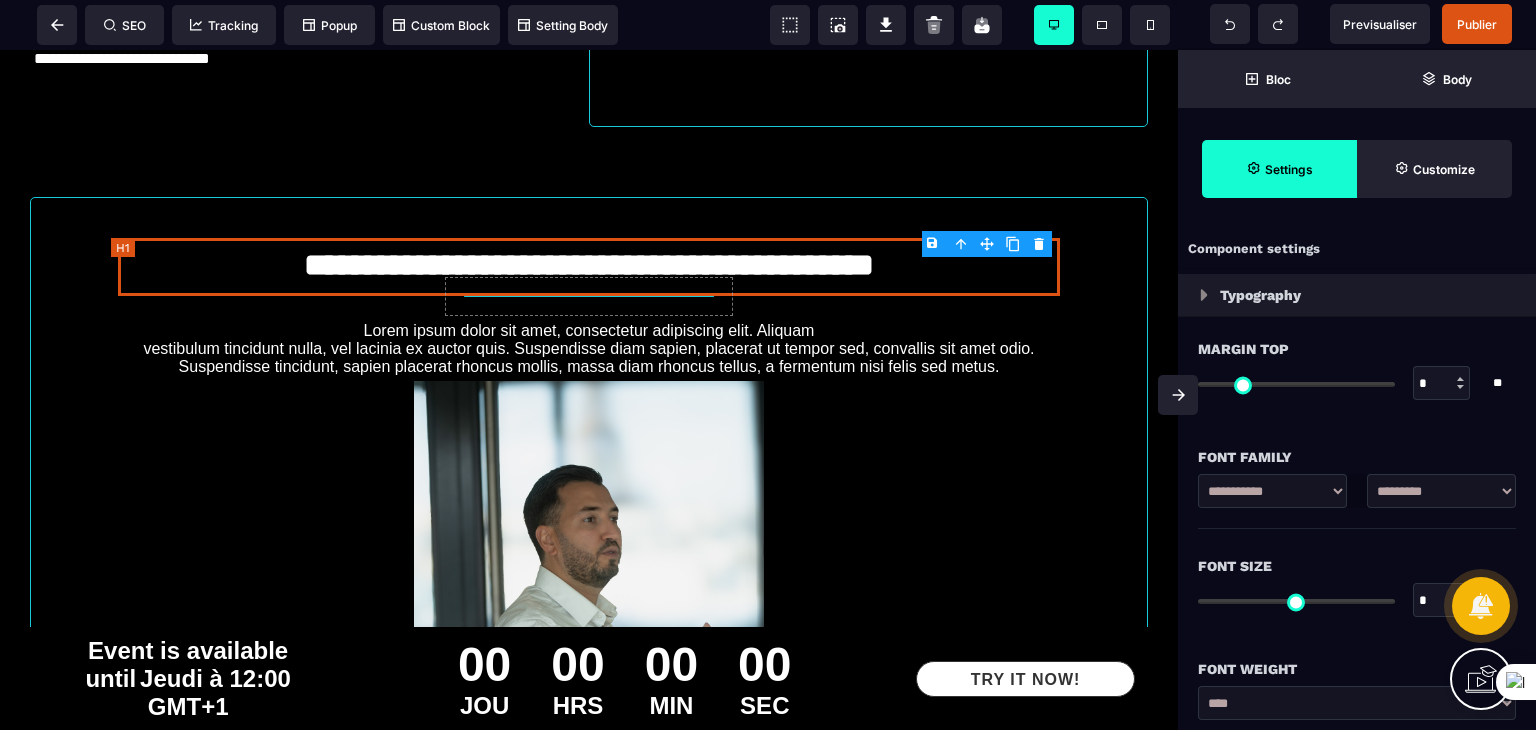 click on "**********" at bounding box center [589, 267] 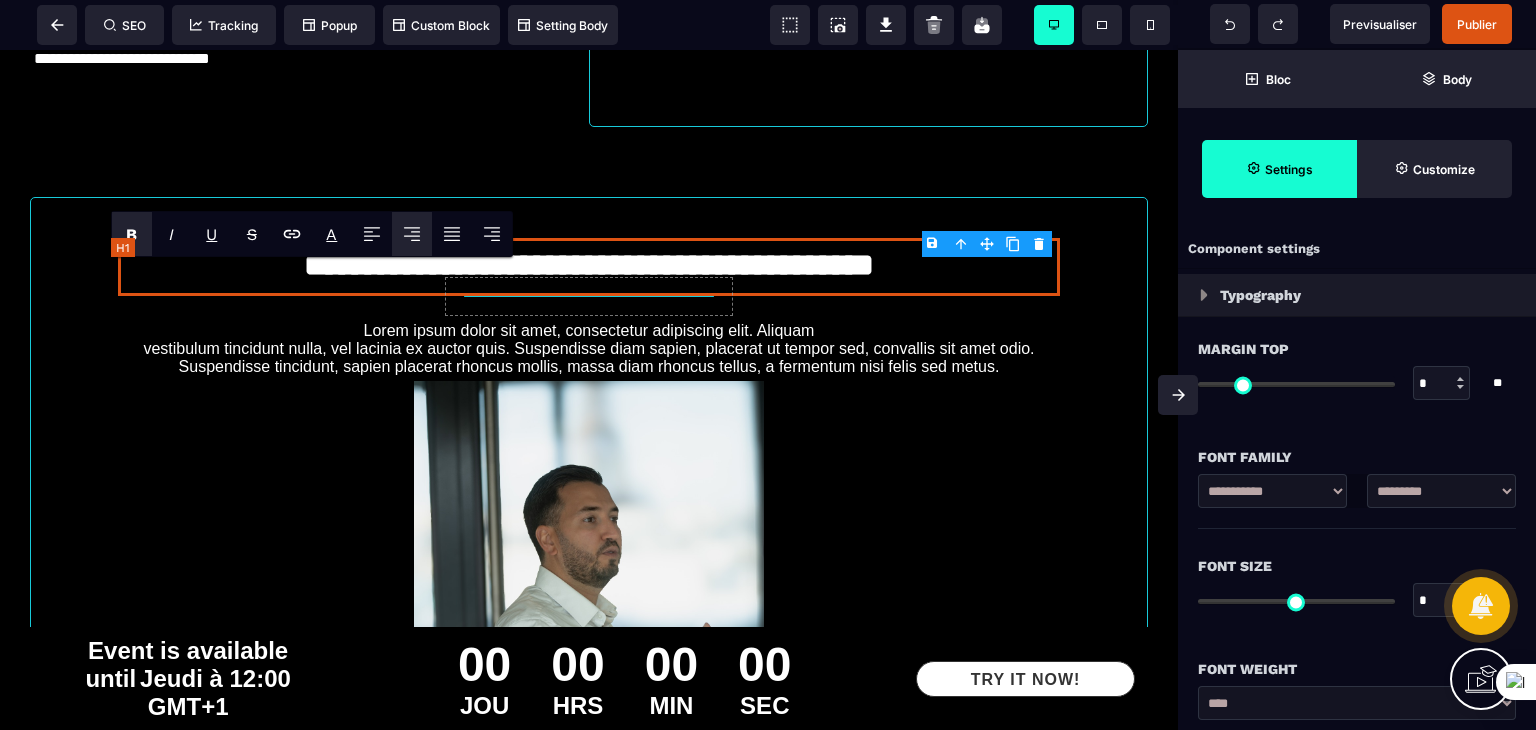 click on "**********" at bounding box center (589, 267) 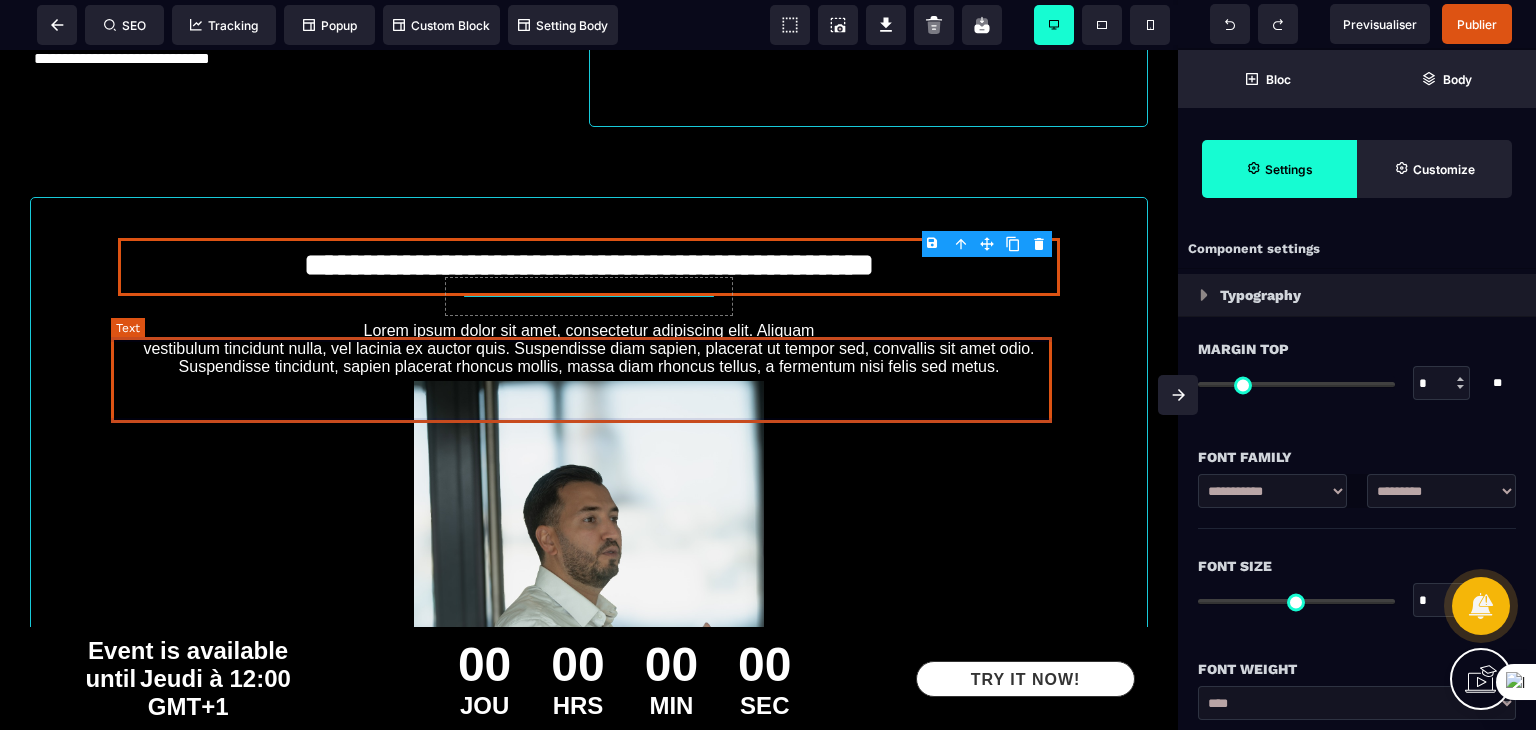 click on "Lorem ipsum dolor sit amet, consectetur adipiscing elit. Aliquam  vestibulum tincidunt nulla, vel lacinia ex auctor quis. Suspendisse diam sapien, placerat ut tempor sed, convallis sit amet odio. Suspendisse tincidunt, sapien placerat rhoncus mollis, massa diam rhoncus tellus, a fermentum nisi felis sed metus." at bounding box center [589, 349] 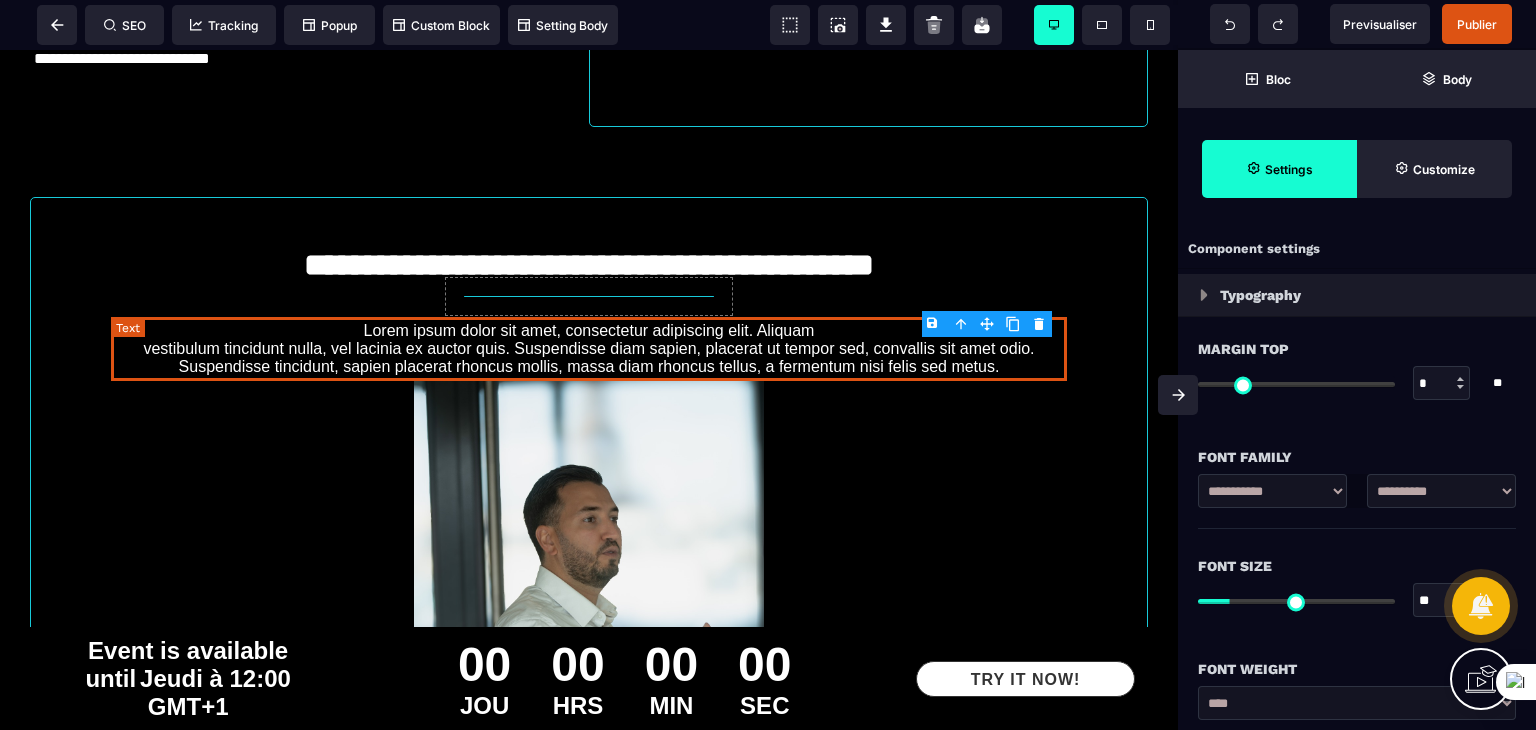 click on "Lorem ipsum dolor sit amet, consectetur adipiscing elit. Aliquam  vestibulum tincidunt nulla, vel lacinia ex auctor quis. Suspendisse diam sapien, placerat ut tempor sed, convallis sit amet odio. Suspendisse tincidunt, sapien placerat rhoncus mollis, massa diam rhoncus tellus, a fermentum nisi felis sed metus." at bounding box center [589, 349] 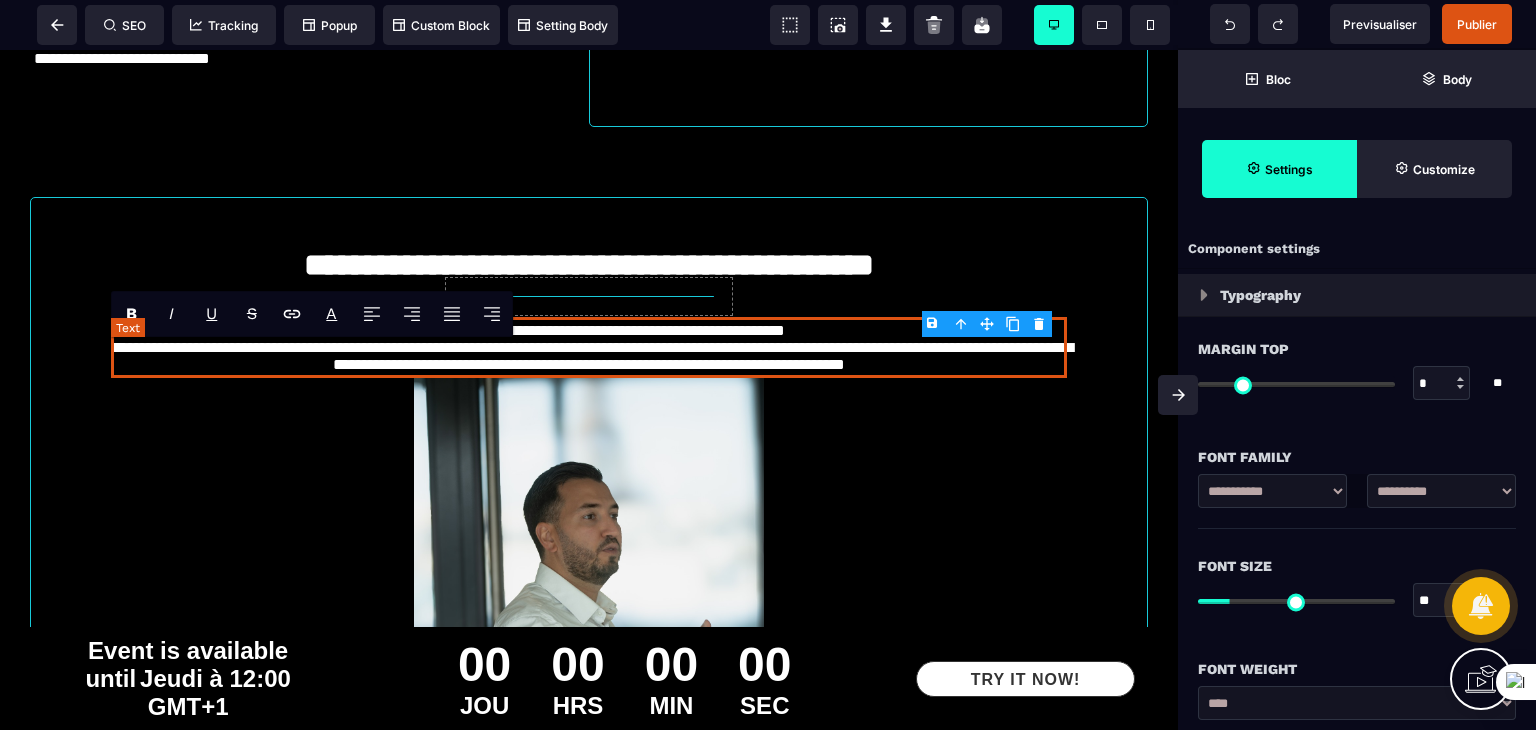 click on "**********" at bounding box center (589, 347) 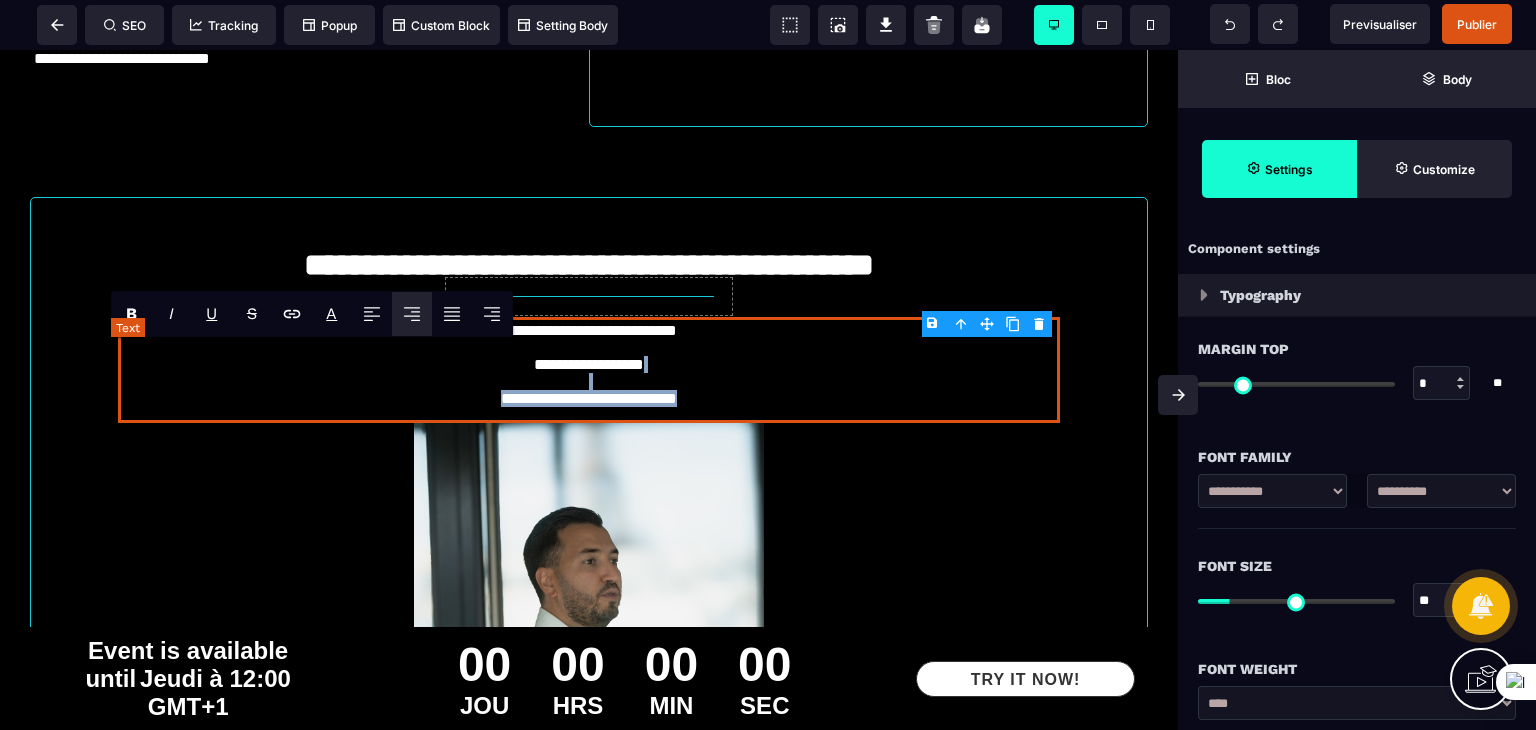 drag, startPoint x: 701, startPoint y: 423, endPoint x: 464, endPoint y: 405, distance: 237.68256 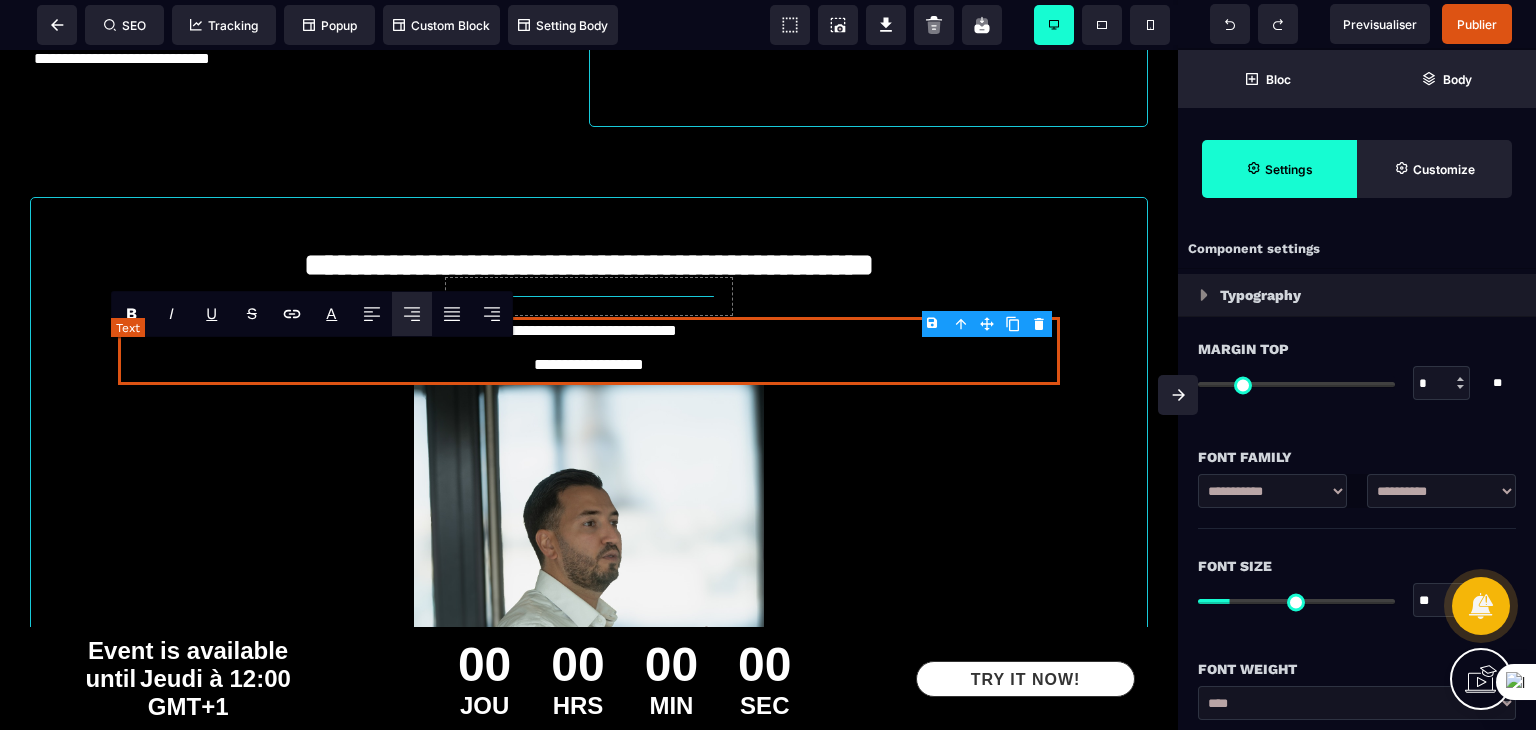 click on "**********" at bounding box center (589, 351) 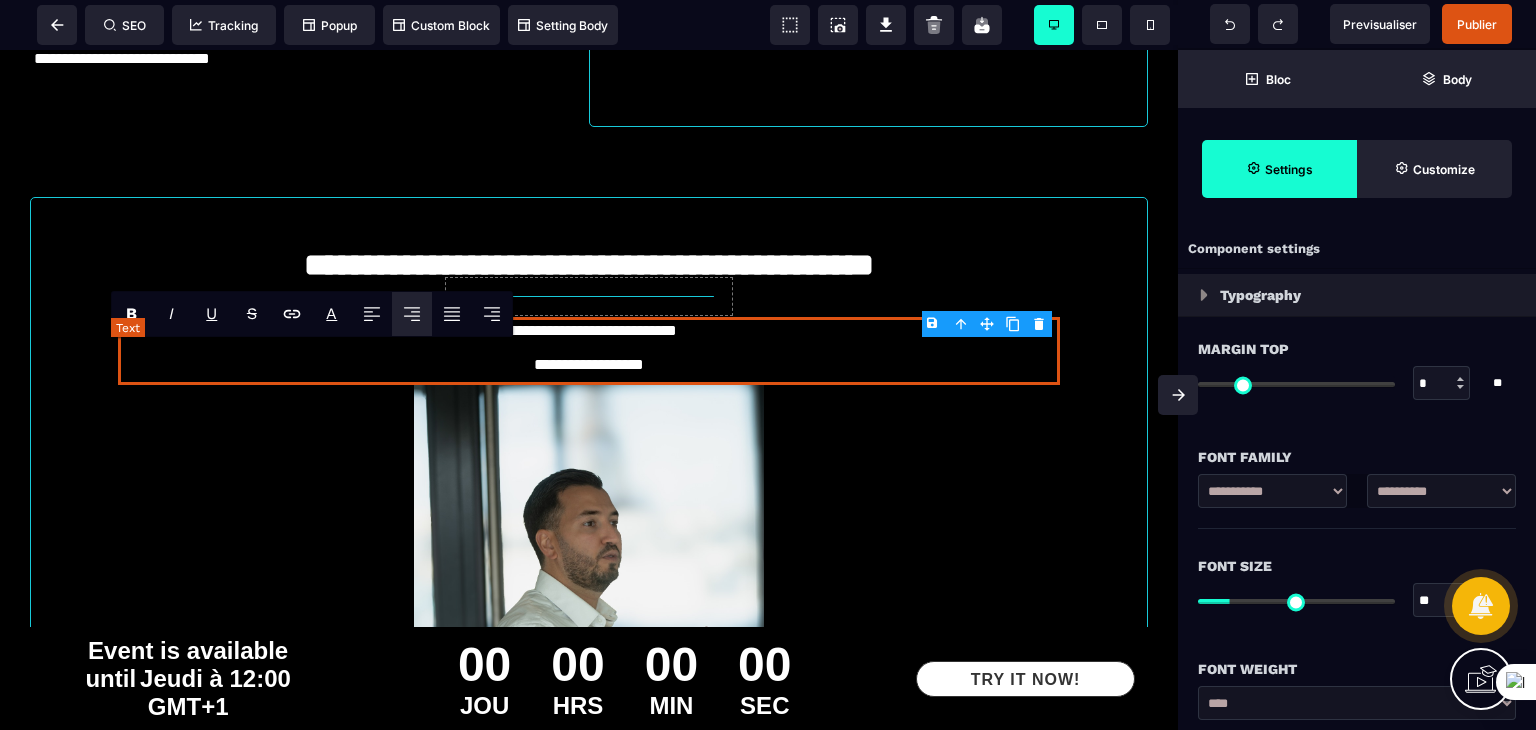 click on "**********" at bounding box center [589, 351] 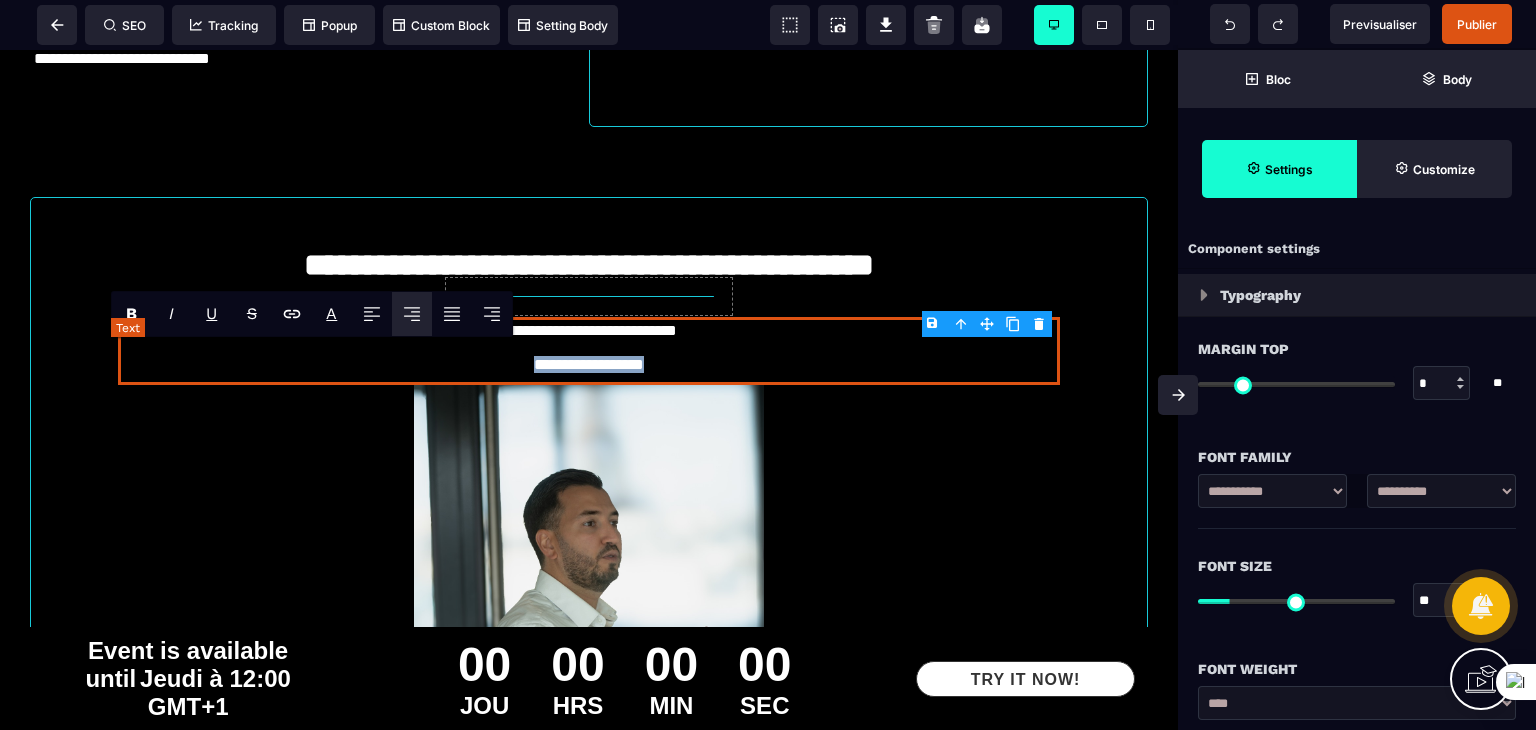 click on "**********" at bounding box center (589, 351) 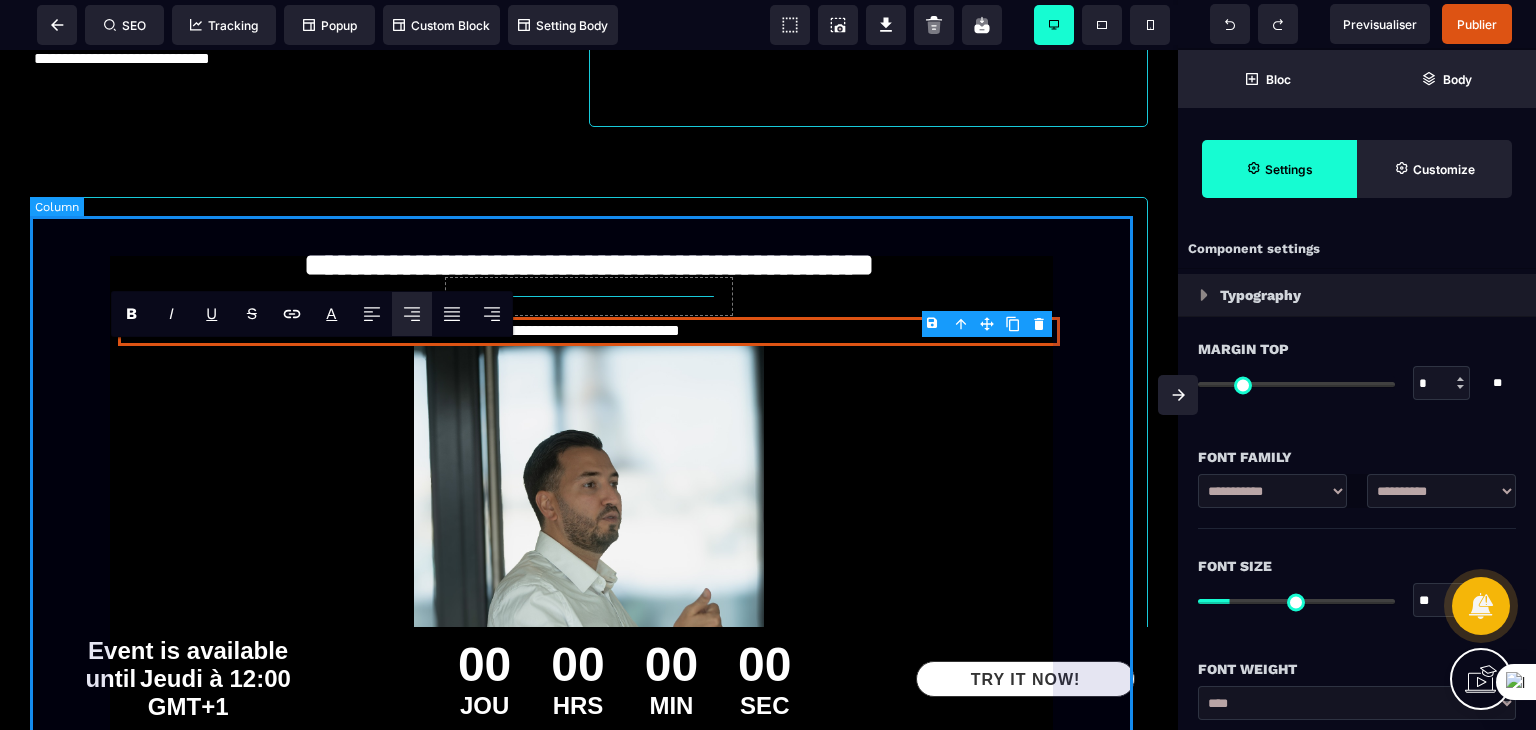 click on "**********" at bounding box center (589, 537) 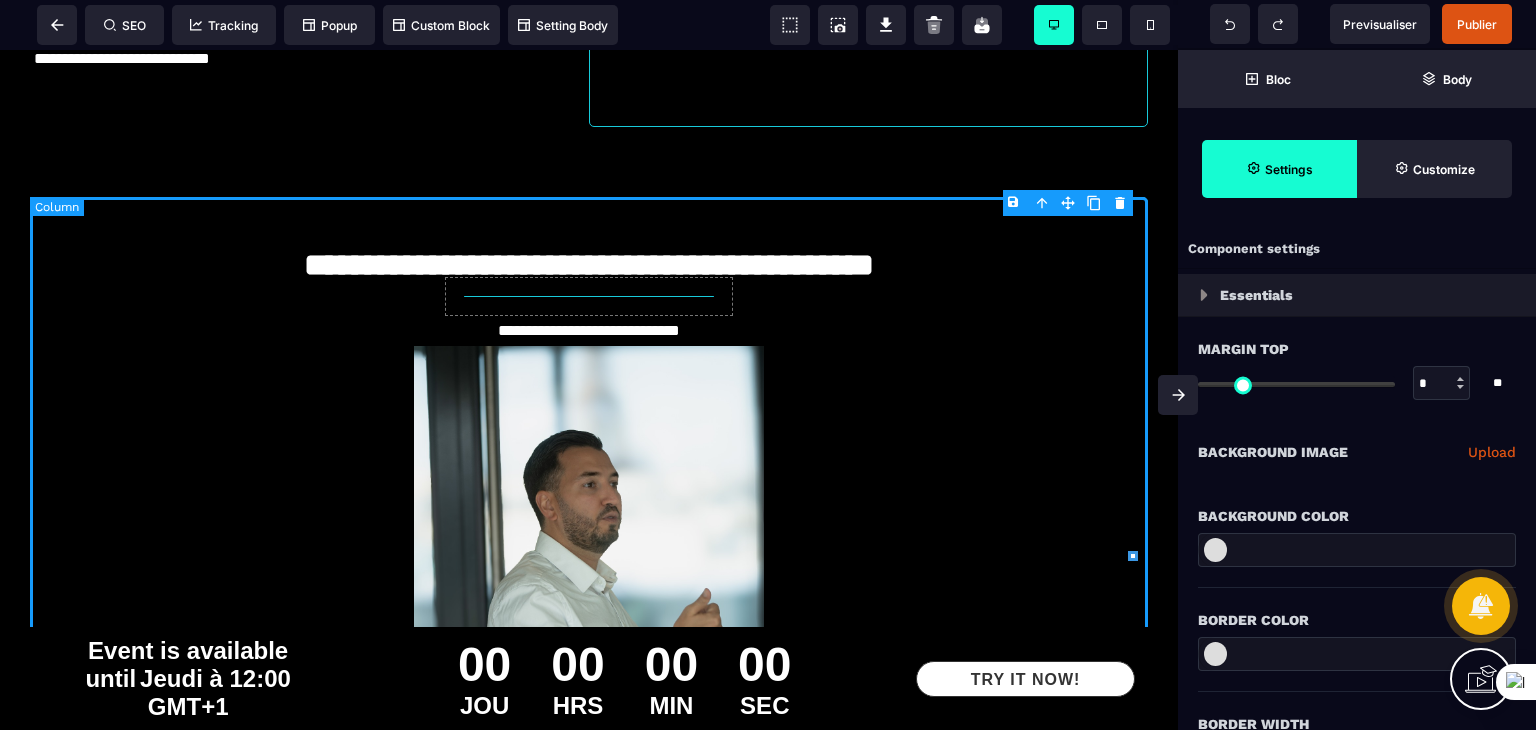 click on "**********" at bounding box center (589, 537) 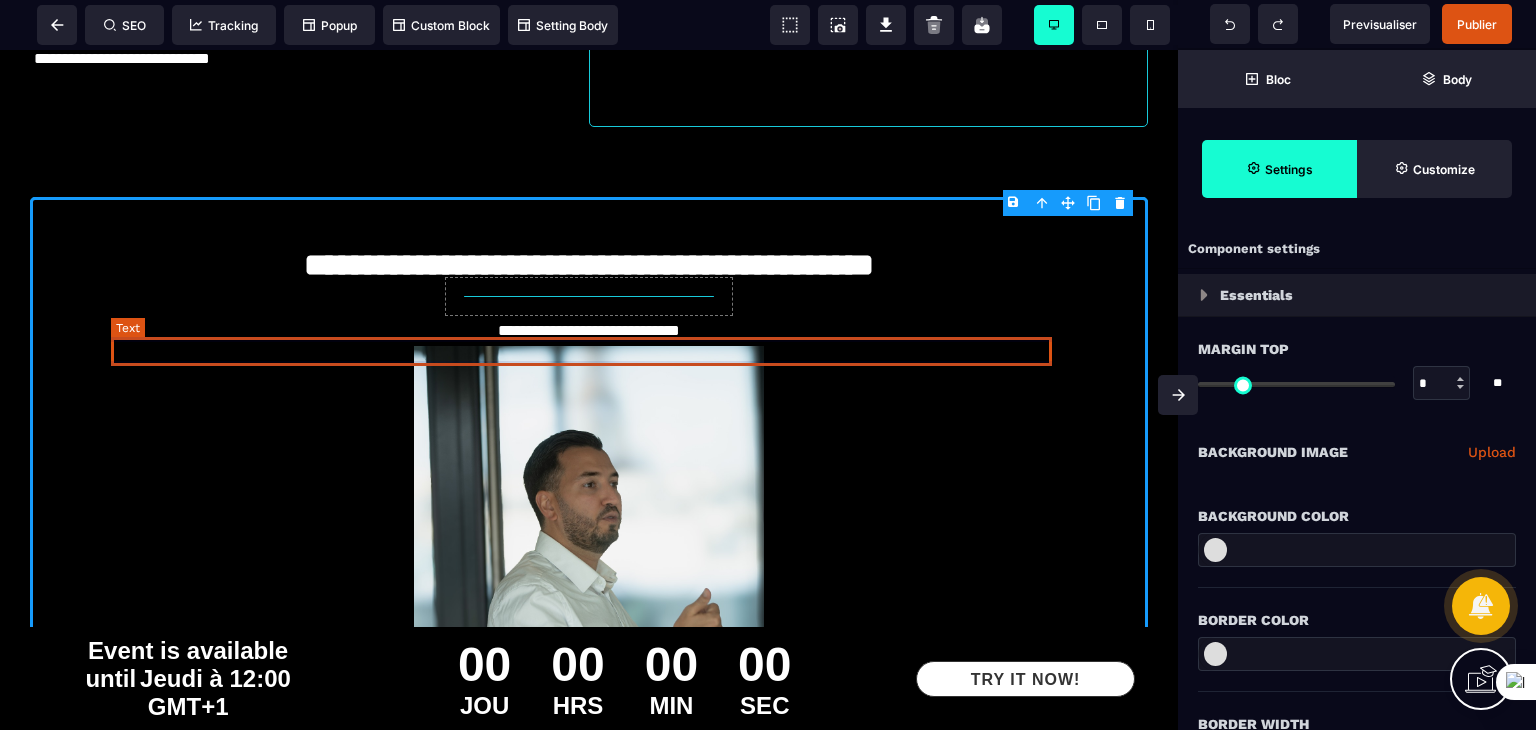 click on "**********" at bounding box center [589, 331] 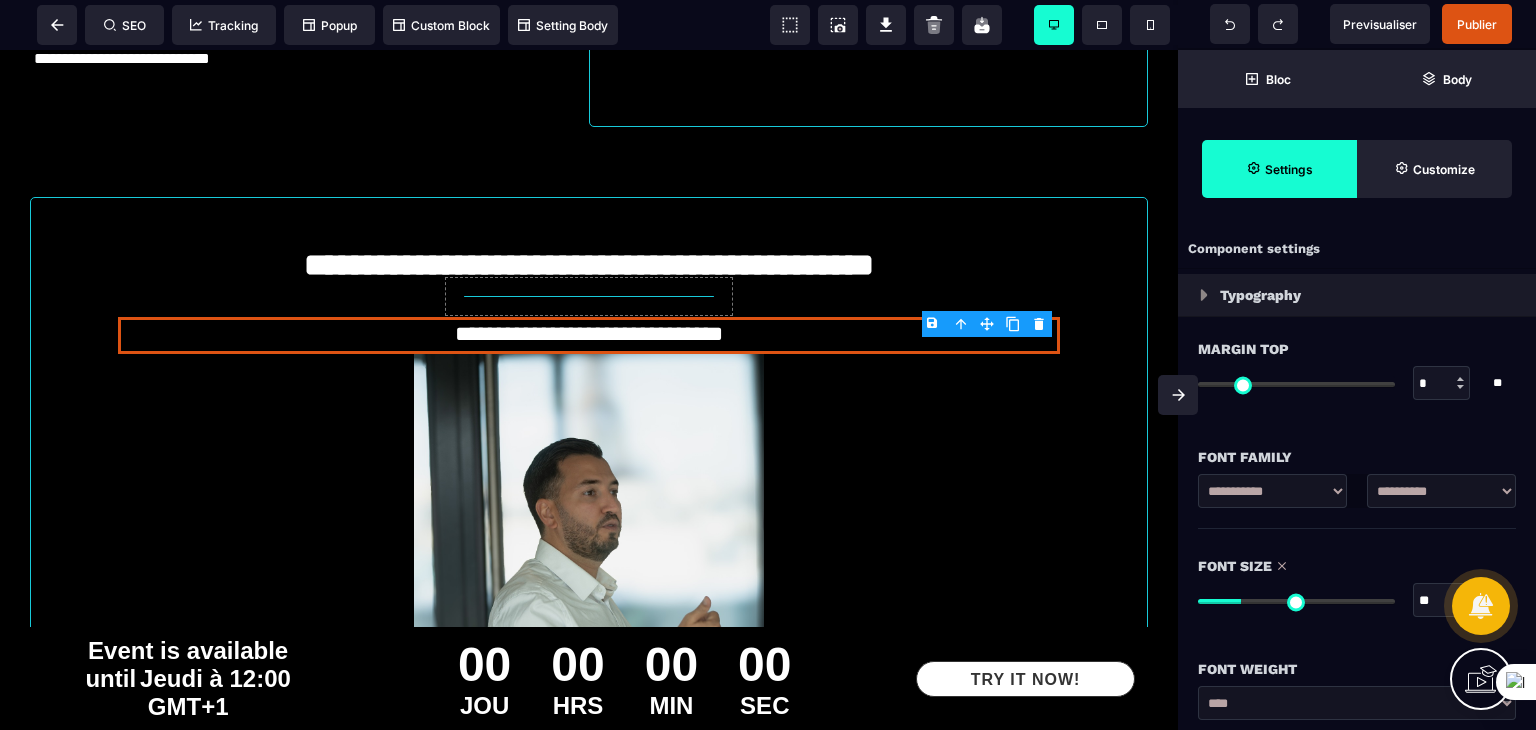 drag, startPoint x: 1235, startPoint y: 600, endPoint x: 1245, endPoint y: 601, distance: 10.049875 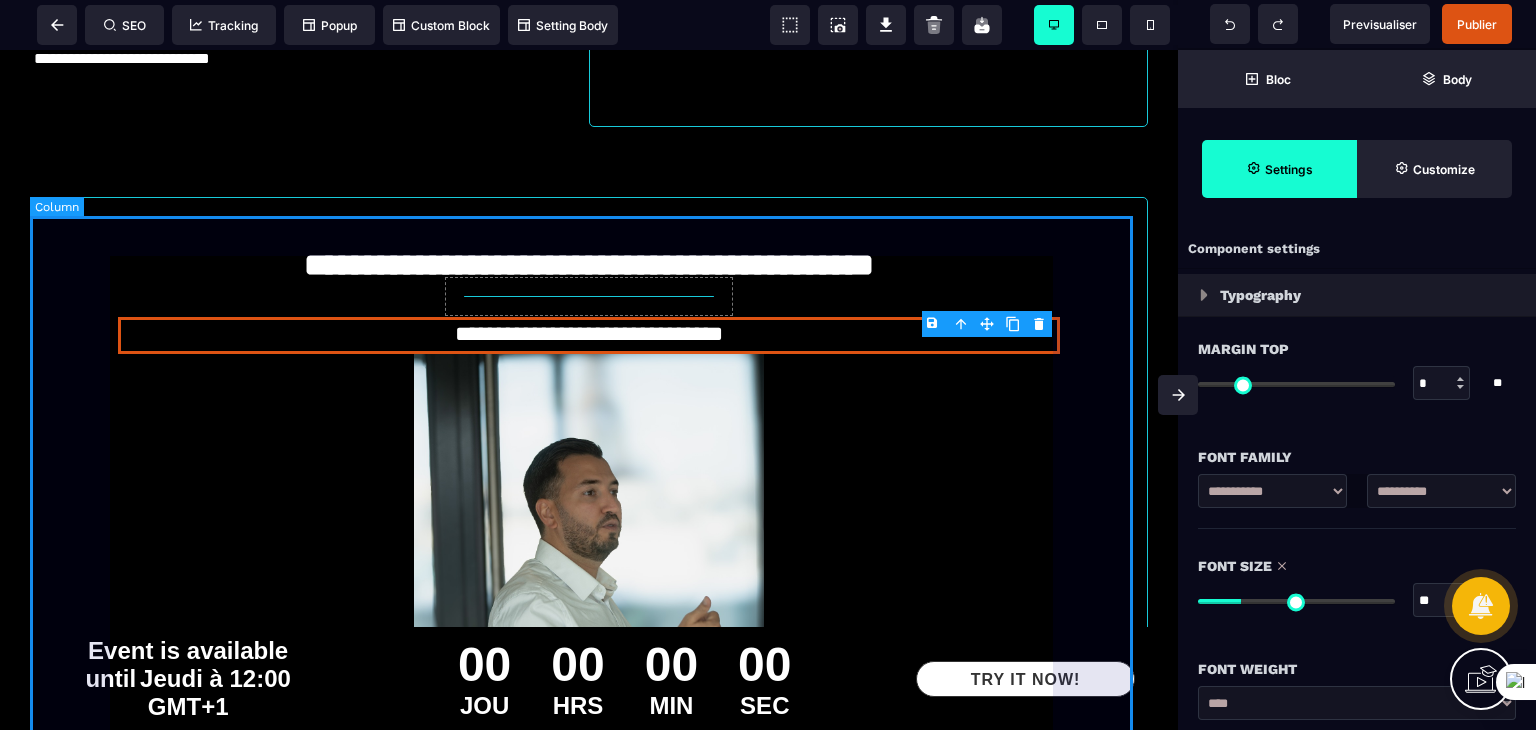 click on "**********" at bounding box center (589, 541) 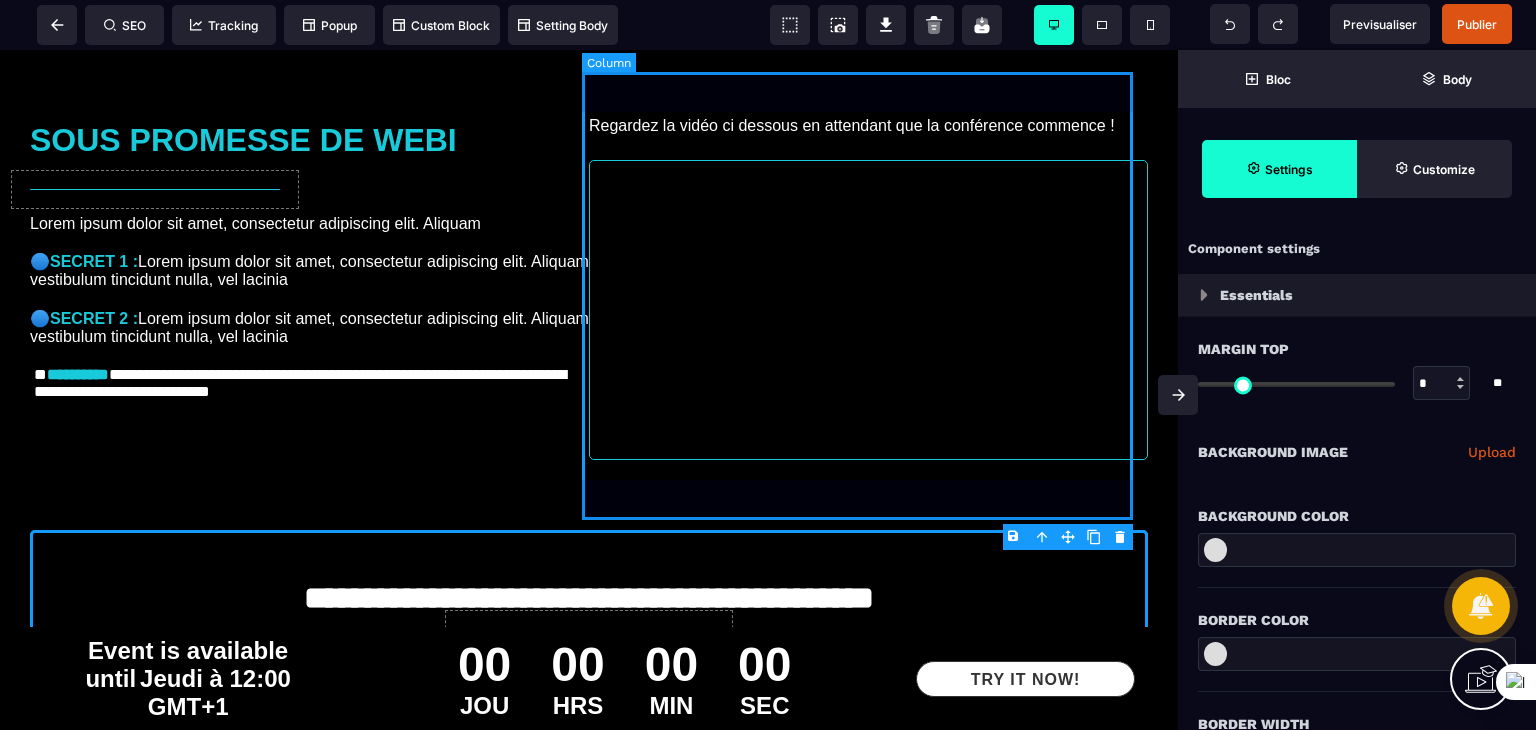 scroll, scrollTop: 0, scrollLeft: 0, axis: both 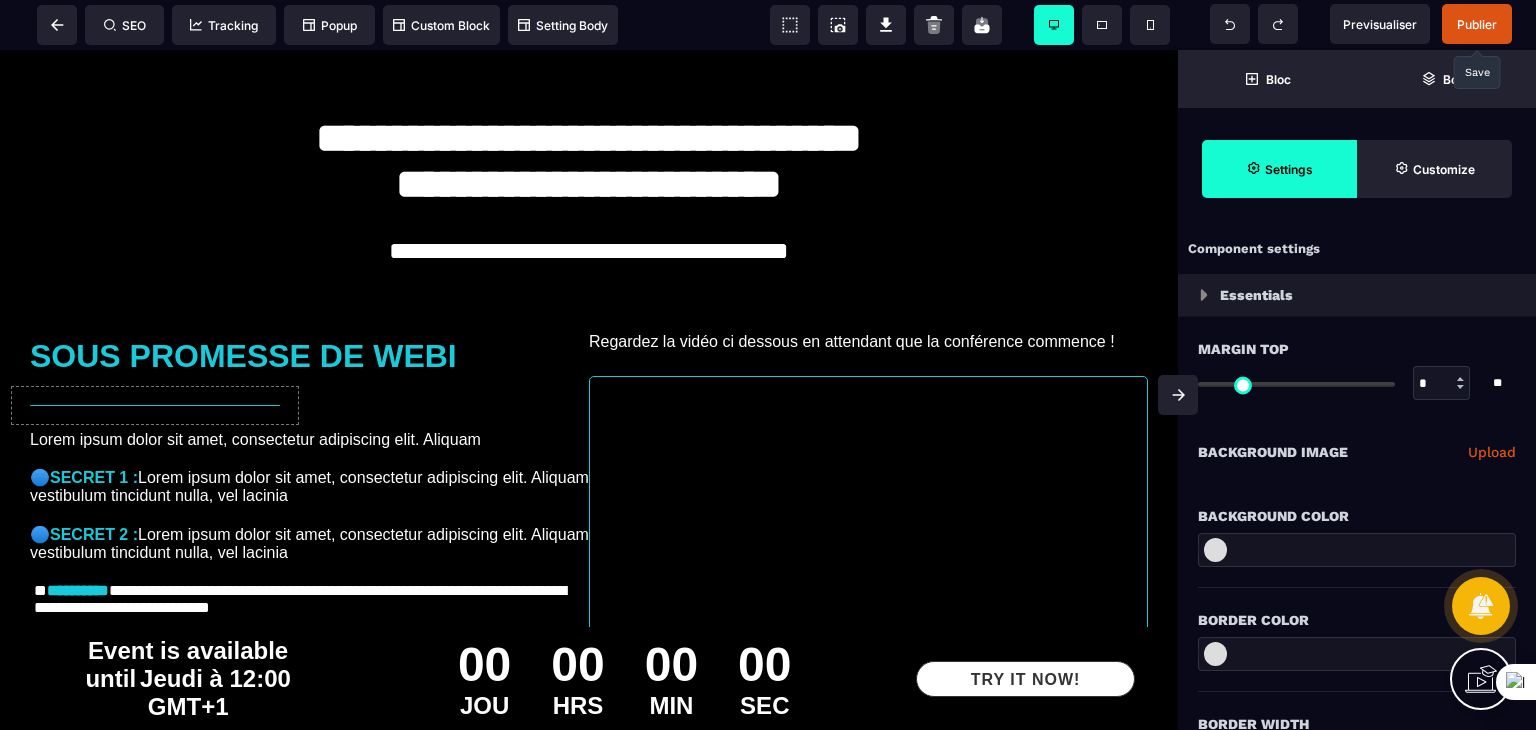 click on "Publier" at bounding box center (1477, 24) 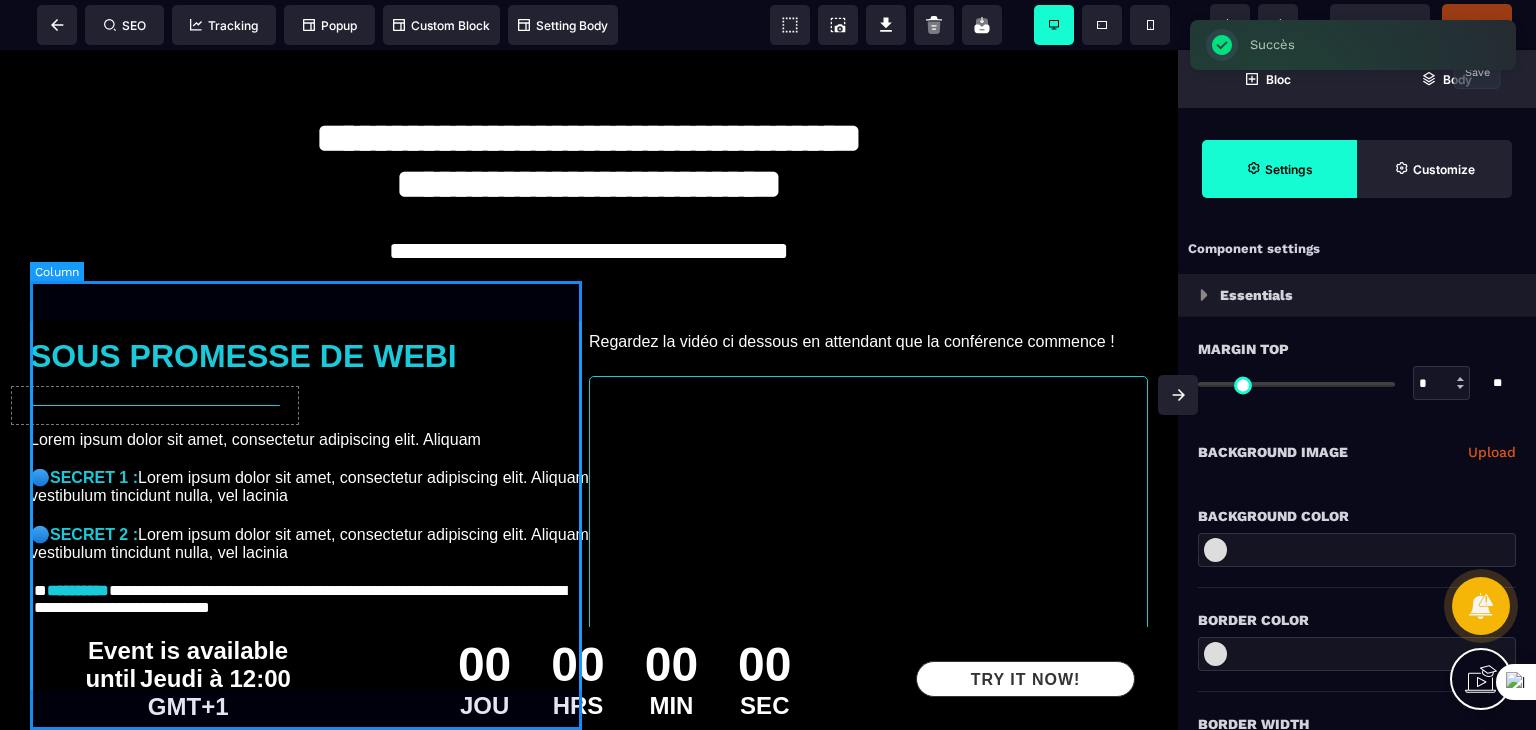scroll, scrollTop: 200, scrollLeft: 0, axis: vertical 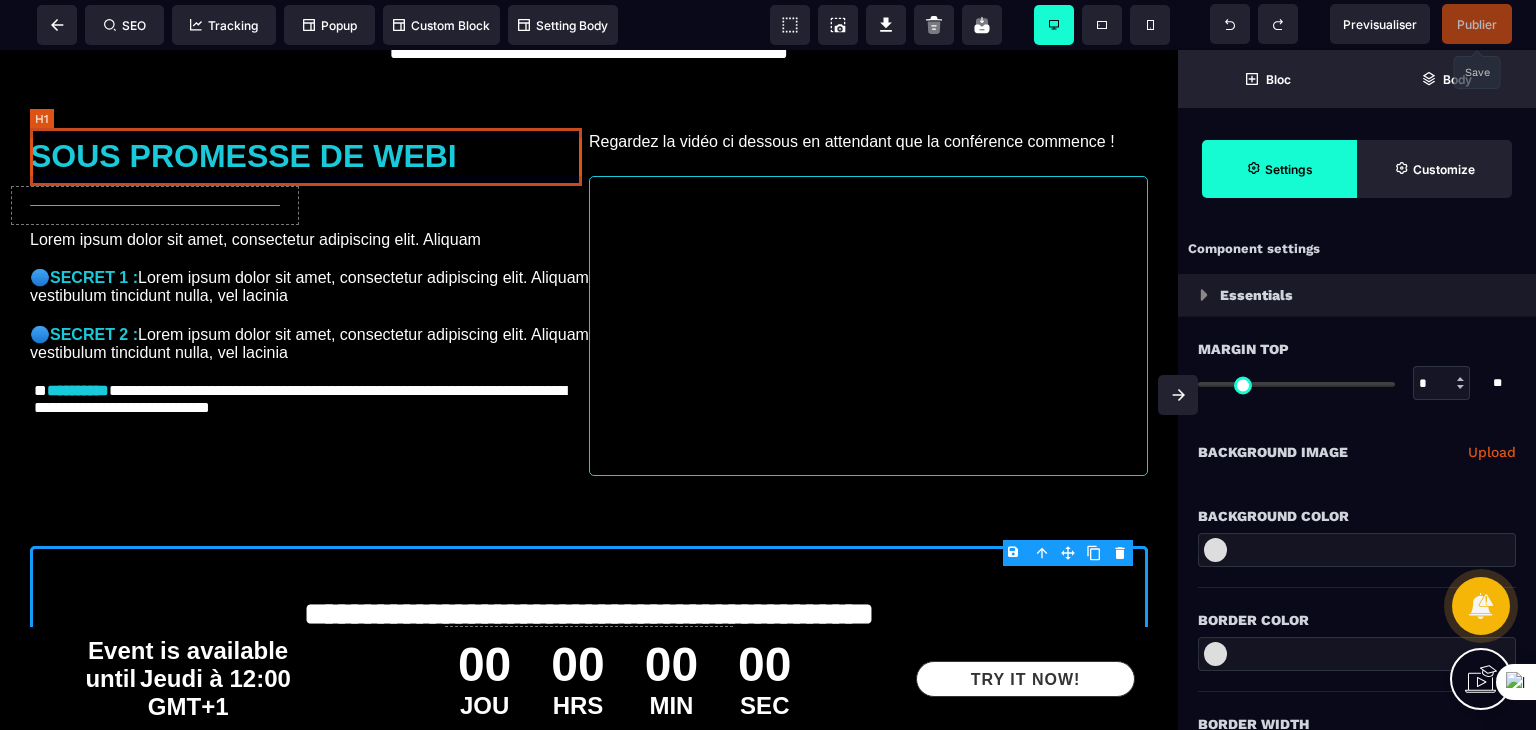 click on "SOUS PROMESSE DE WEBI" at bounding box center (309, 156) 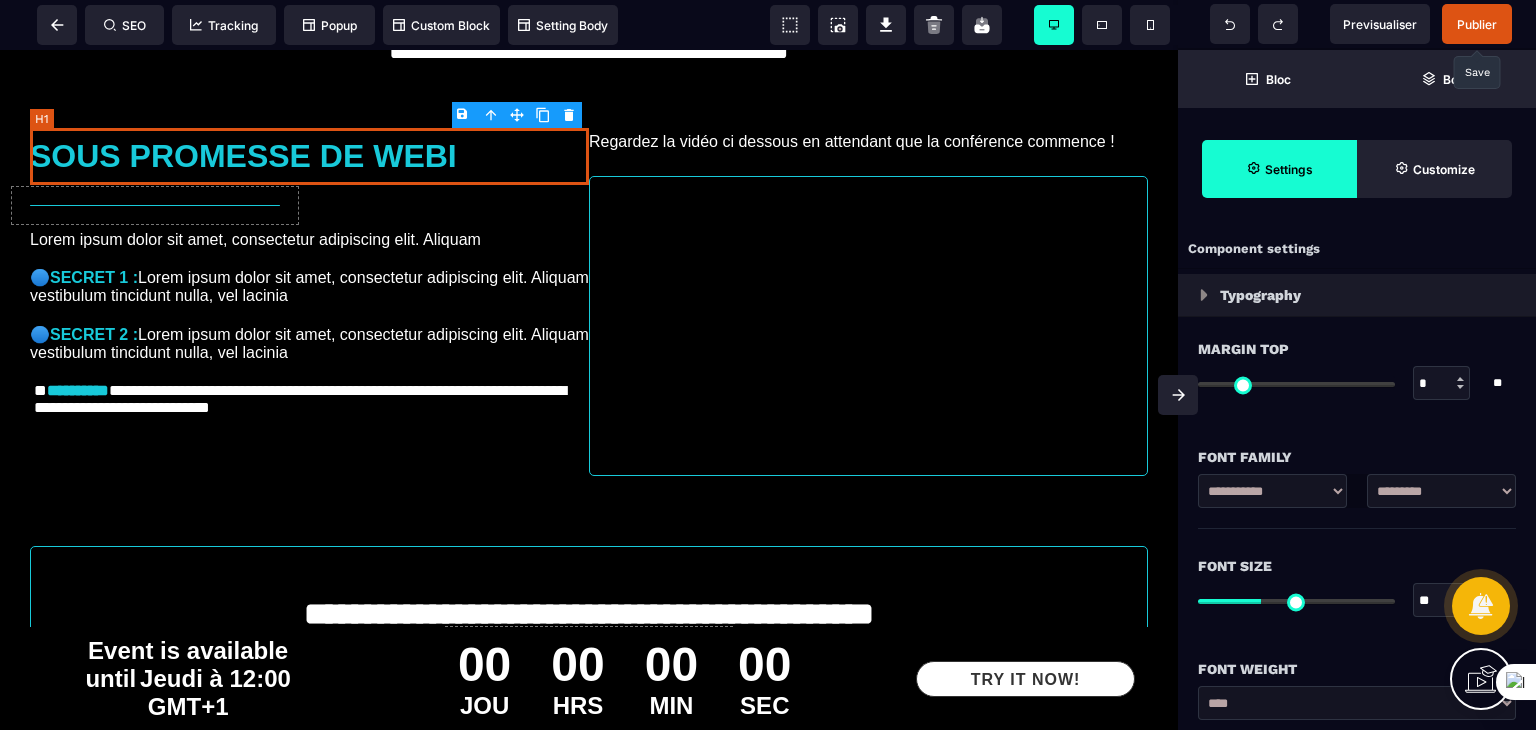 click on "SOUS PROMESSE DE WEBI" at bounding box center [309, 156] 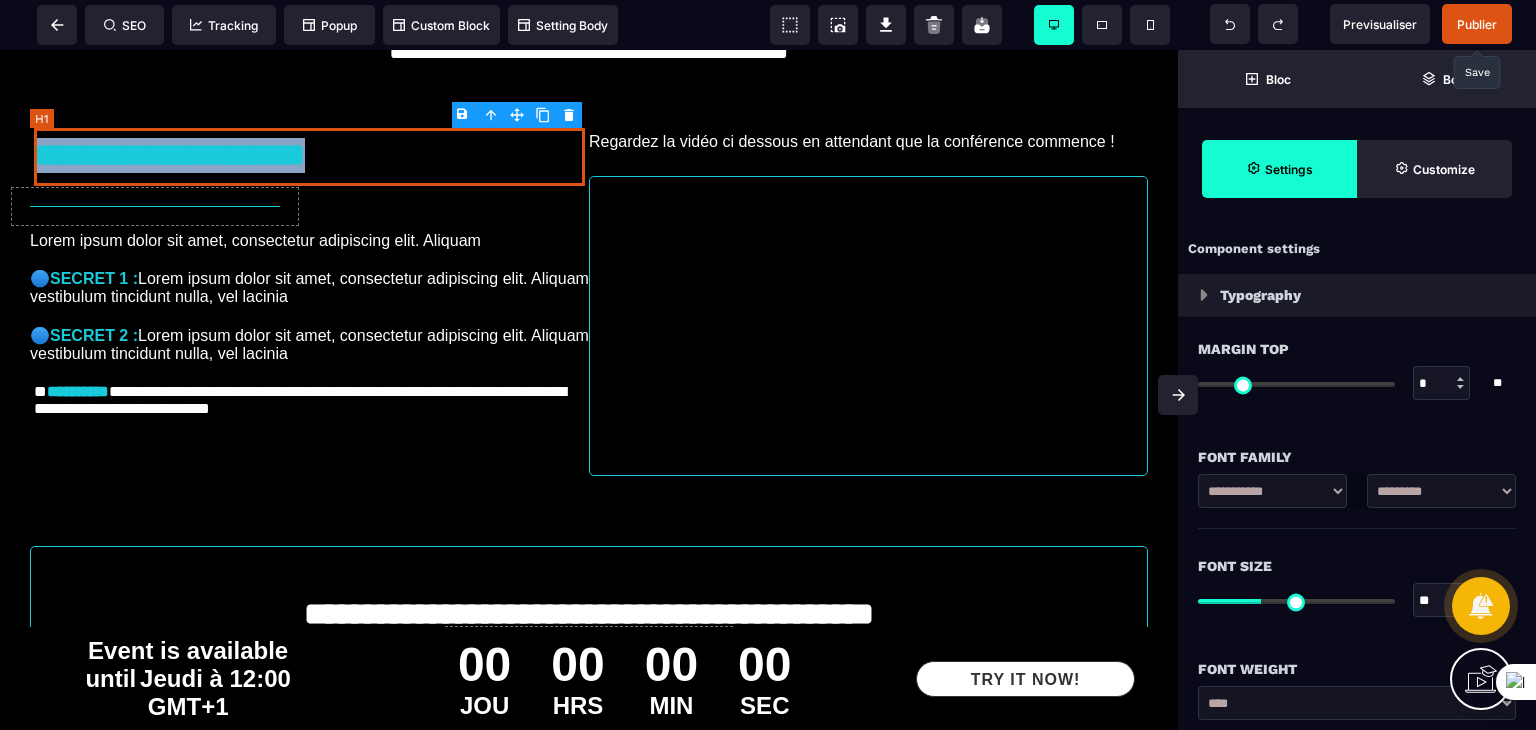 click on "**********" at bounding box center (310, 157) 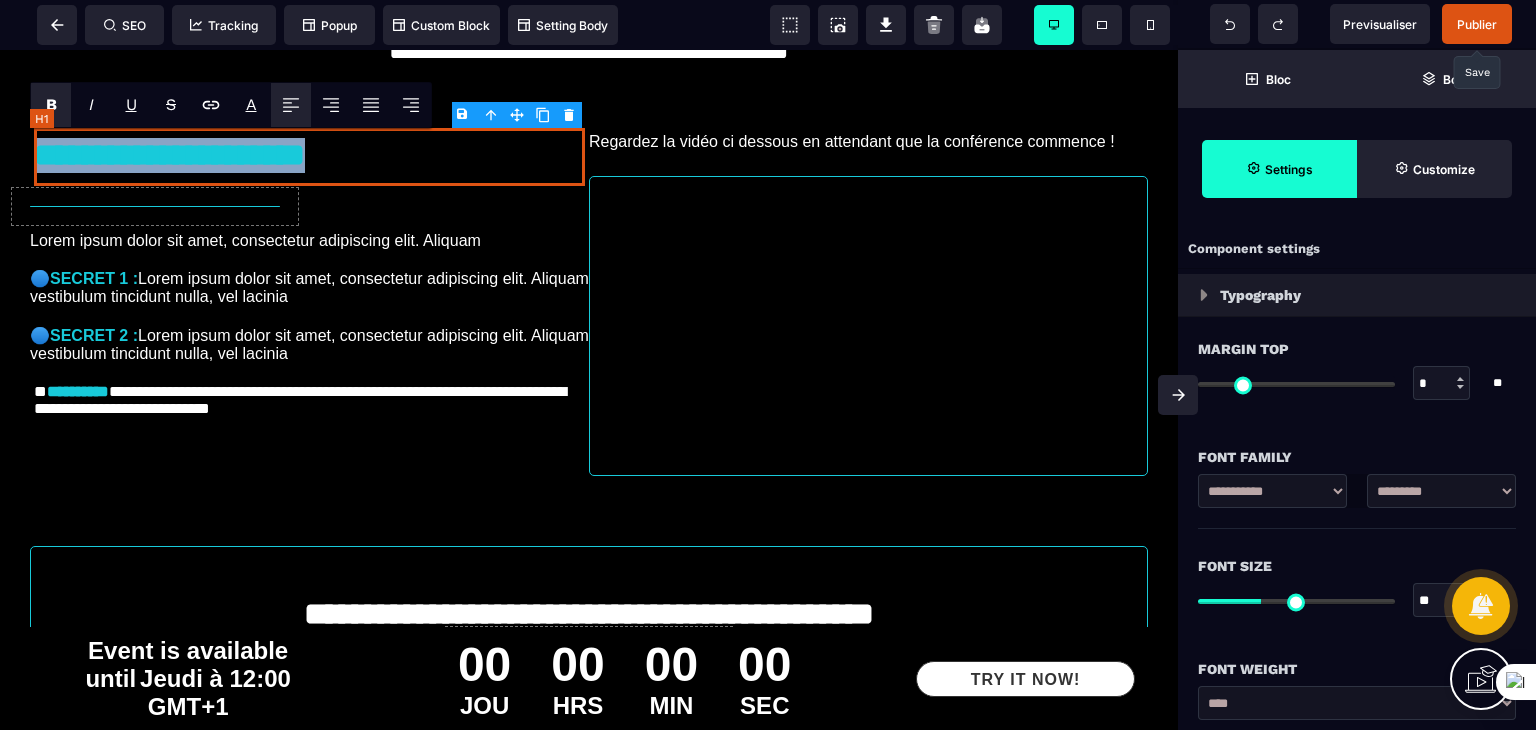 copy on "**********" 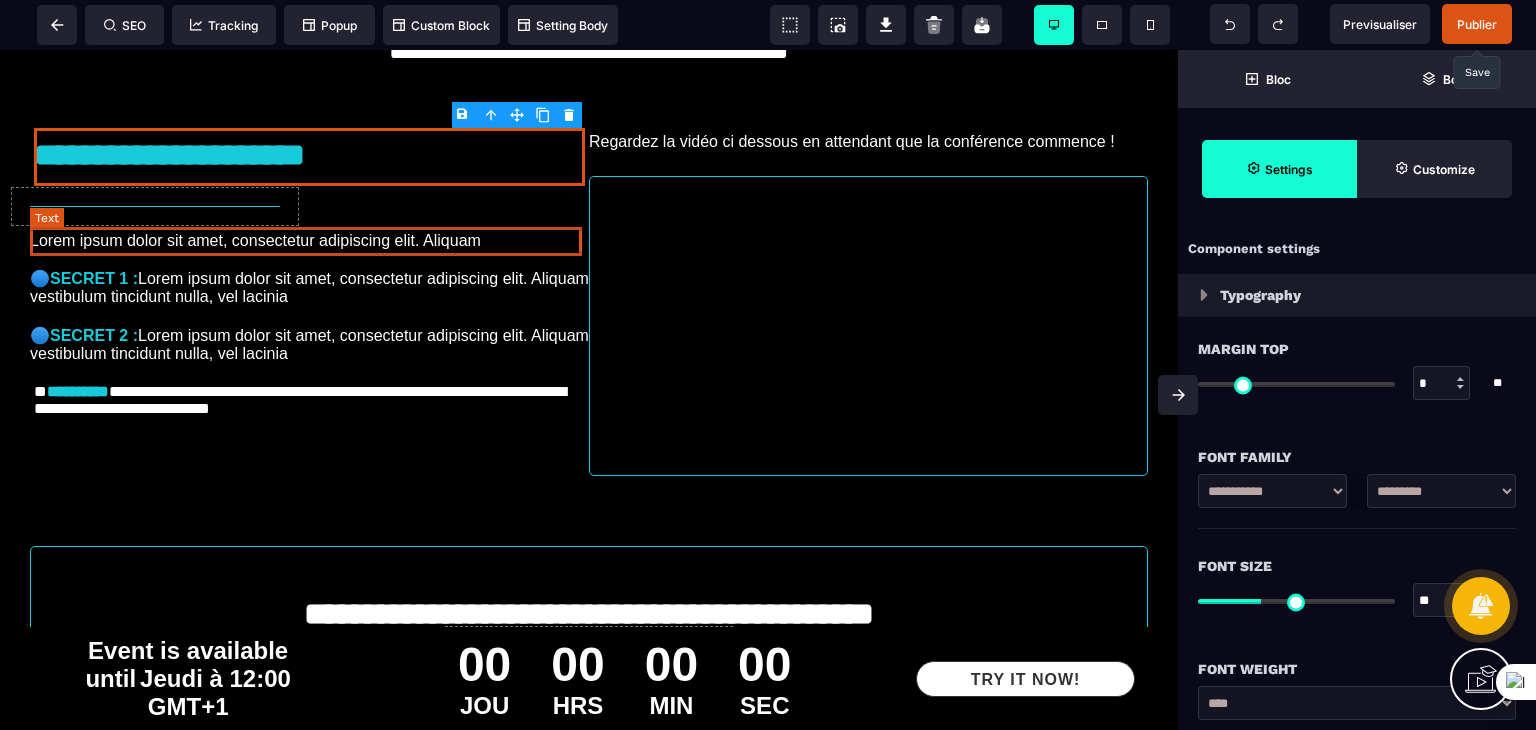 click on "Lorem ipsum dolor sit amet, consectetur adipiscing elit. Aliquam" at bounding box center (309, 241) 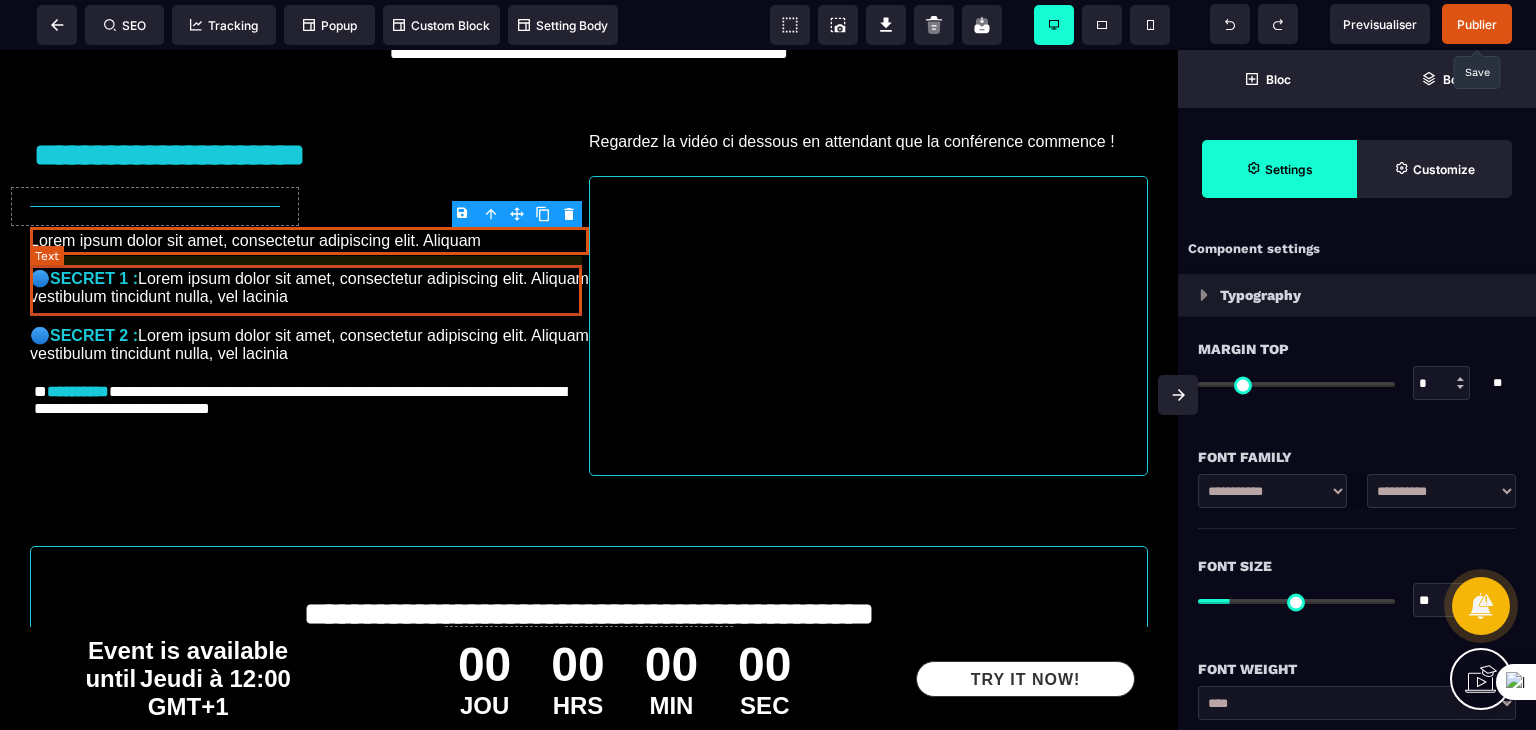 click on "🔵 SECRET 1 :  Lorem ipsum dolor sit amet, consectetur adipiscing elit. Aliquam vestibulum tincidunt nulla, vel lacinia" at bounding box center [309, 287] 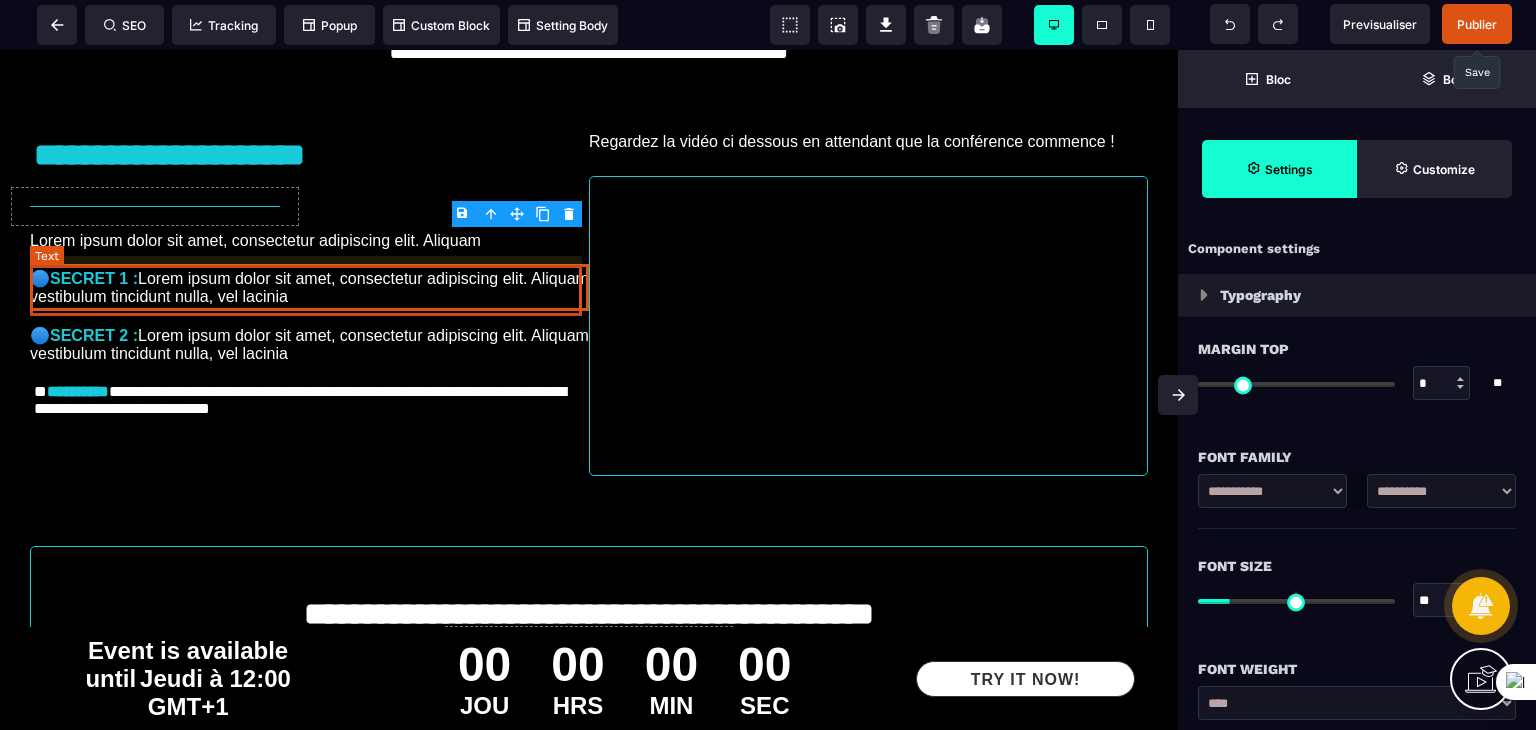 click on "🔵 SECRET 1 :  Lorem ipsum dolor sit amet, consectetur adipiscing elit. Aliquam vestibulum tincidunt nulla, vel lacinia" at bounding box center (309, 287) 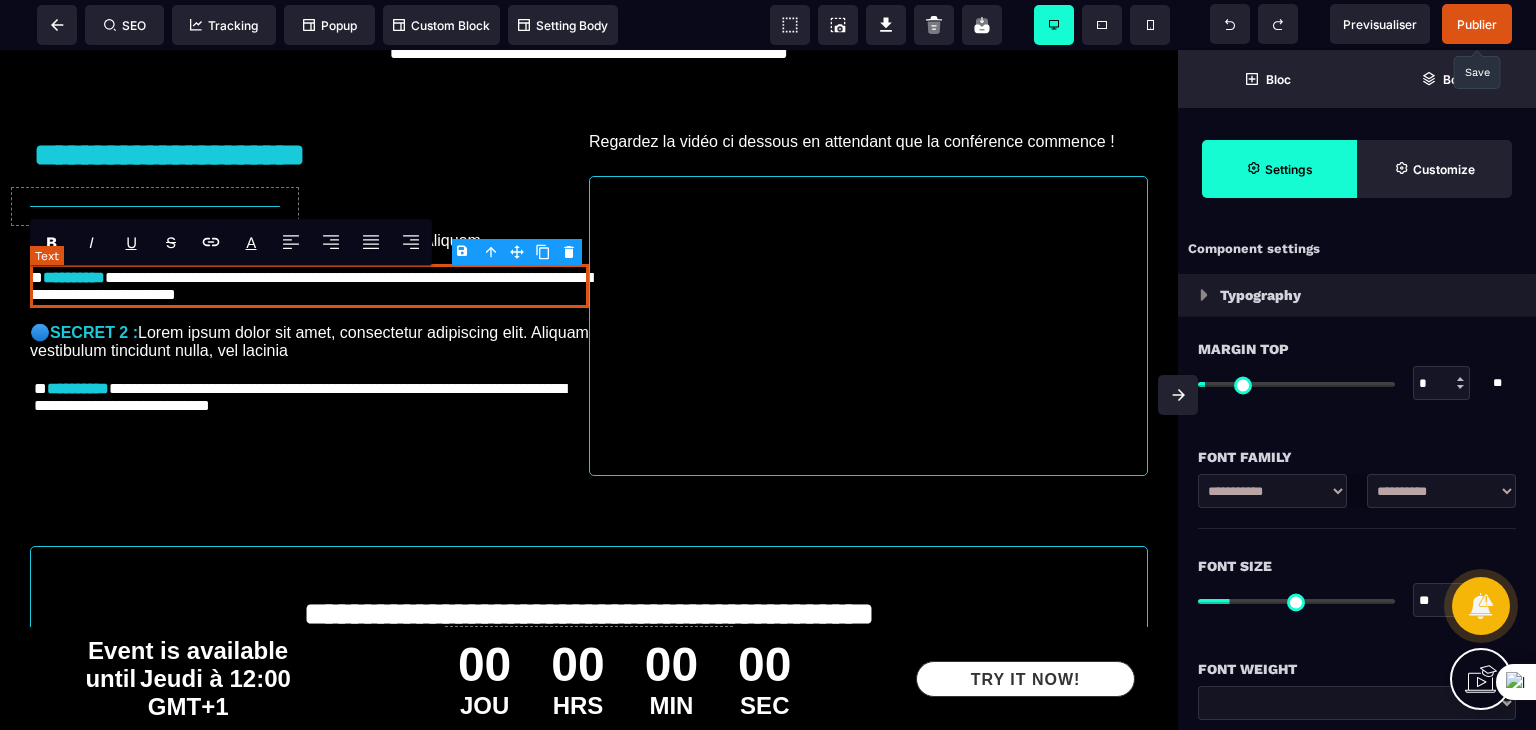 click on "**********" at bounding box center [309, 286] 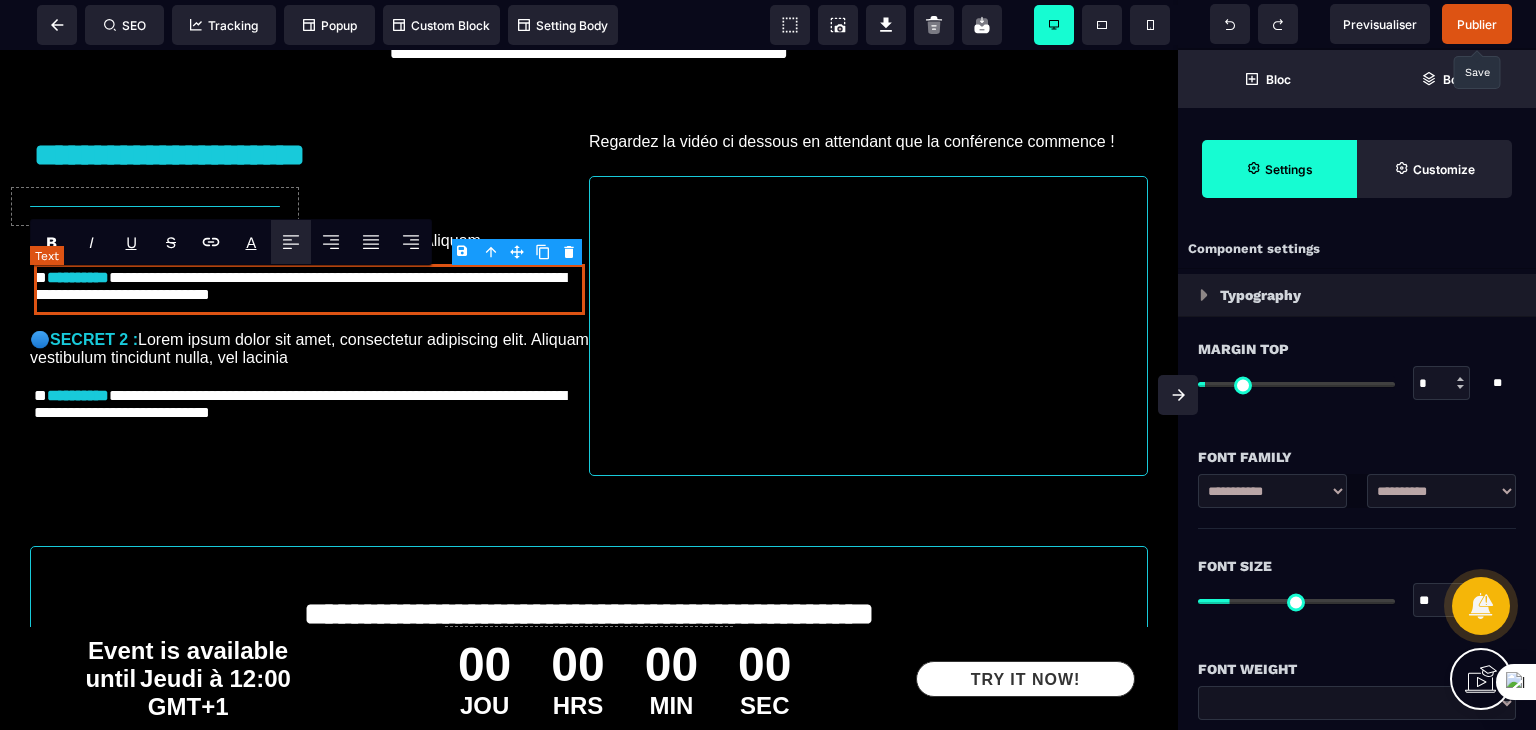 click on "**********" at bounding box center [310, 289] 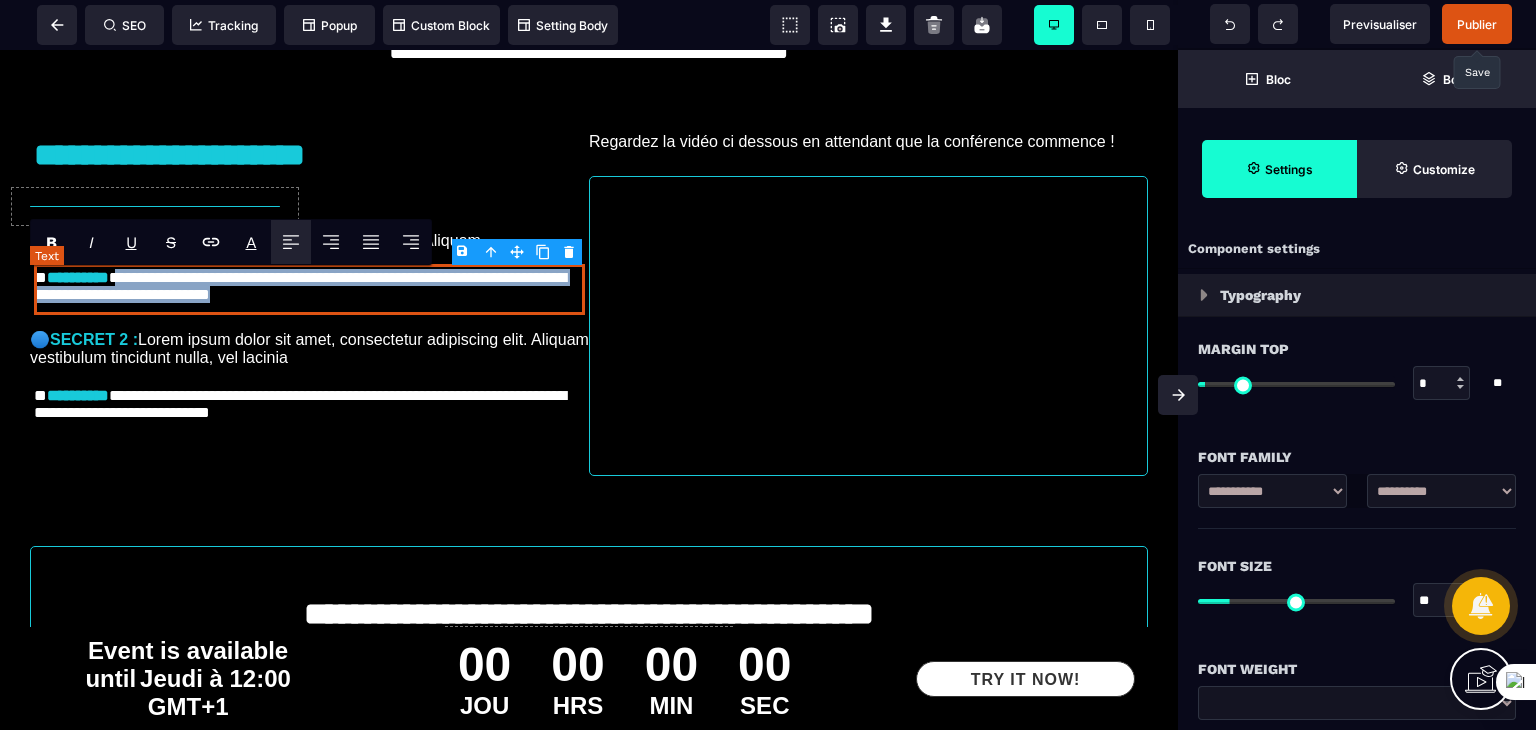 drag, startPoint x: 443, startPoint y: 303, endPoint x: 144, endPoint y: 284, distance: 299.60306 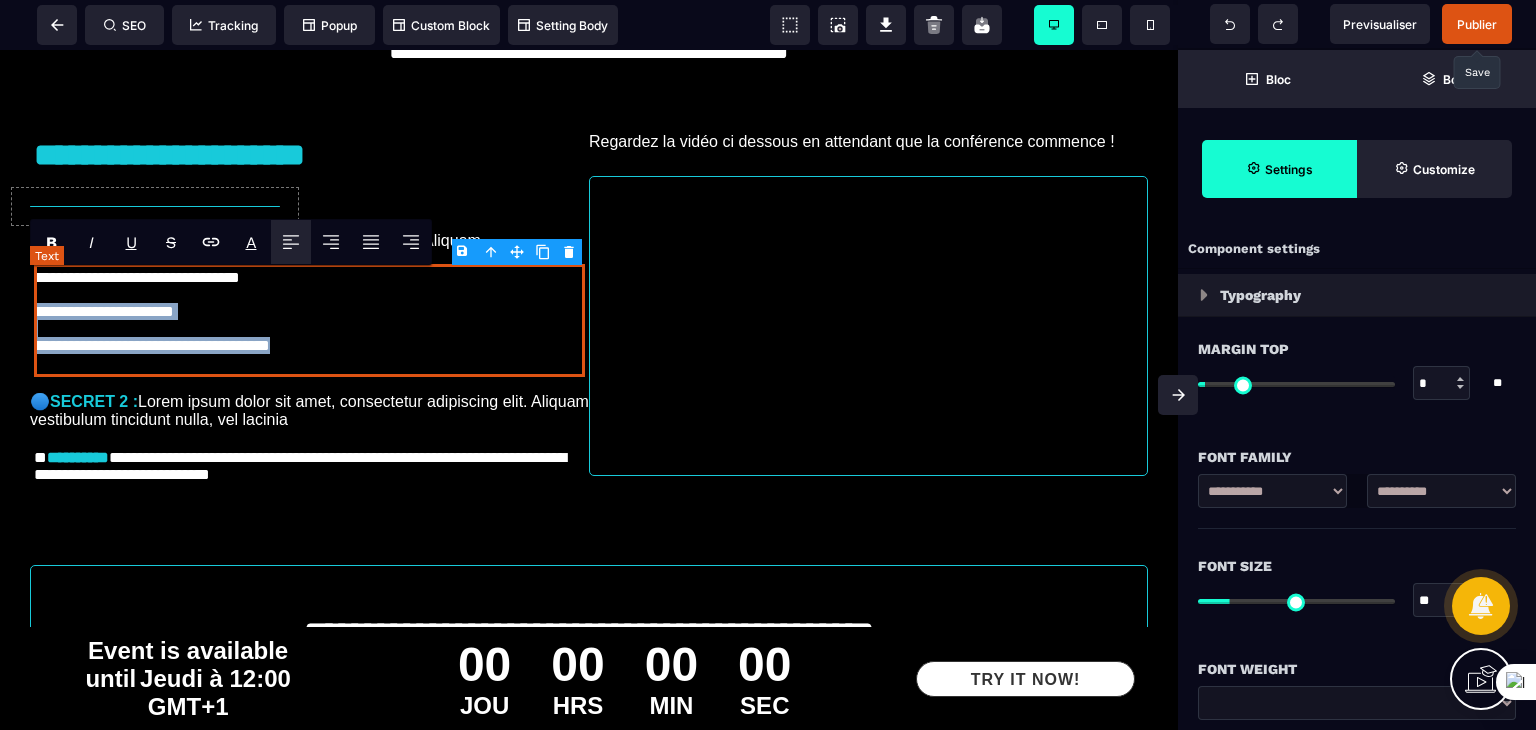 drag, startPoint x: 367, startPoint y: 365, endPoint x: 32, endPoint y: 311, distance: 339.32434 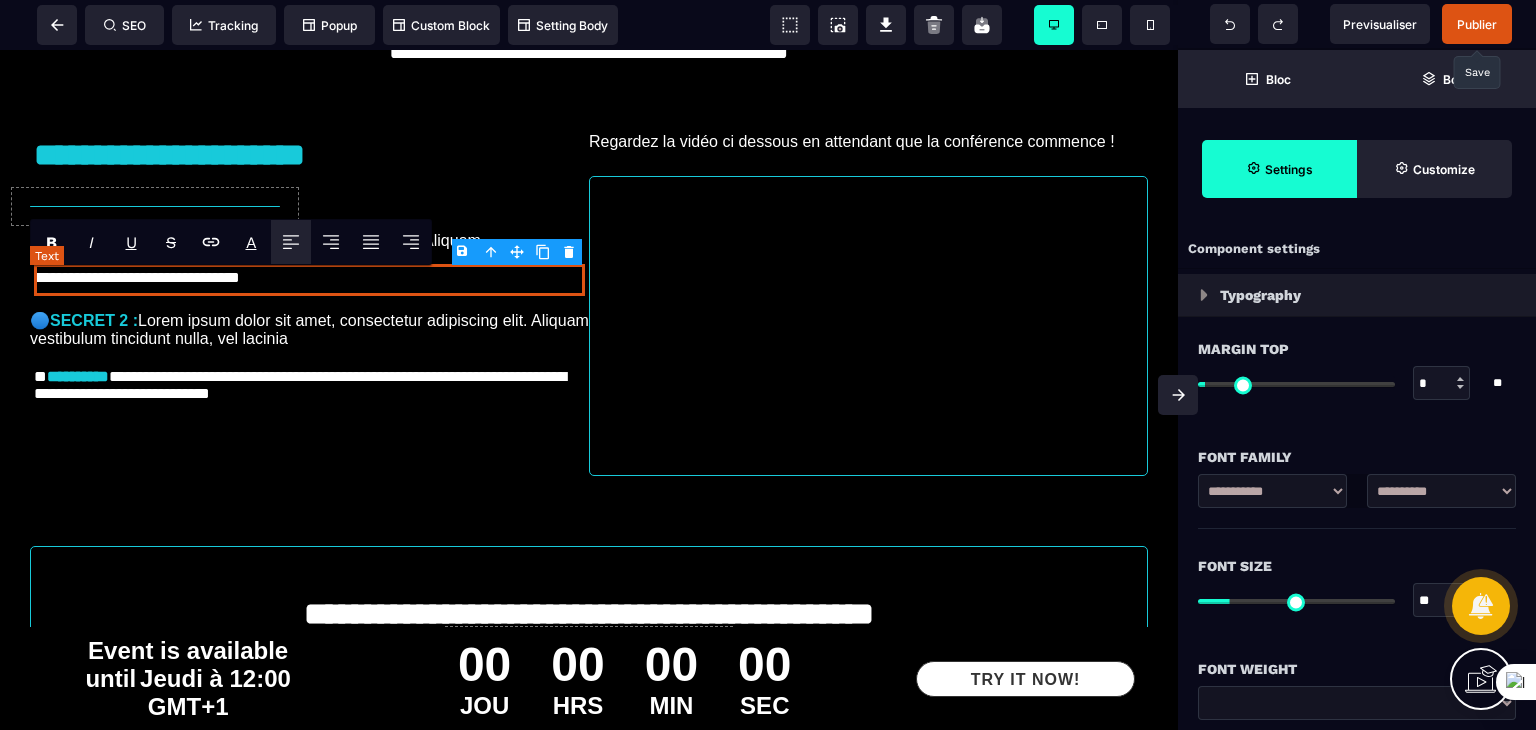 click on "**********" at bounding box center (310, 280) 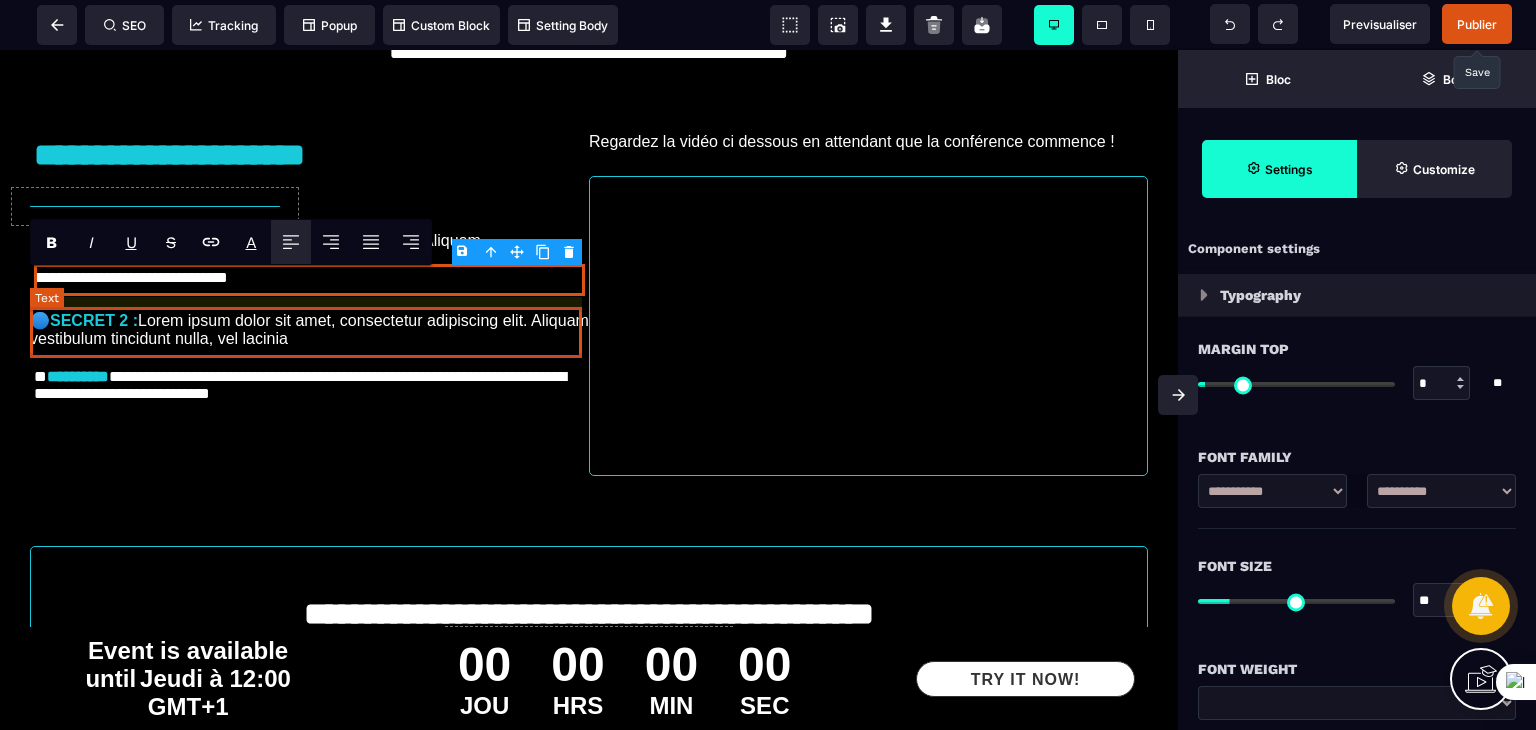 click on "🔵 SECRET 2 :  Lorem ipsum dolor sit amet, consectetur adipiscing elit. Aliquam vestibulum tincidunt nulla, vel lacinia" at bounding box center (309, 329) 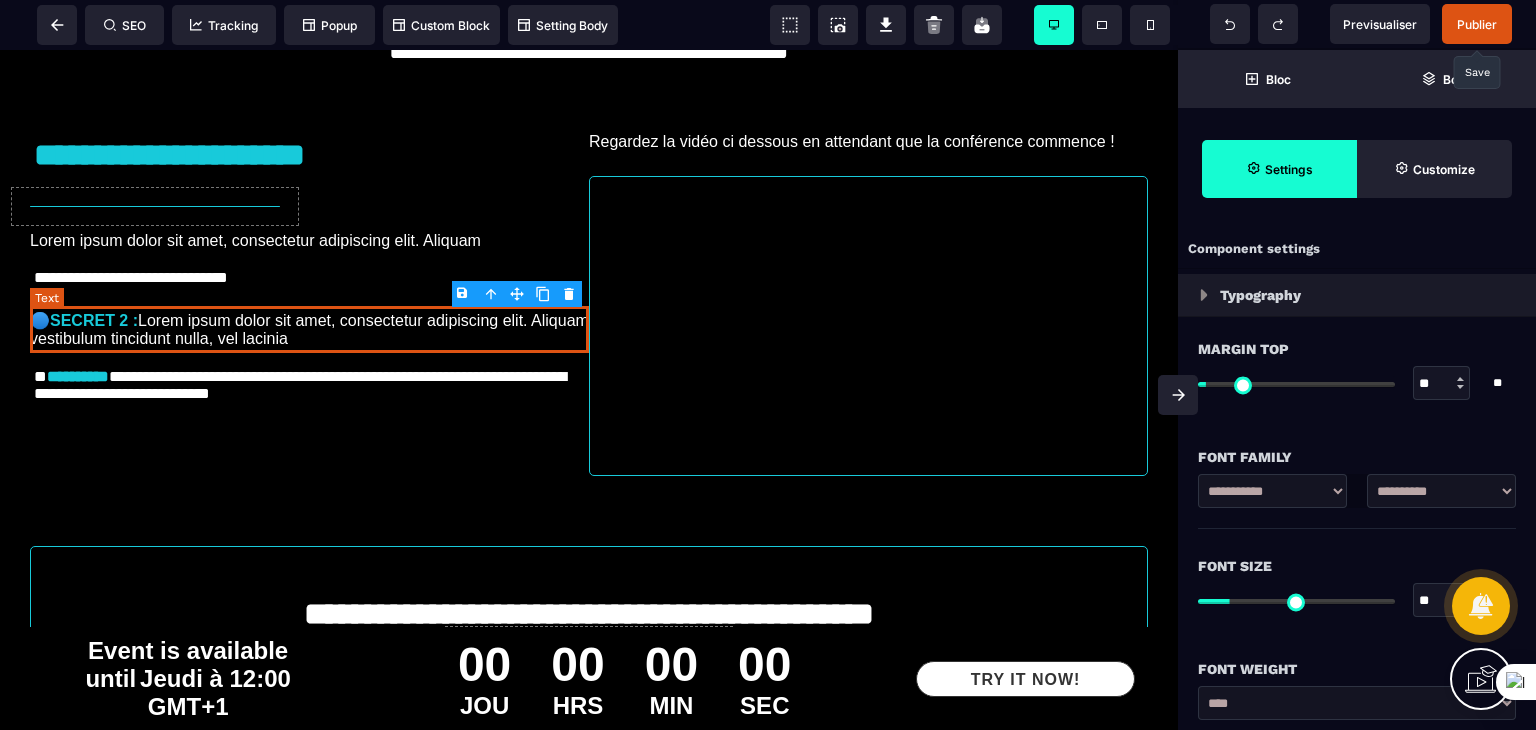 click on "🔵 SECRET 2 :  Lorem ipsum dolor sit amet, consectetur adipiscing elit. Aliquam vestibulum tincidunt nulla, vel lacinia" at bounding box center [309, 329] 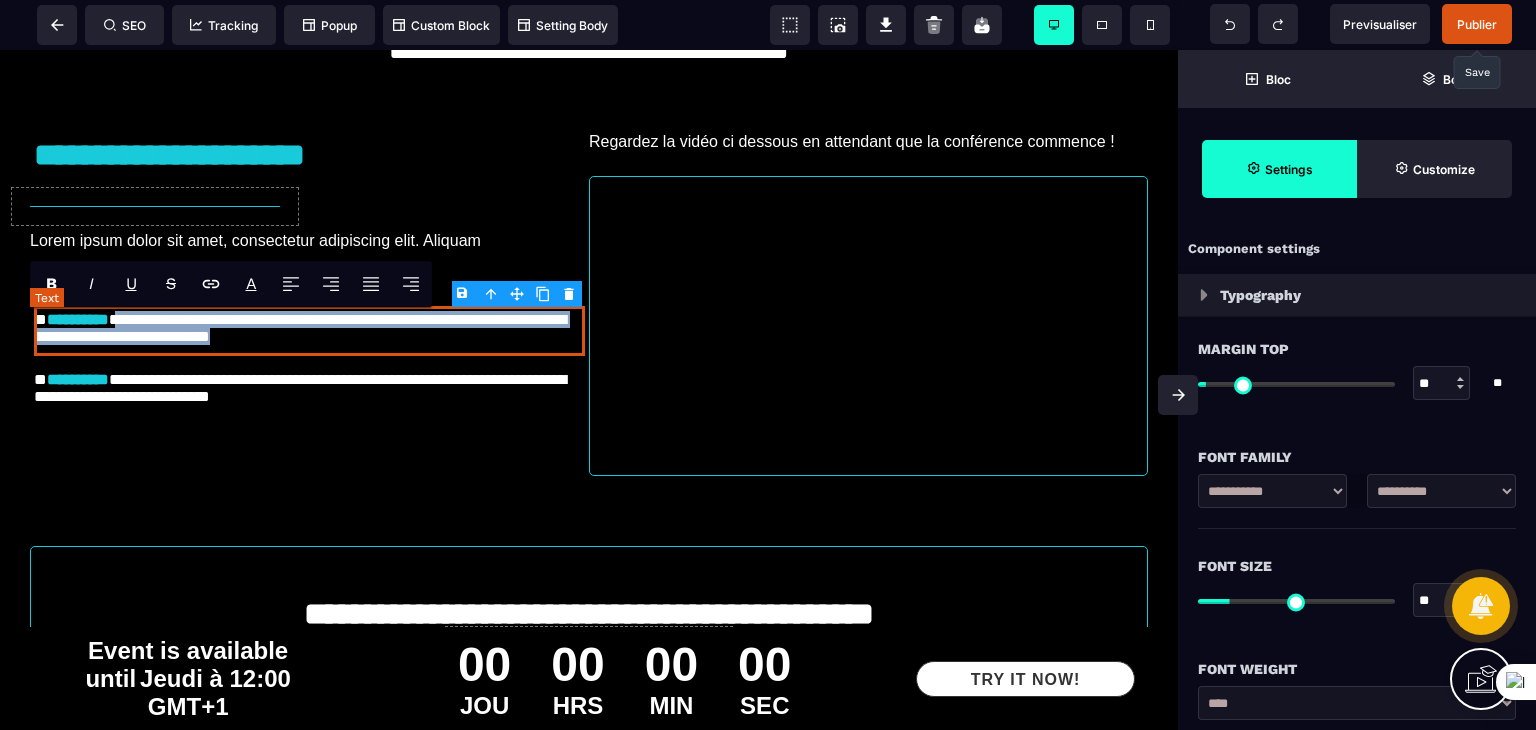 drag, startPoint x: 438, startPoint y: 345, endPoint x: 147, endPoint y: 326, distance: 291.61963 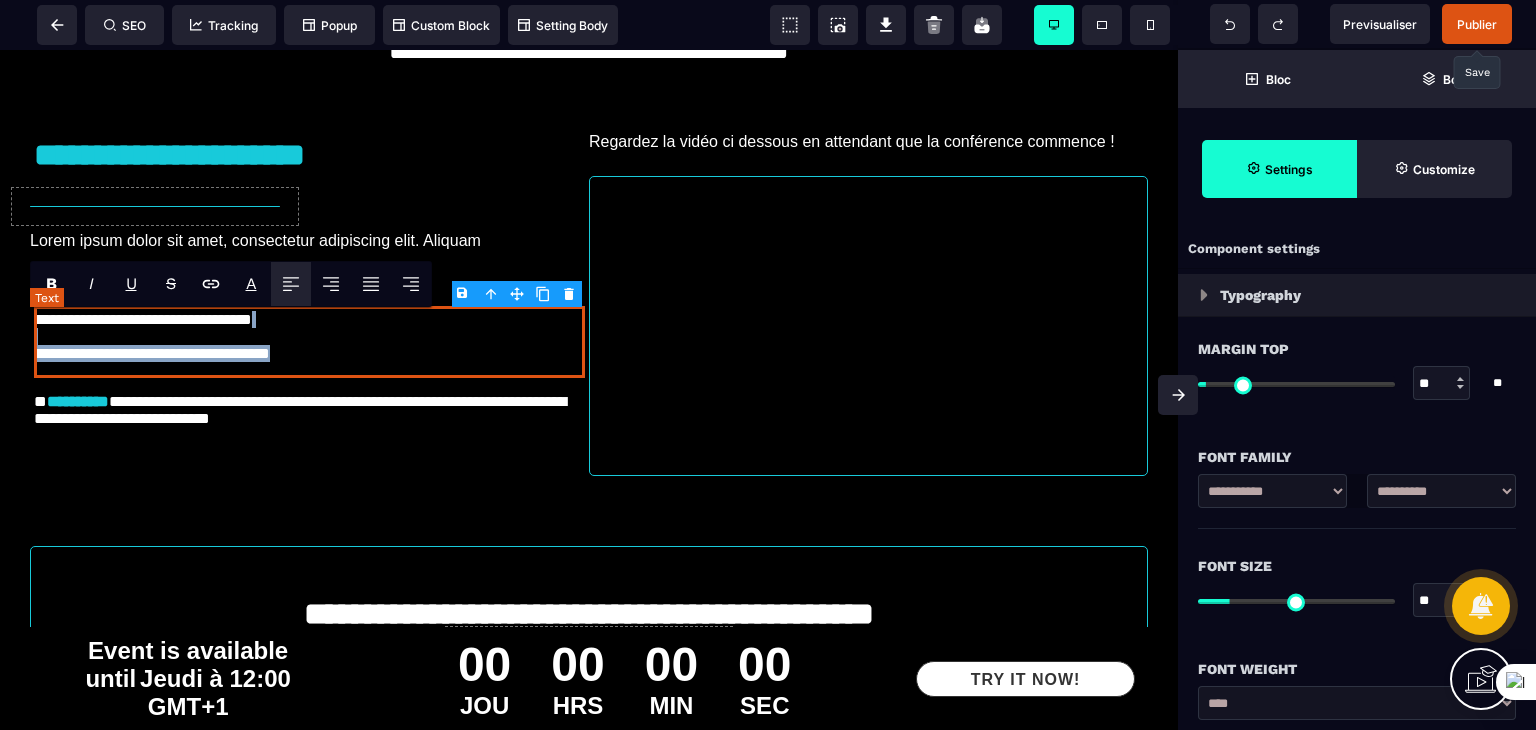 drag, startPoint x: 359, startPoint y: 368, endPoint x: 30, endPoint y: 339, distance: 330.27563 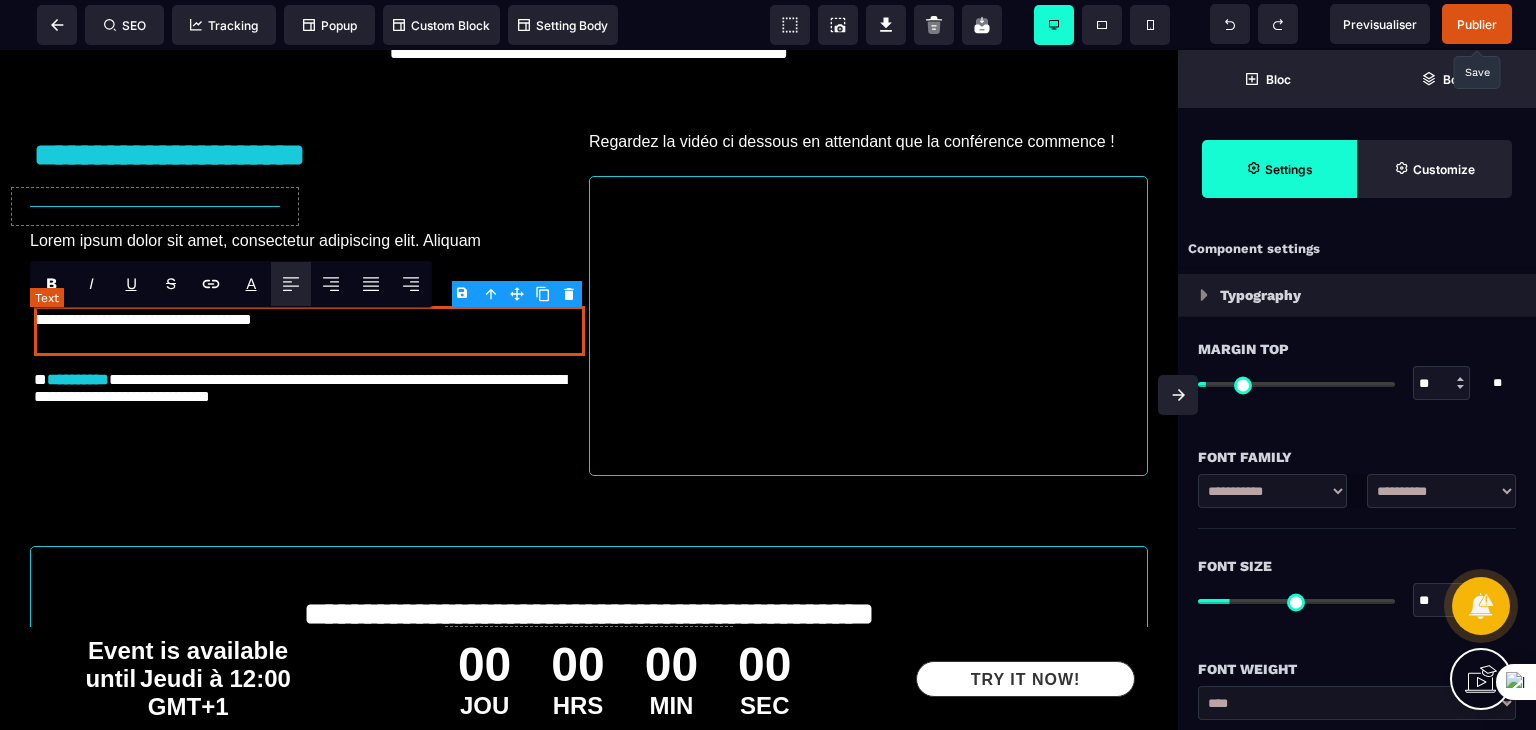 click on "**********" at bounding box center [310, 331] 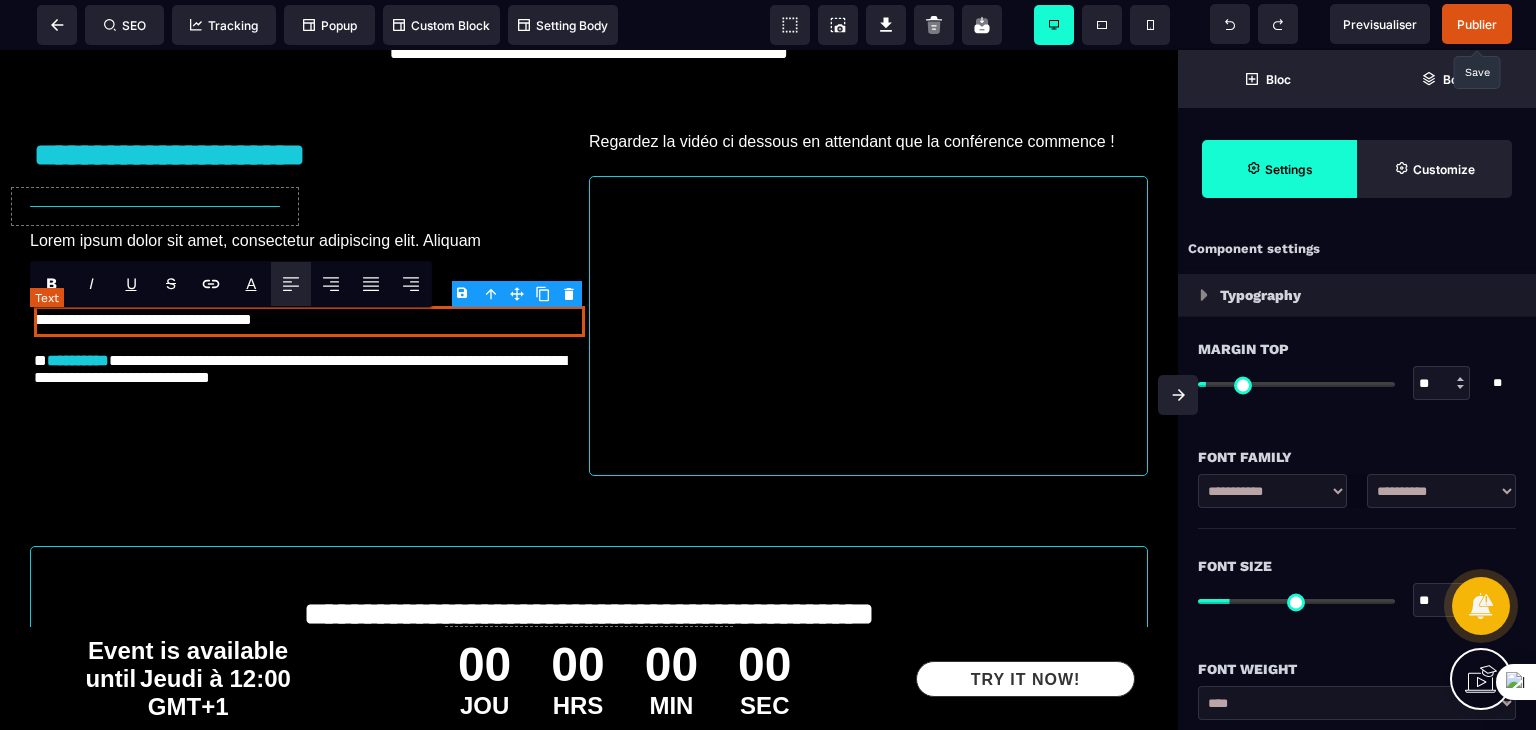 click on "**********" at bounding box center [310, 322] 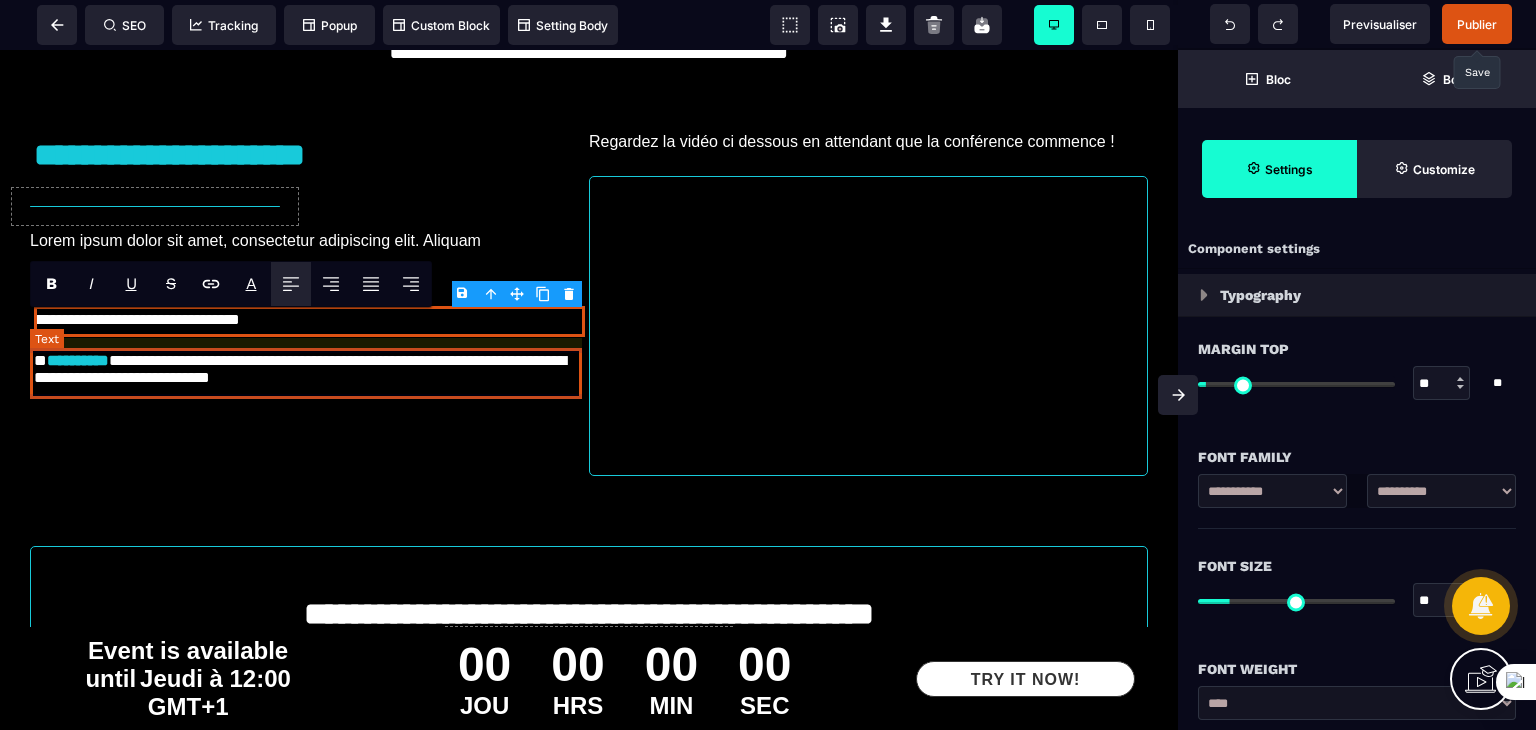 click on "**********" at bounding box center [310, 372] 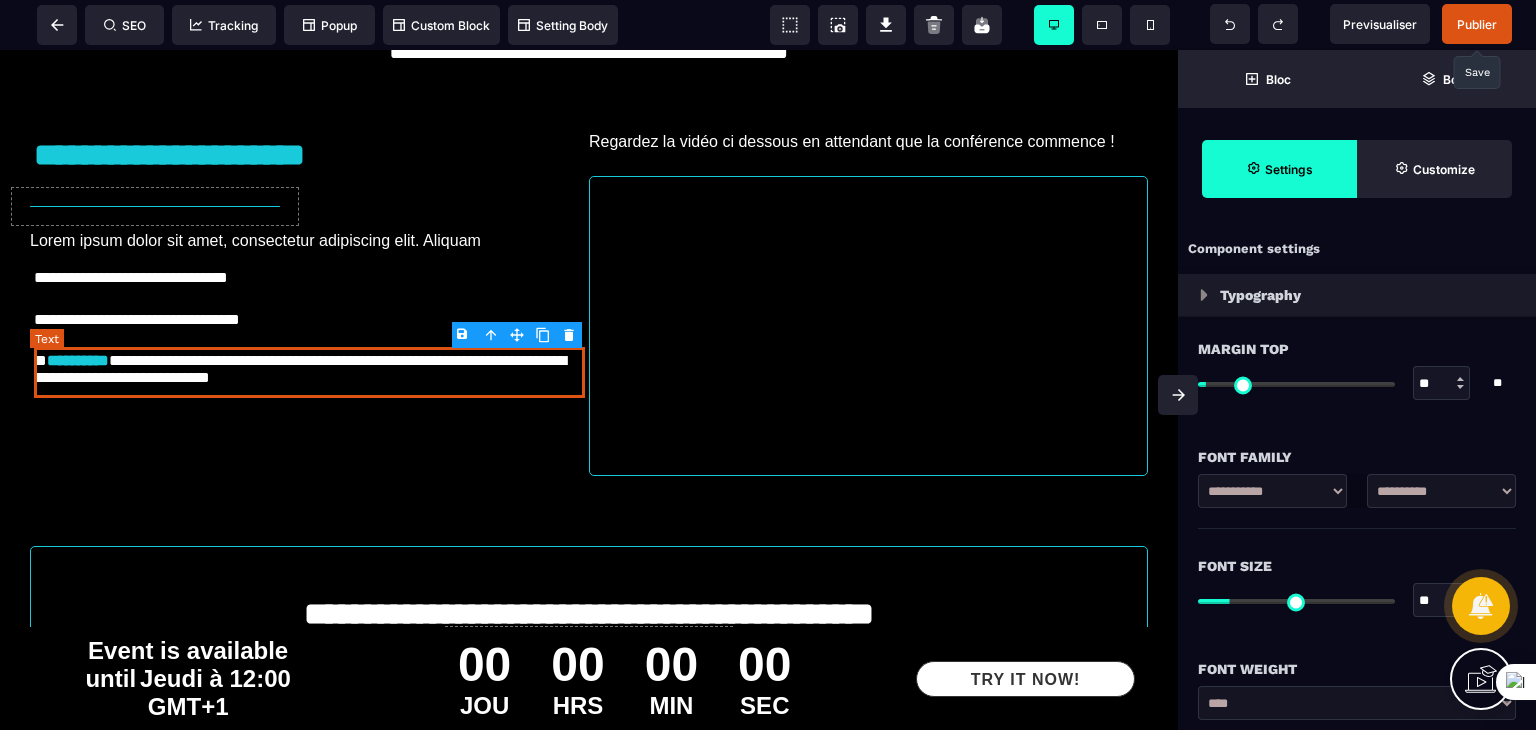 click on "**********" at bounding box center (310, 372) 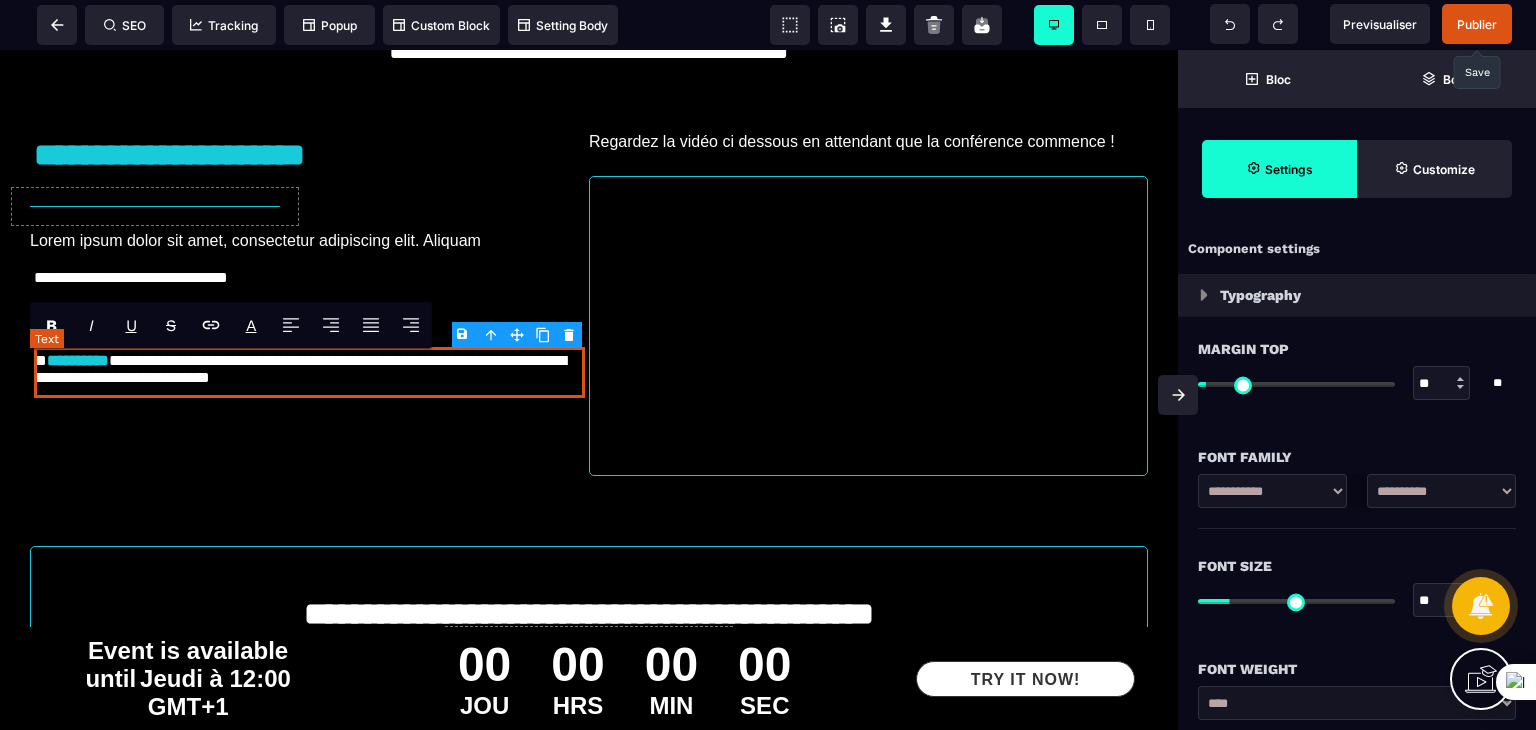 click on "**********" at bounding box center [310, 372] 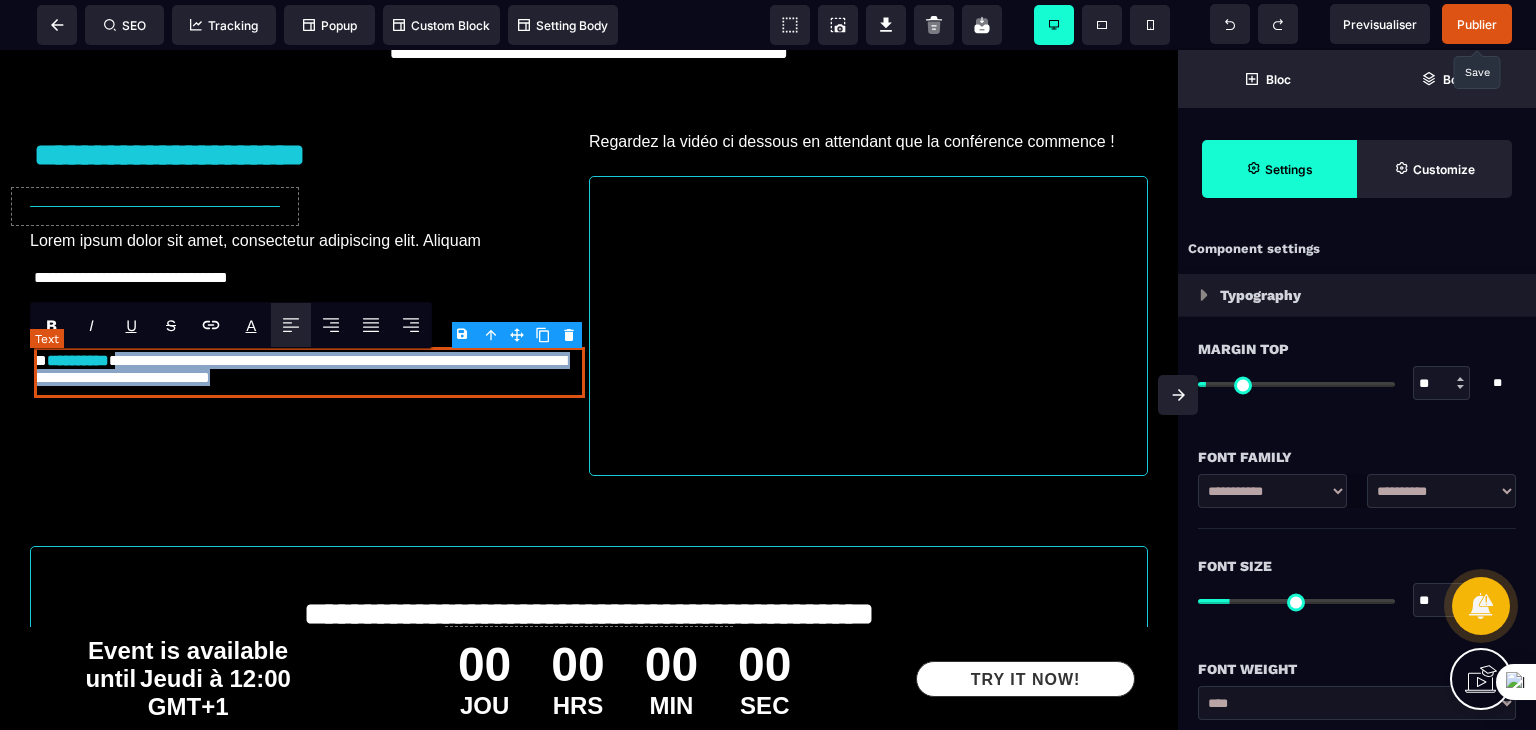 drag, startPoint x: 448, startPoint y: 385, endPoint x: 146, endPoint y: 359, distance: 303.11713 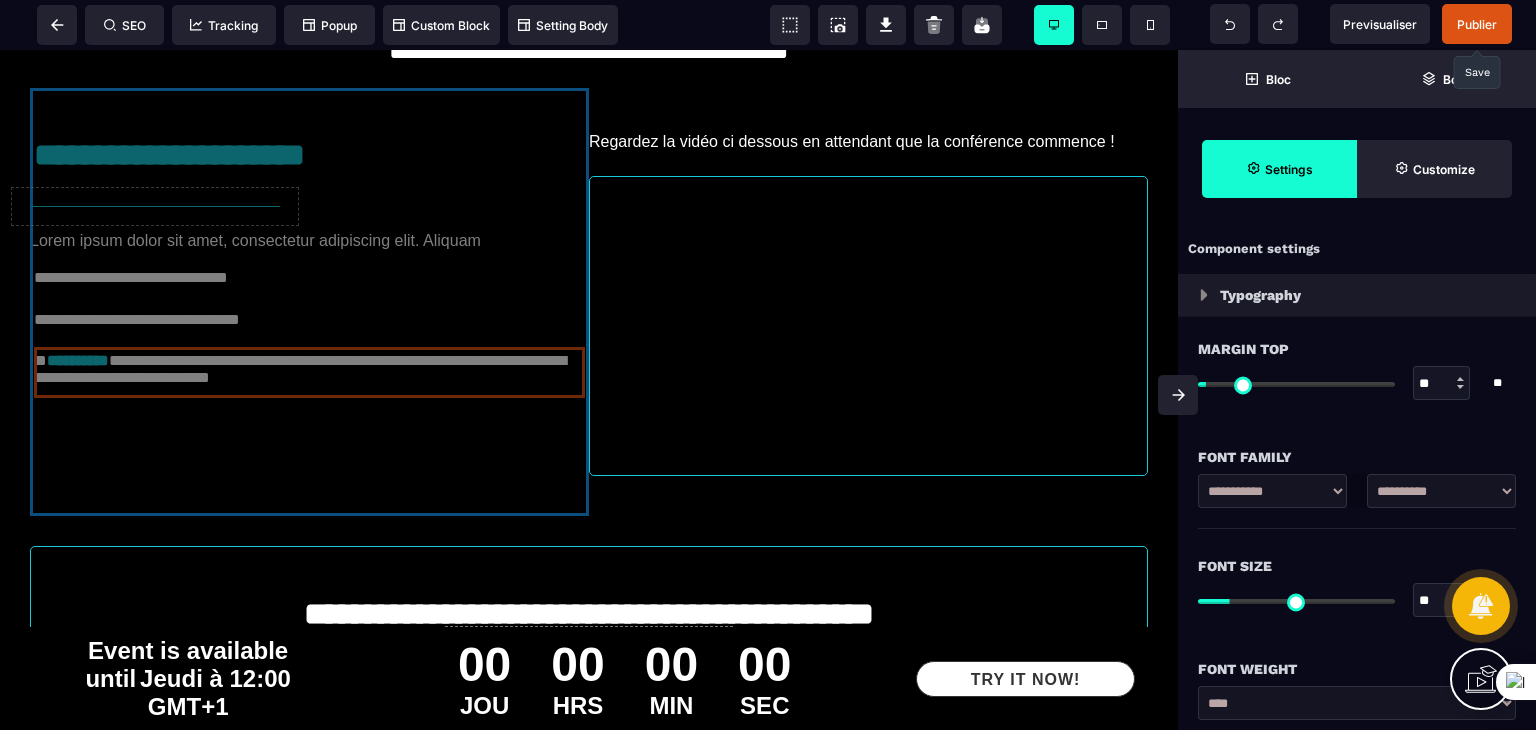drag, startPoint x: 467, startPoint y: 439, endPoint x: 519, endPoint y: 449, distance: 52.95281 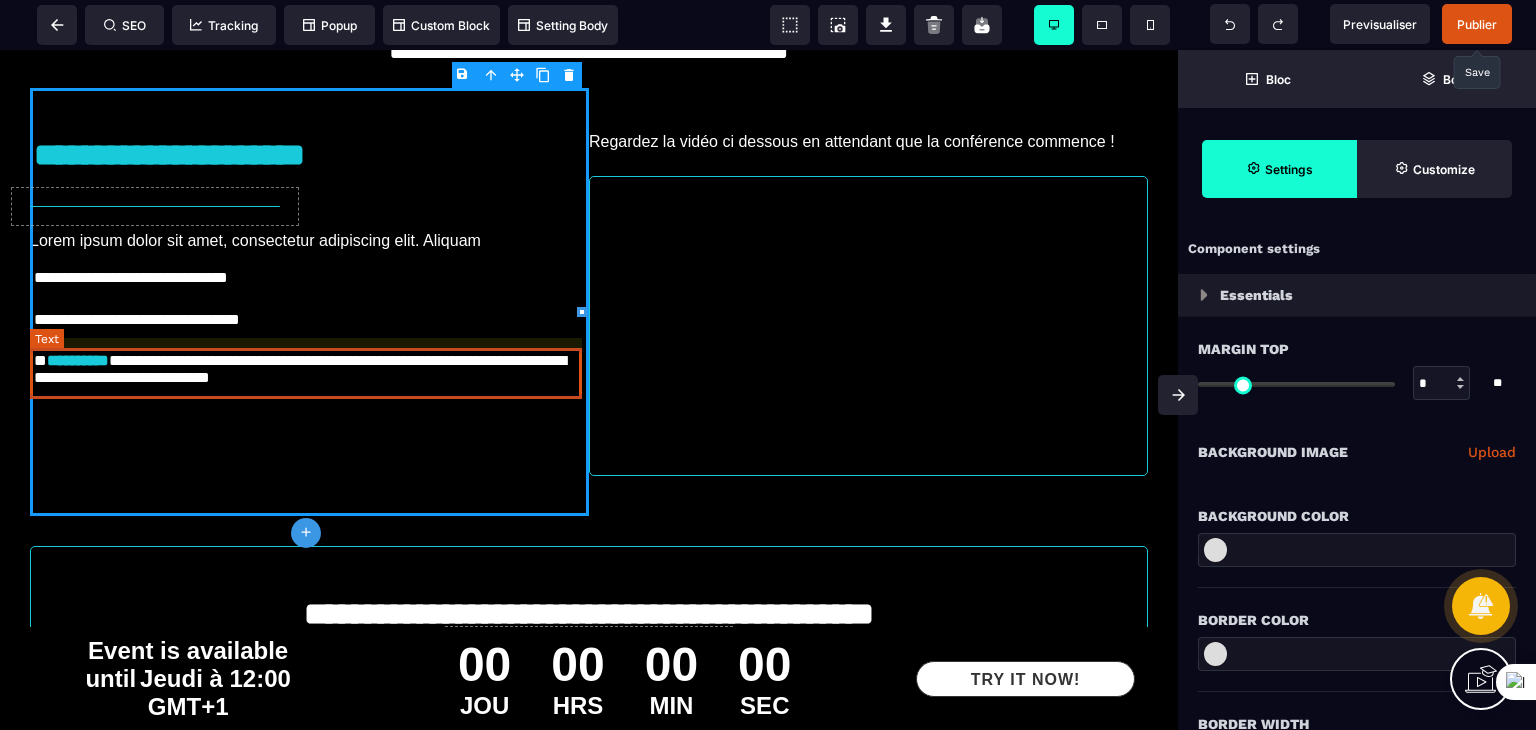 click on "**********" at bounding box center [310, 372] 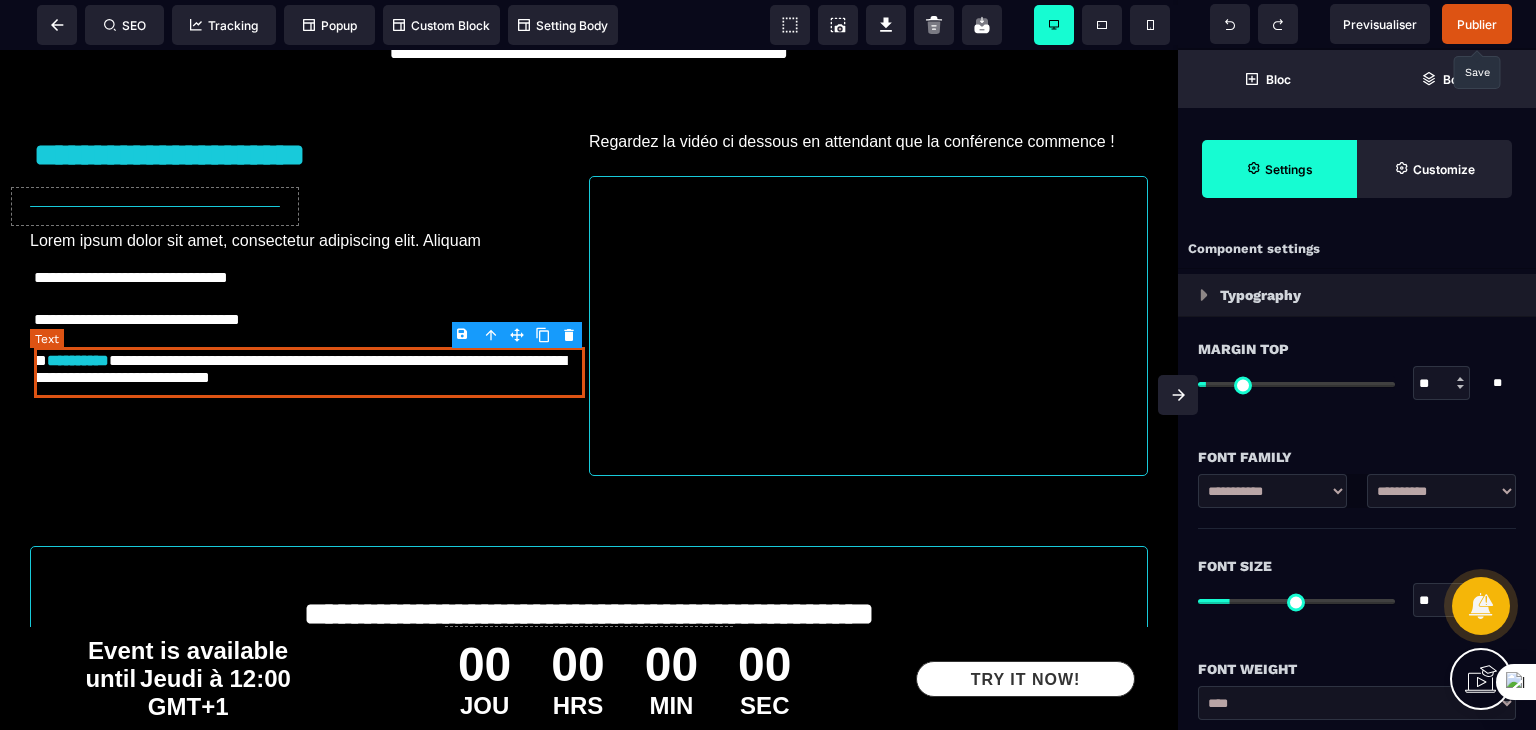 click on "**********" at bounding box center [310, 372] 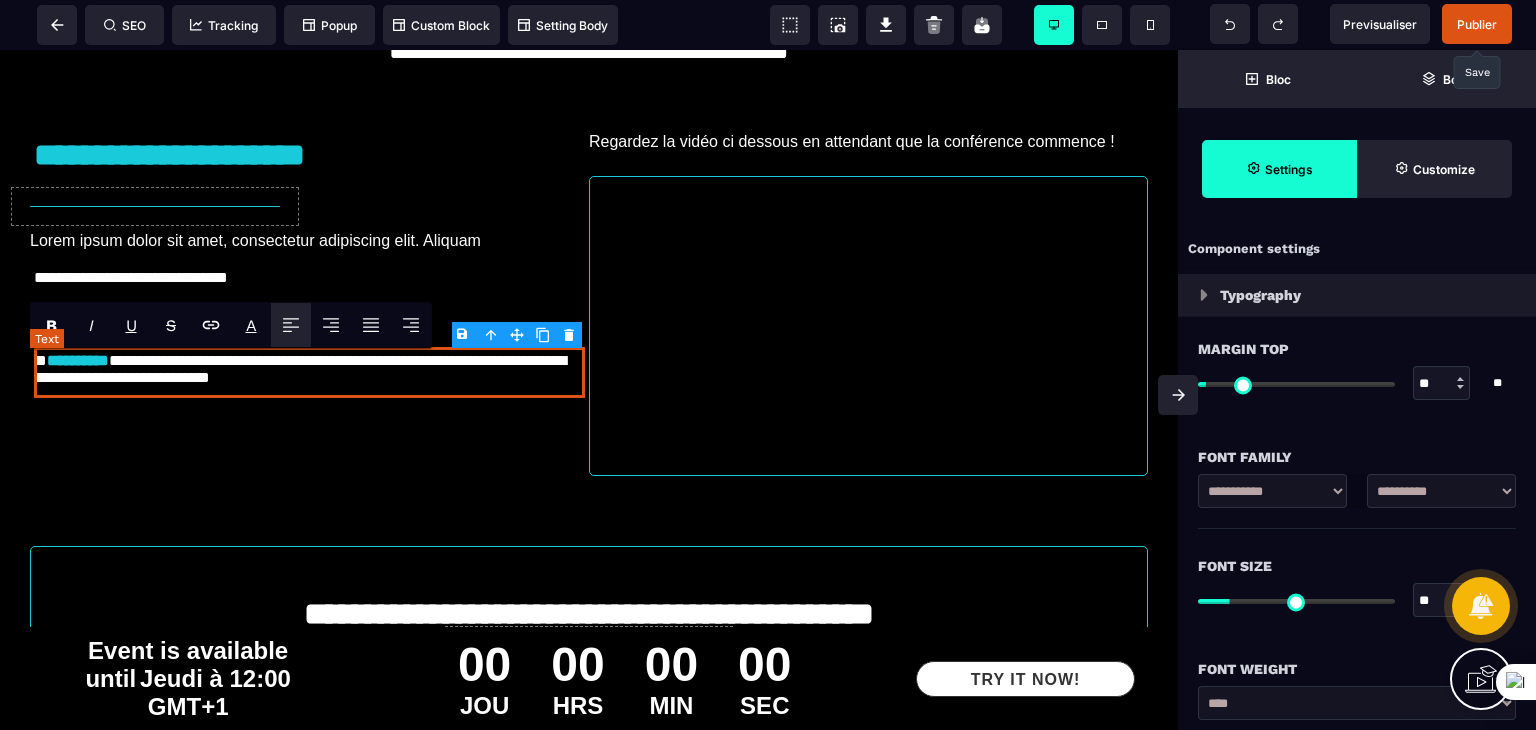 click on "**********" at bounding box center (310, 372) 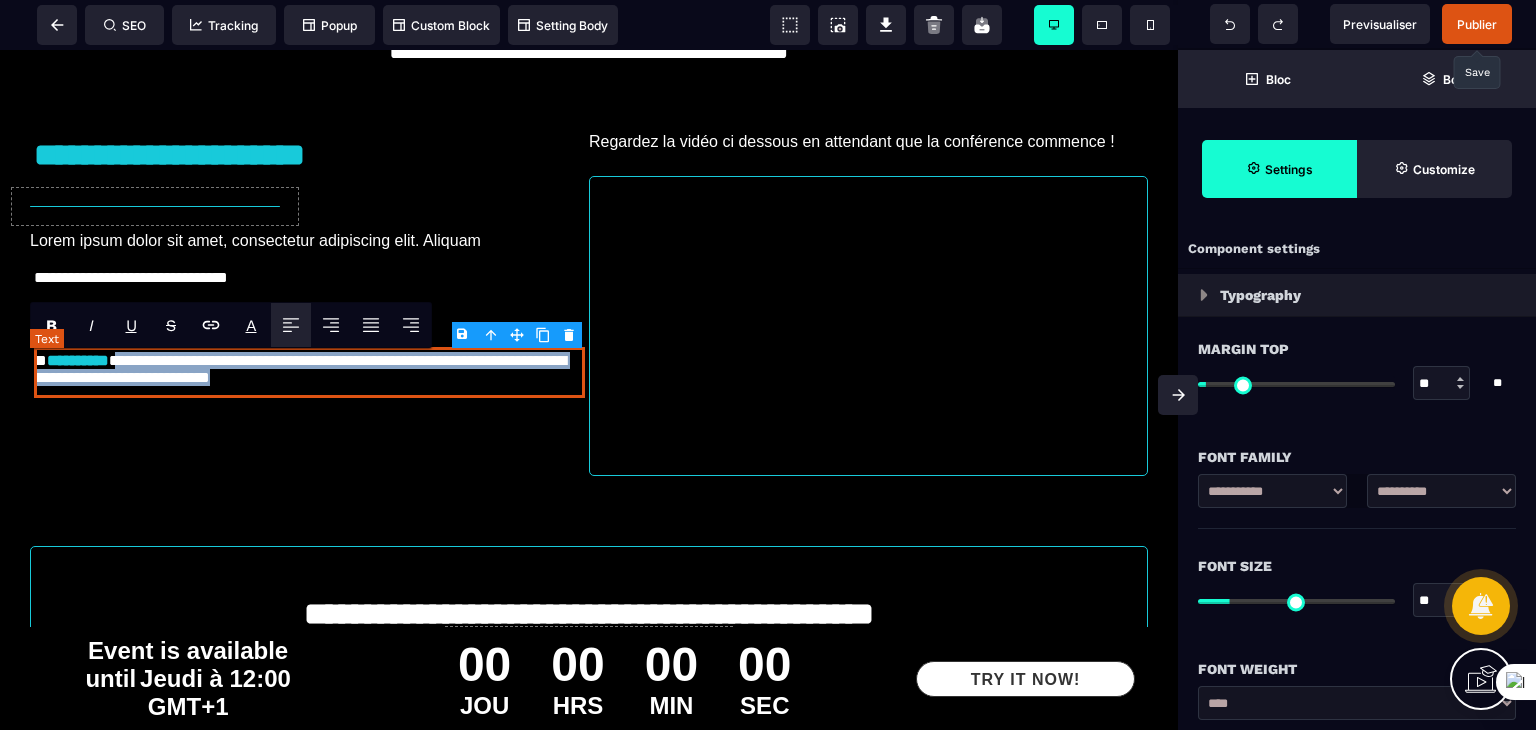 drag, startPoint x: 456, startPoint y: 389, endPoint x: 142, endPoint y: 370, distance: 314.5743 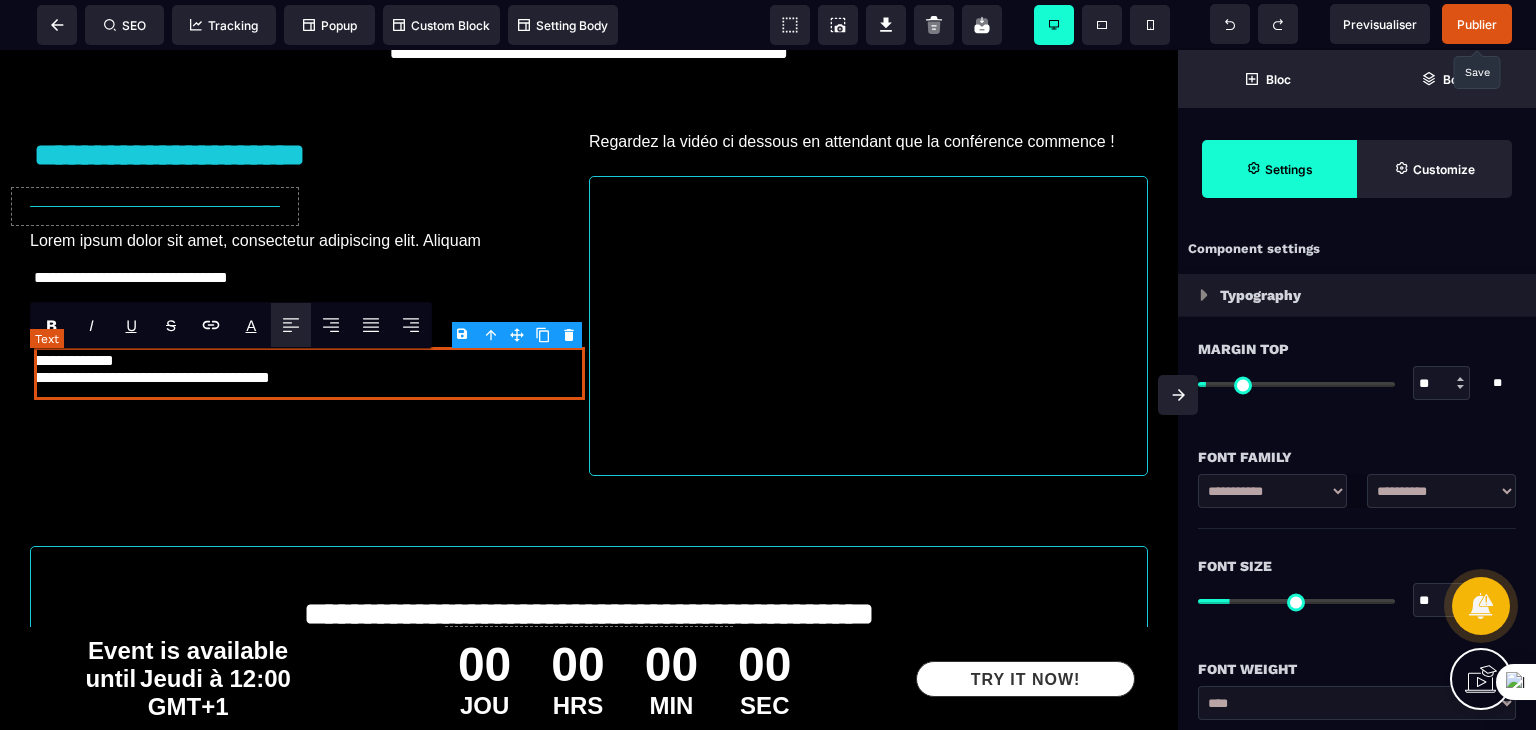 click on "**********" at bounding box center [310, 373] 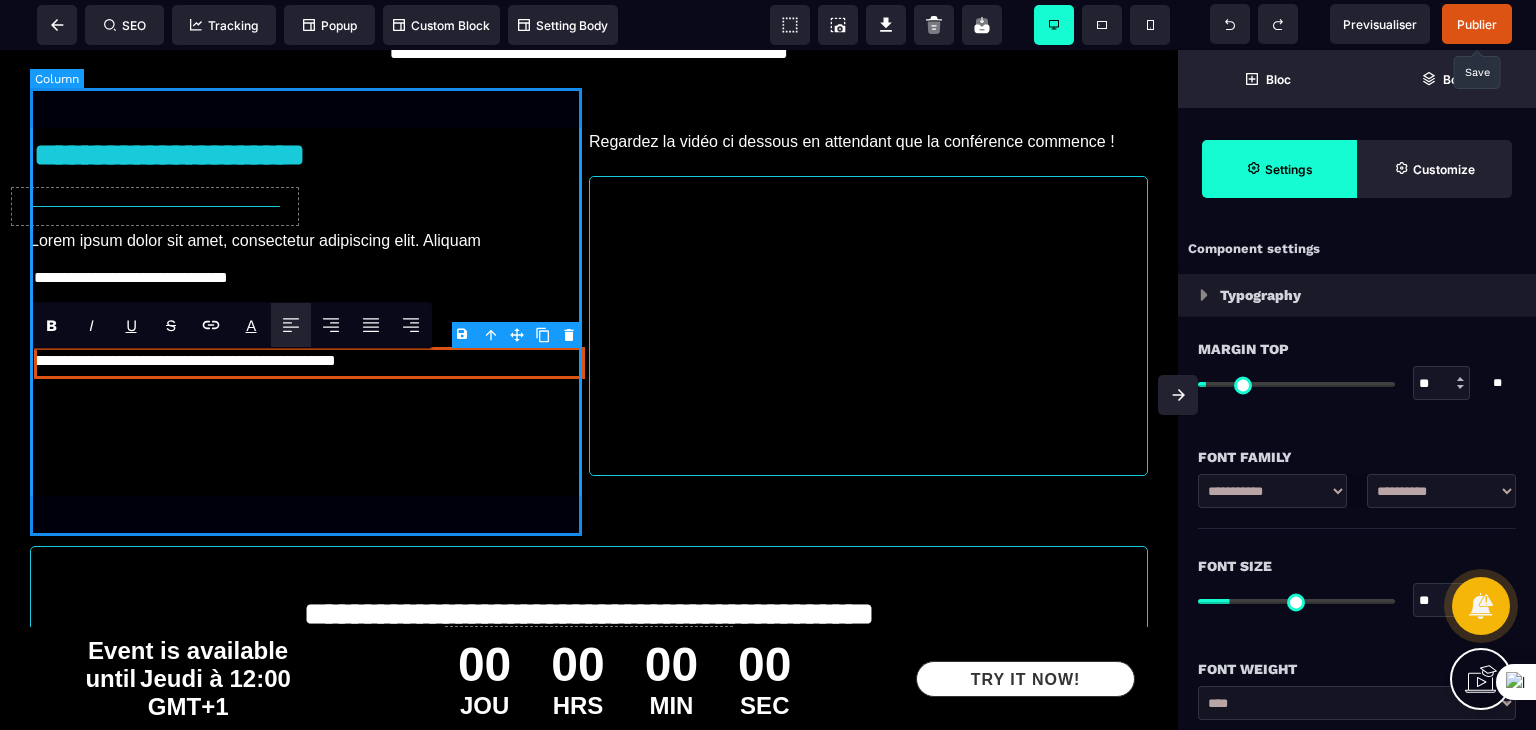 click on "**********" at bounding box center [309, 302] 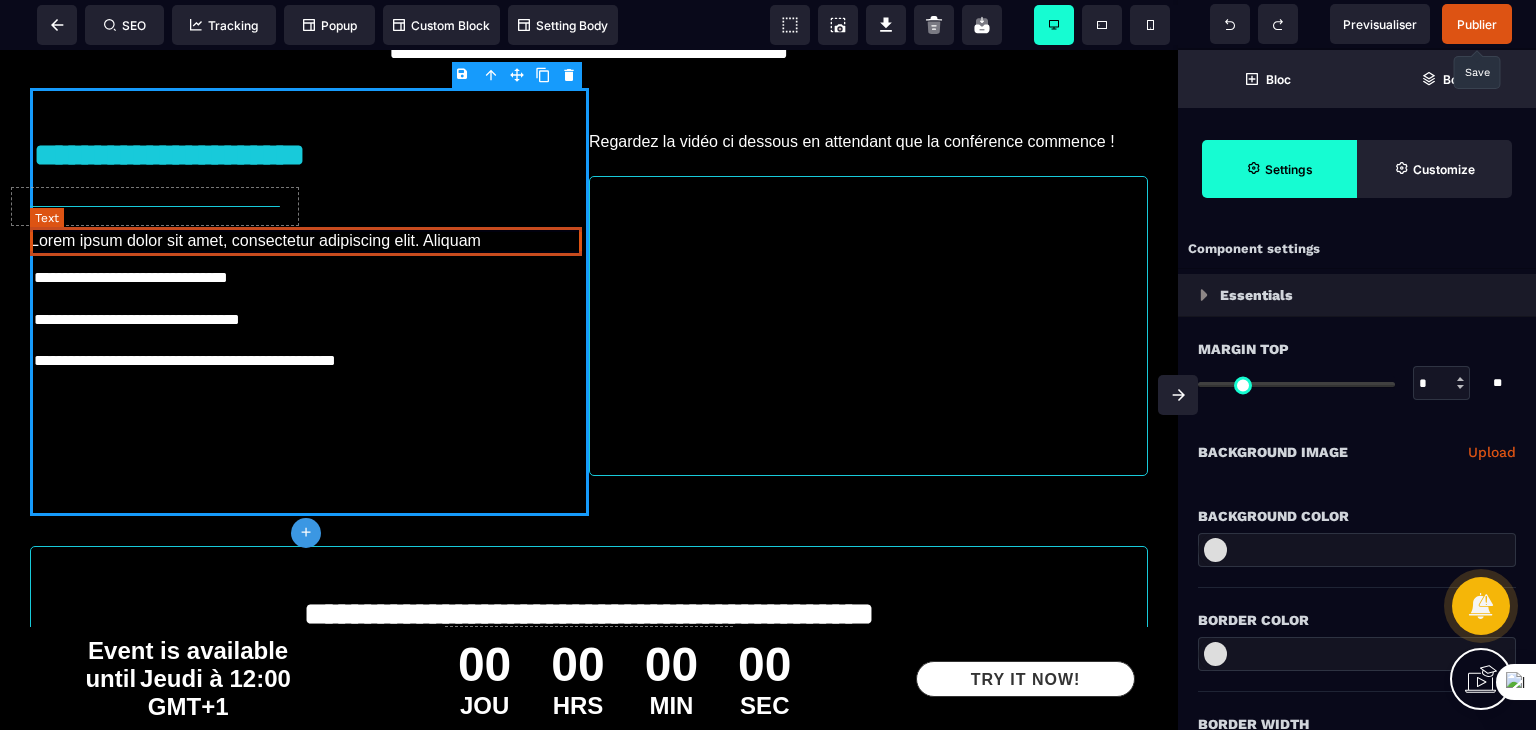 click on "Lorem ipsum dolor sit amet, consectetur adipiscing elit. Aliquam" at bounding box center (309, 241) 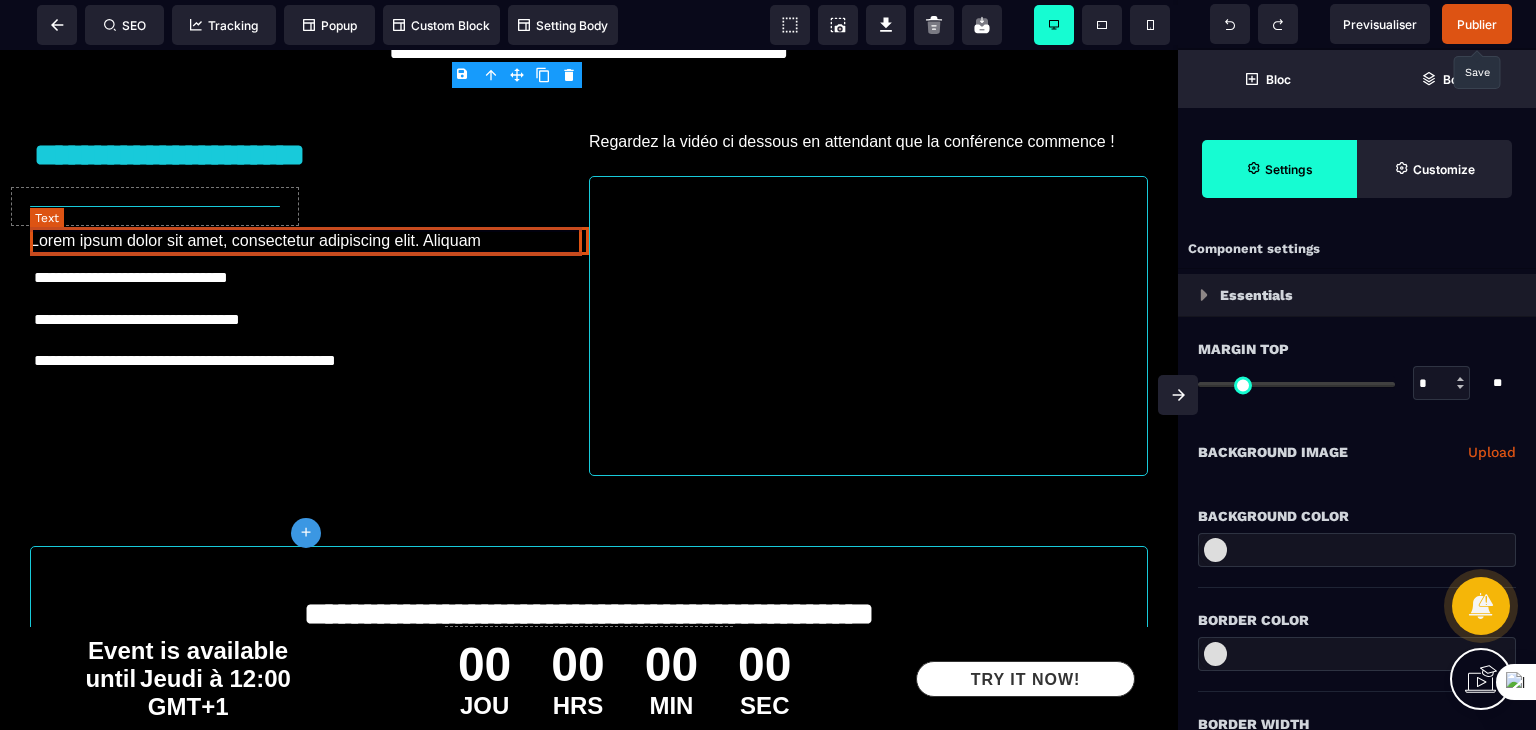 click on "Lorem ipsum dolor sit amet, consectetur adipiscing elit. Aliquam" at bounding box center (309, 241) 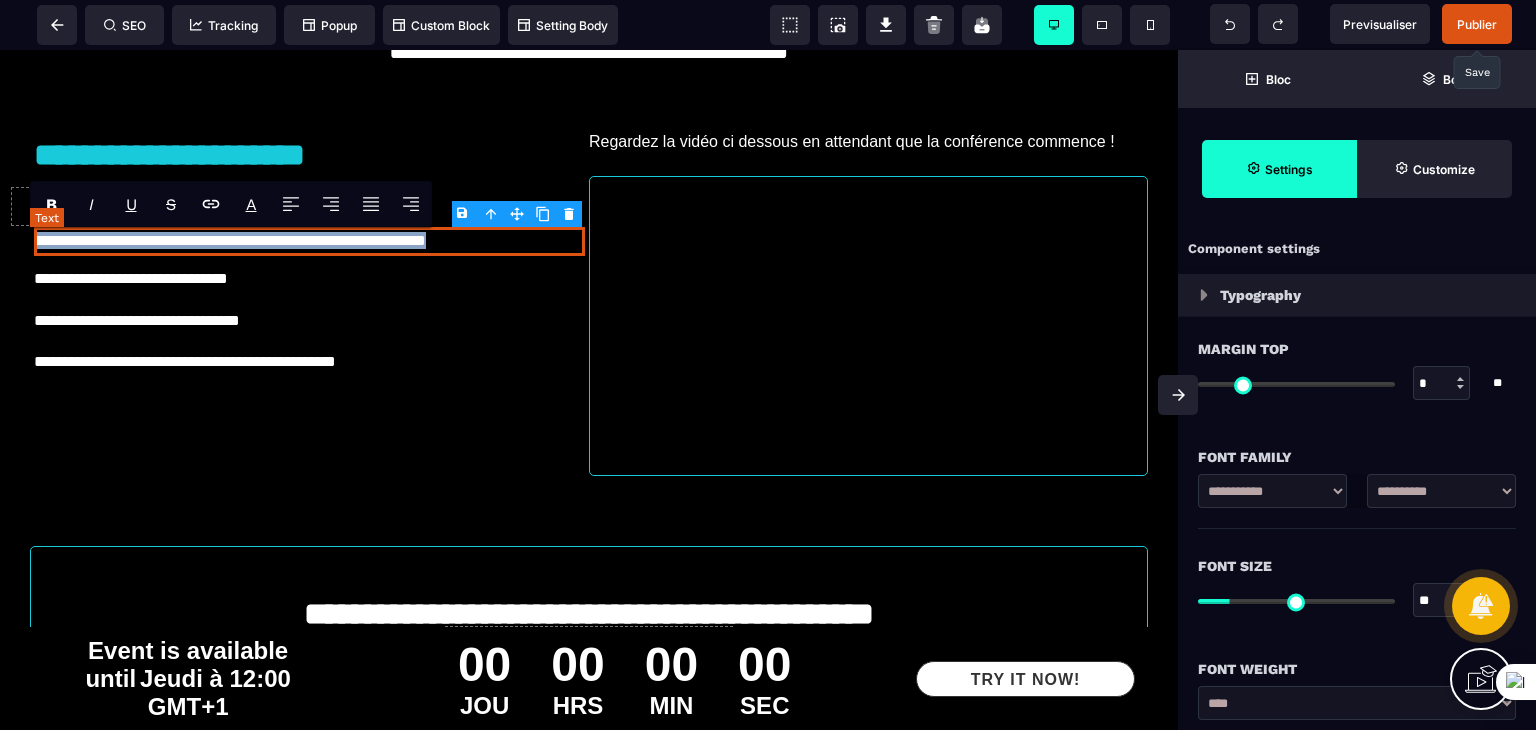 click on "**********" at bounding box center (310, 241) 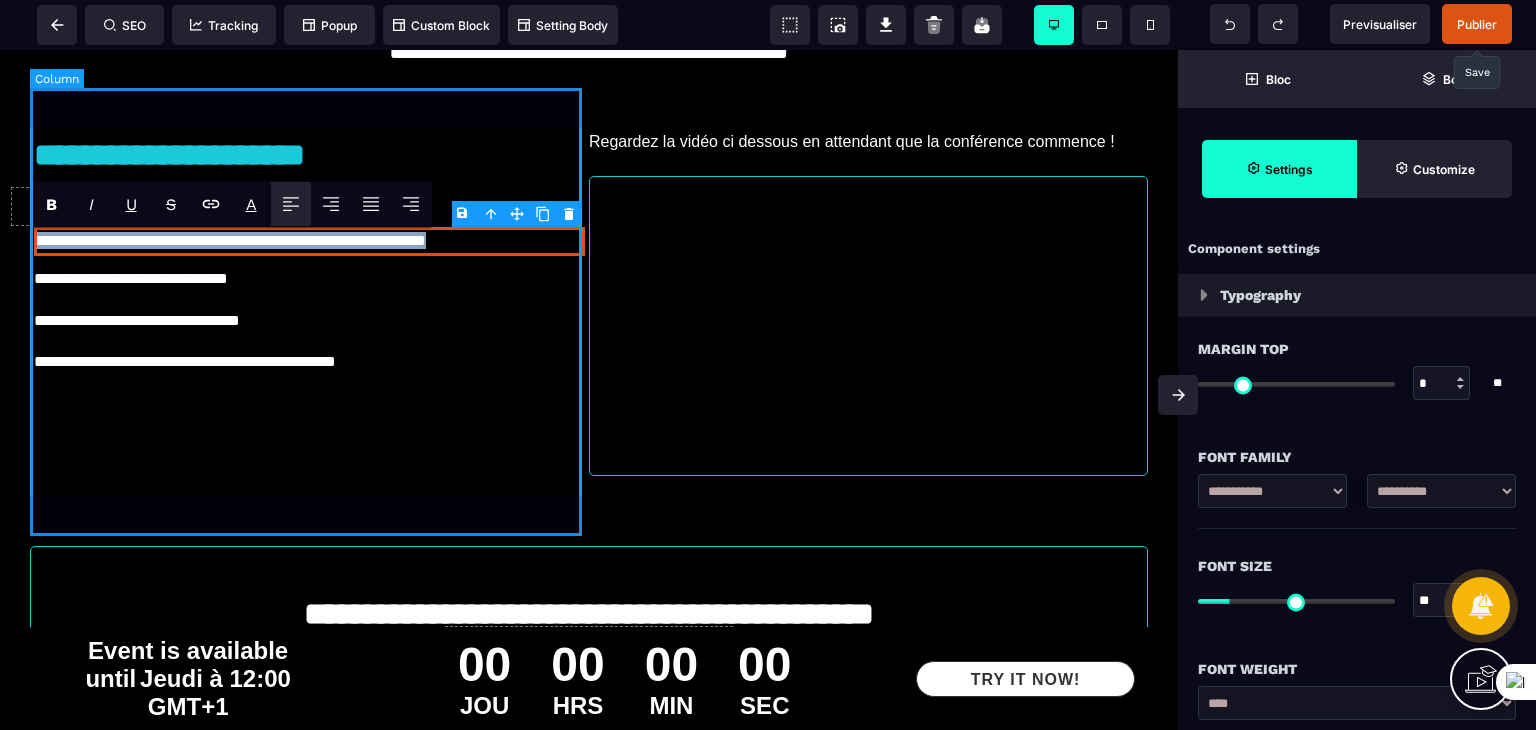 click on "**********" at bounding box center (309, 302) 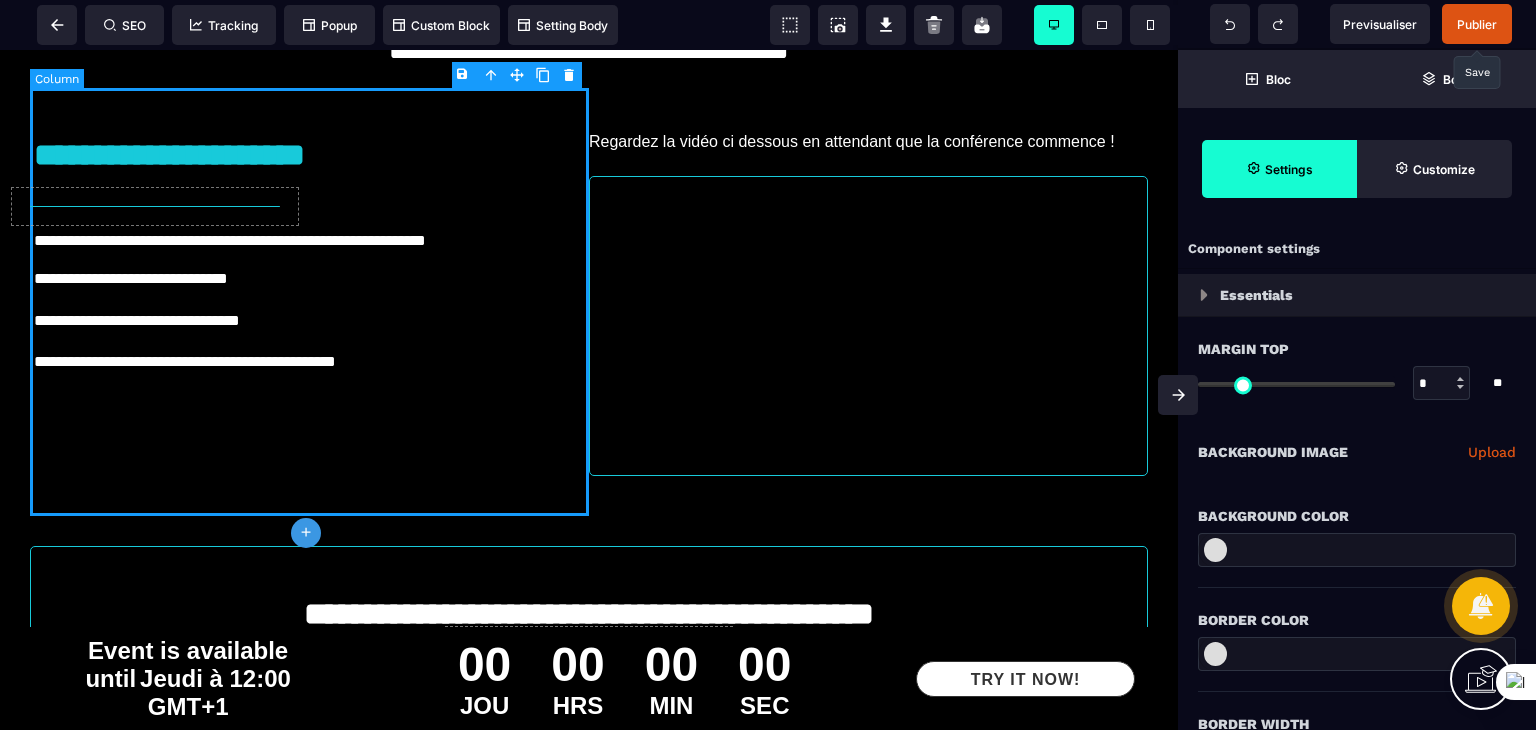click on "**********" at bounding box center (309, 302) 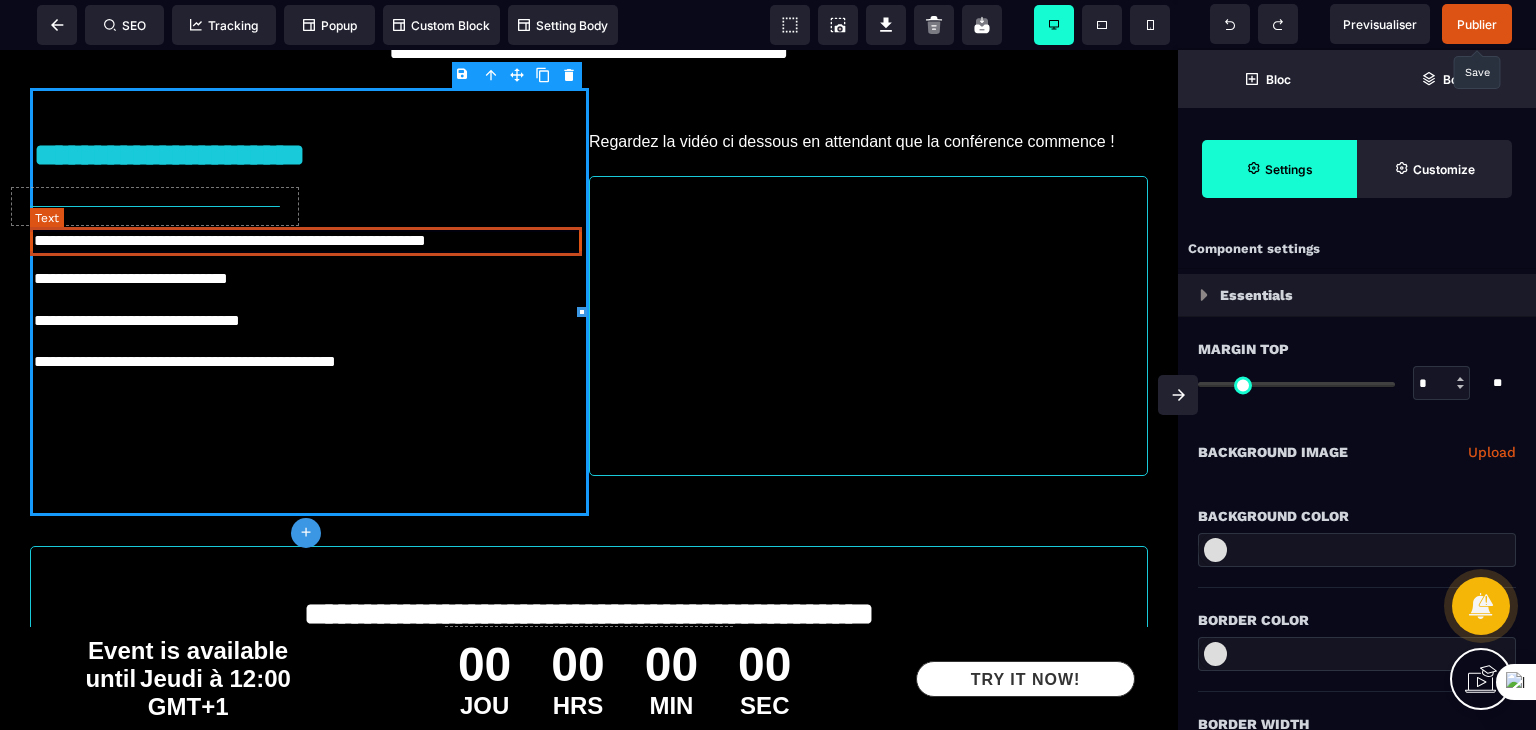 click on "**********" at bounding box center [310, 241] 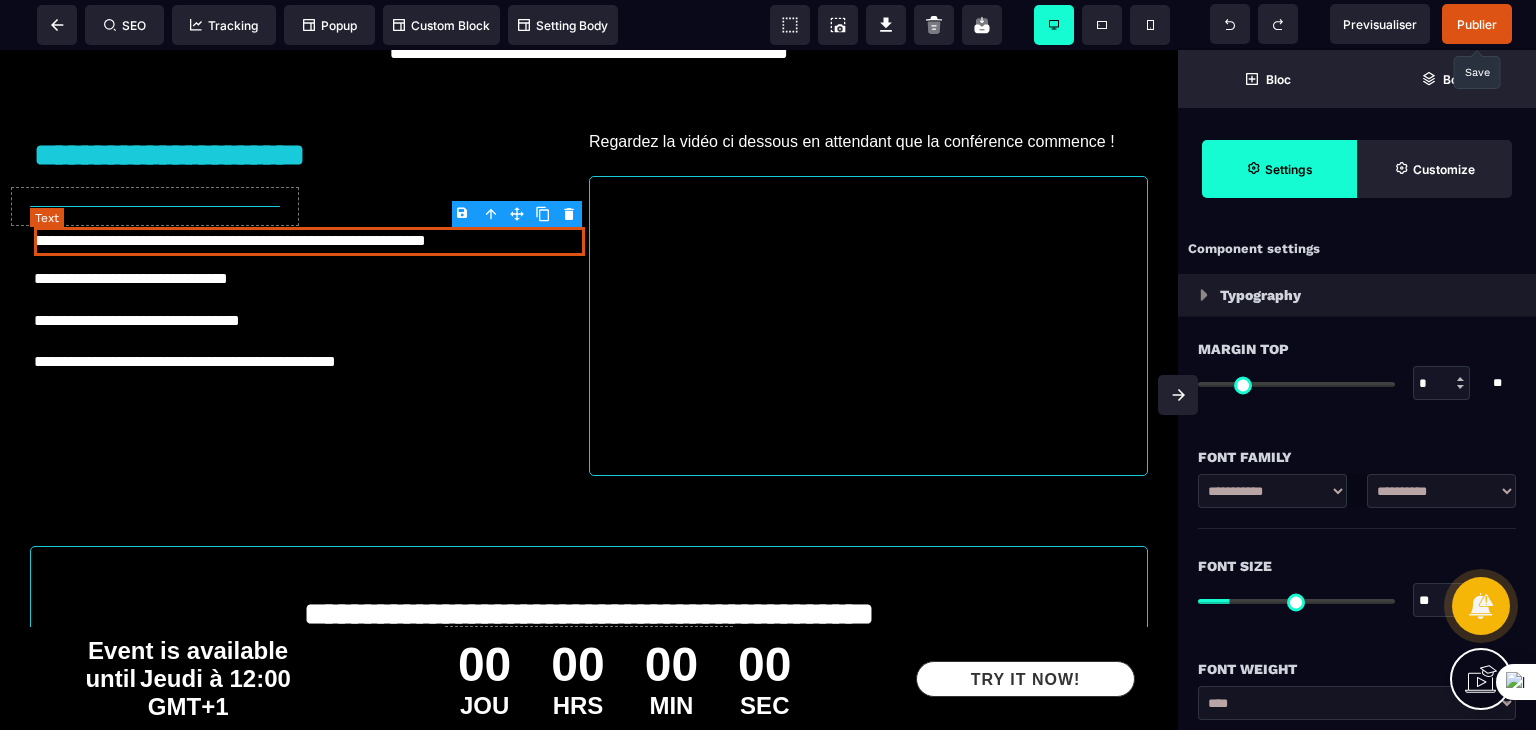 click on "**********" at bounding box center [310, 241] 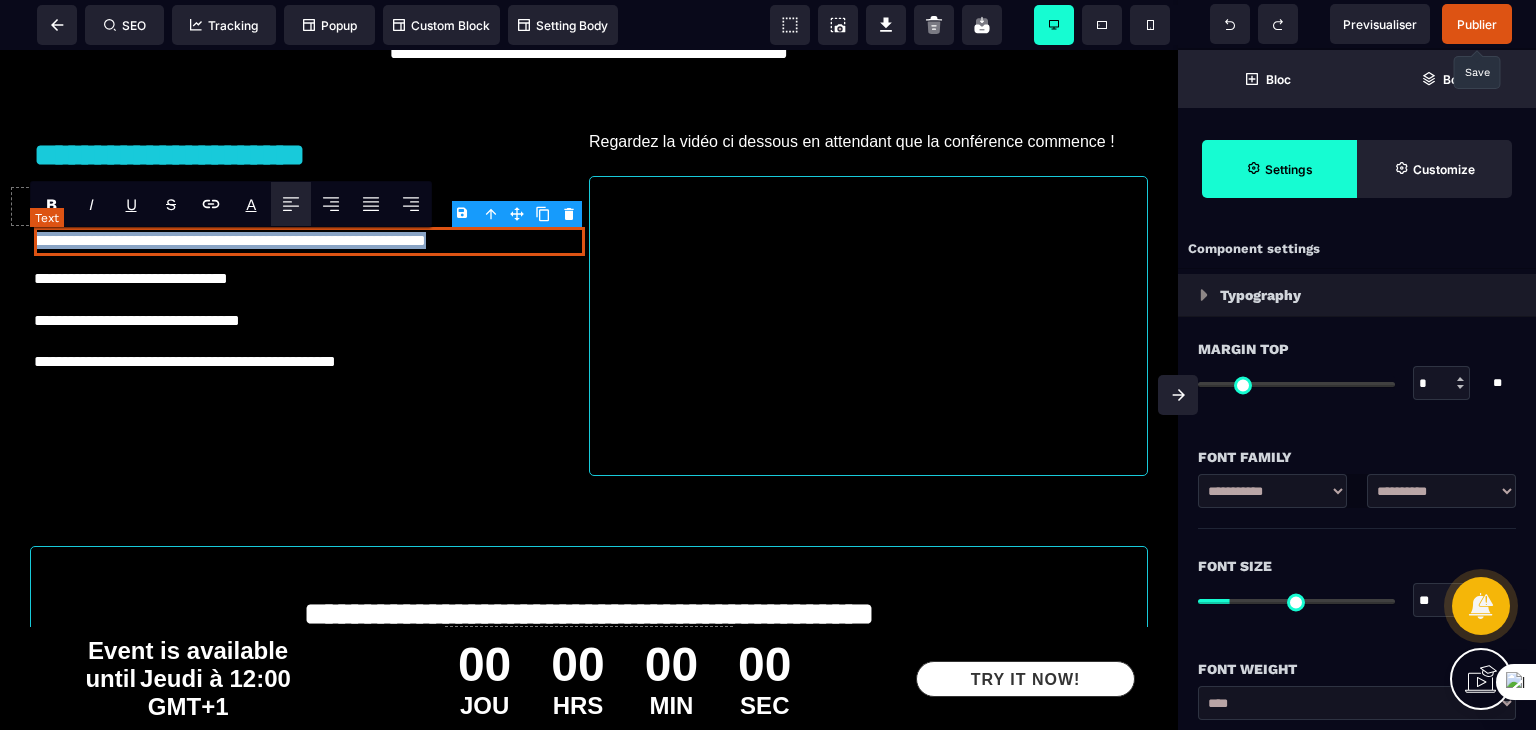 click on "**********" at bounding box center (310, 241) 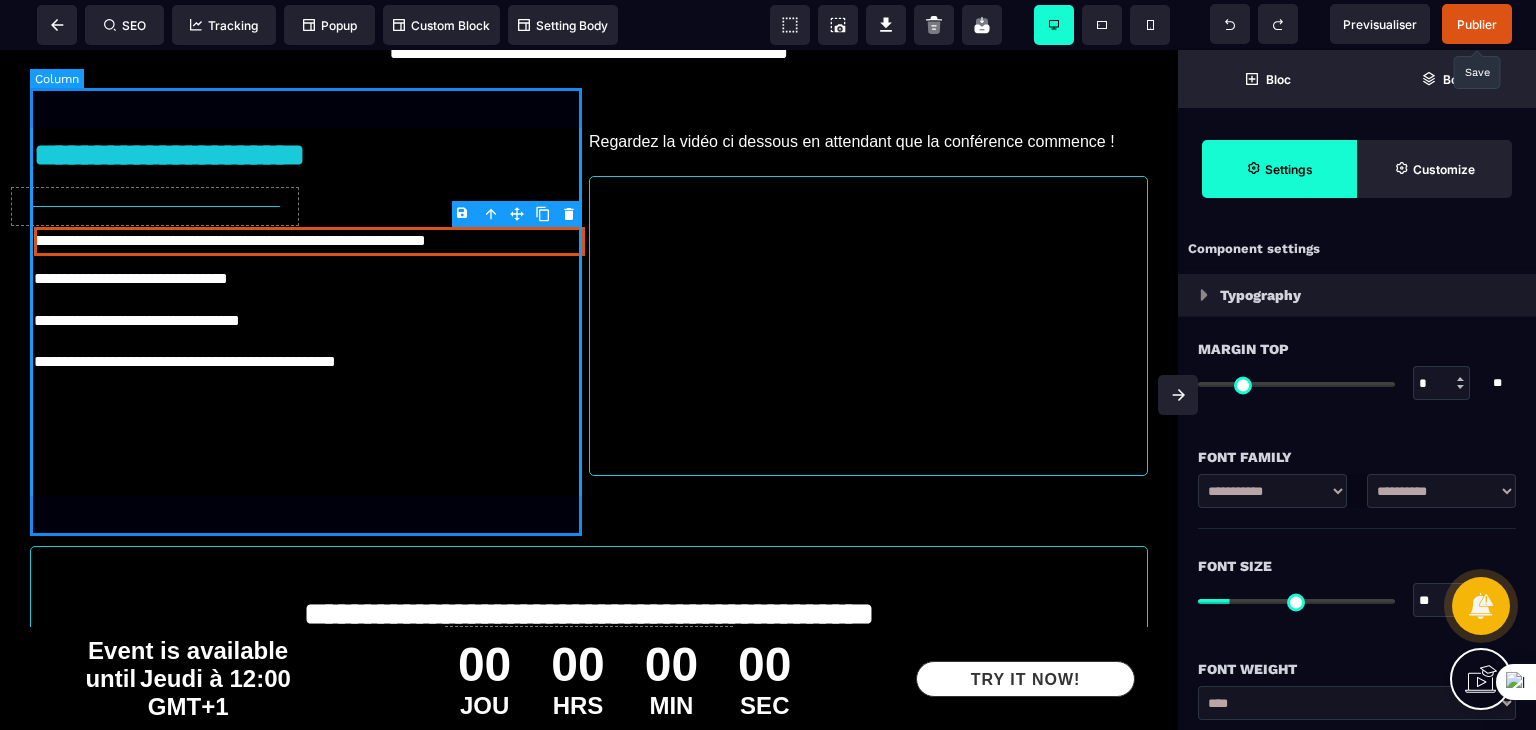 click on "**********" at bounding box center [309, 302] 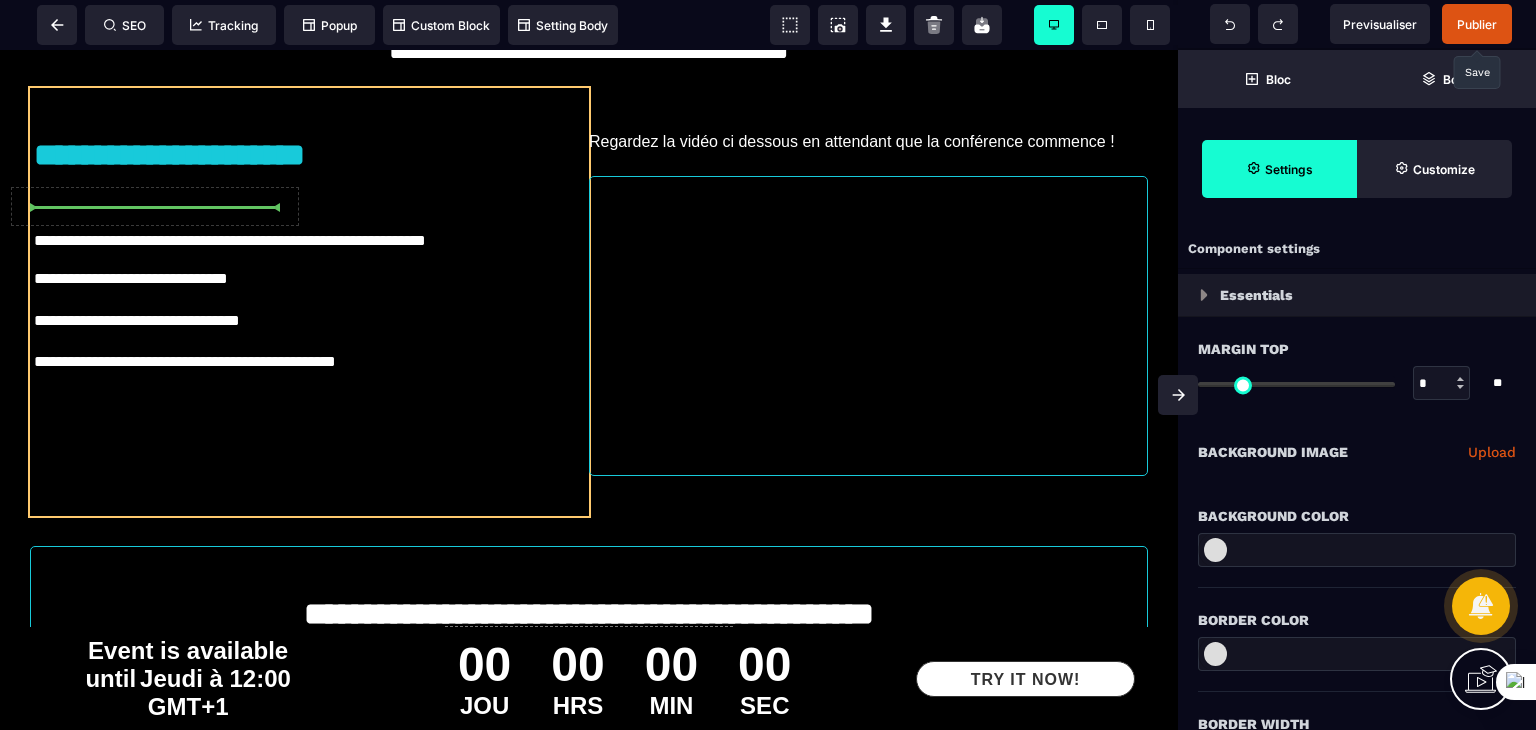 drag, startPoint x: 224, startPoint y: 199, endPoint x: 277, endPoint y: 195, distance: 53.15073 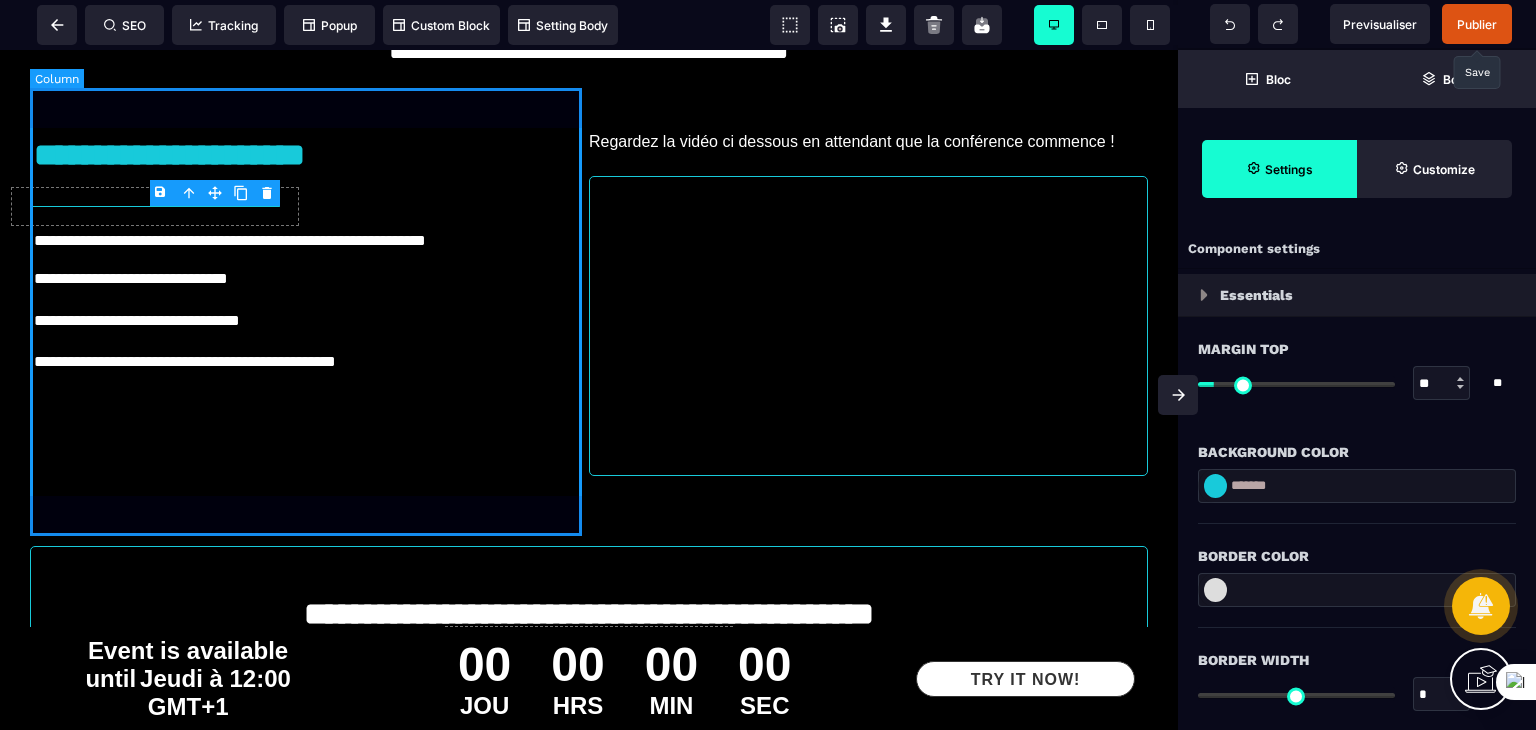 click on "**********" at bounding box center [309, 302] 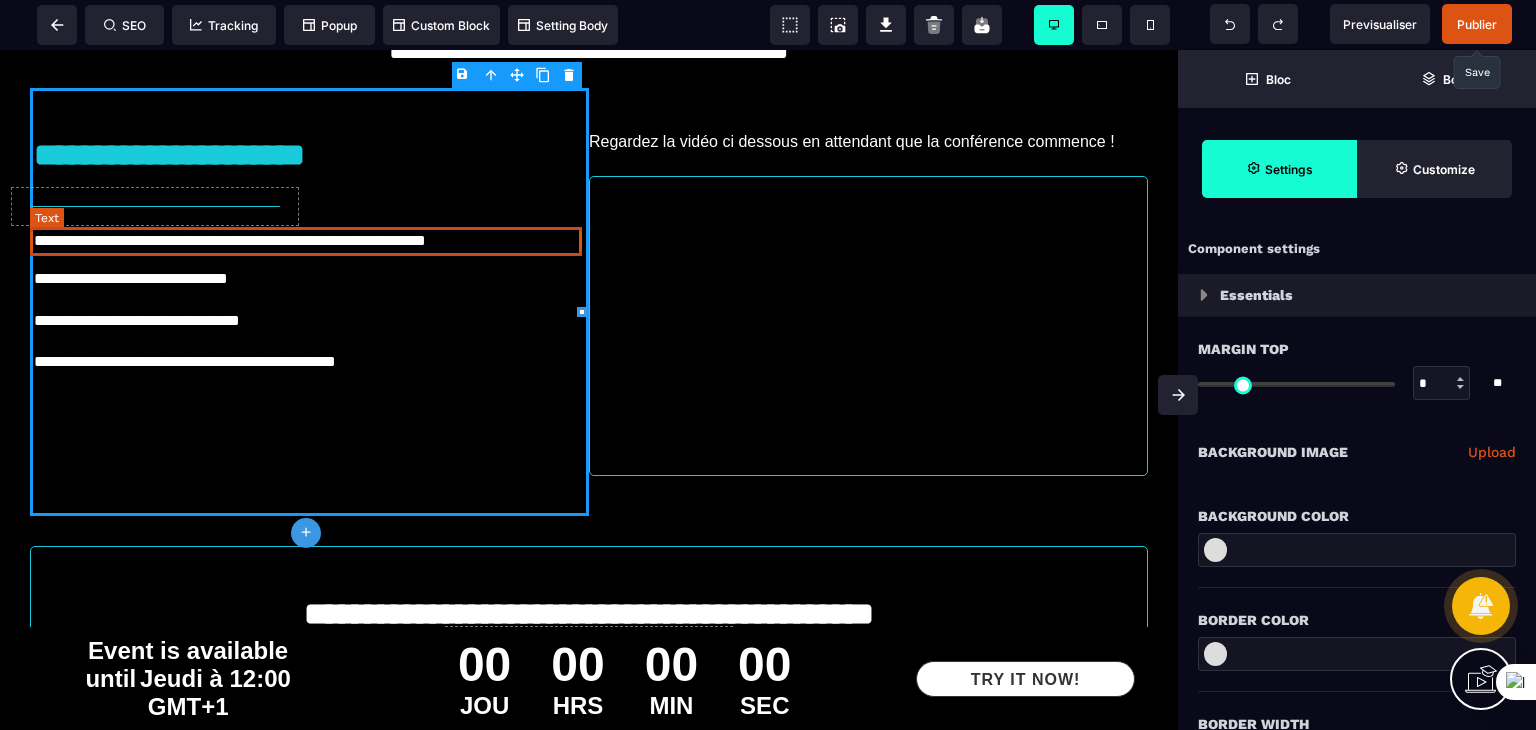 click on "**********" at bounding box center [310, 241] 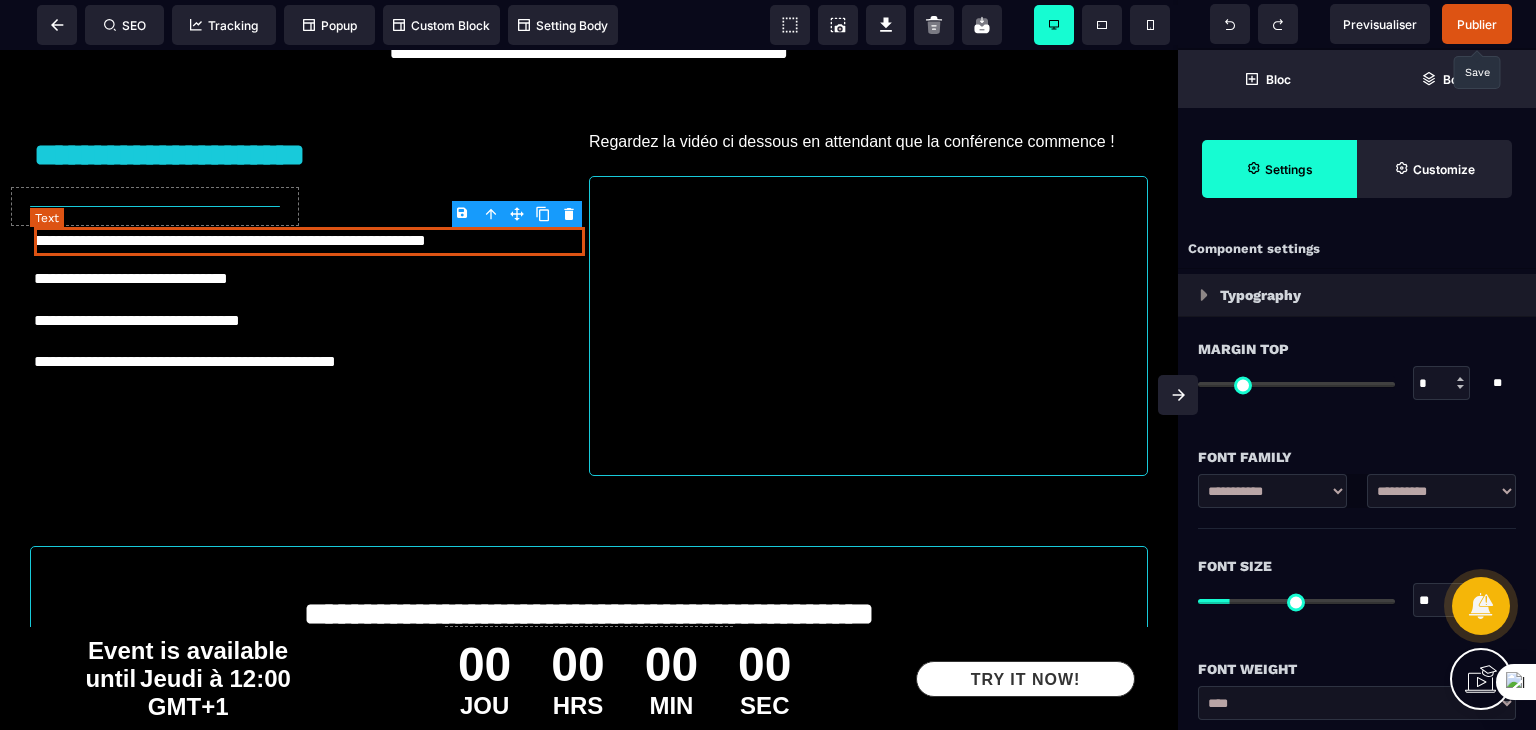 click on "**********" at bounding box center [310, 241] 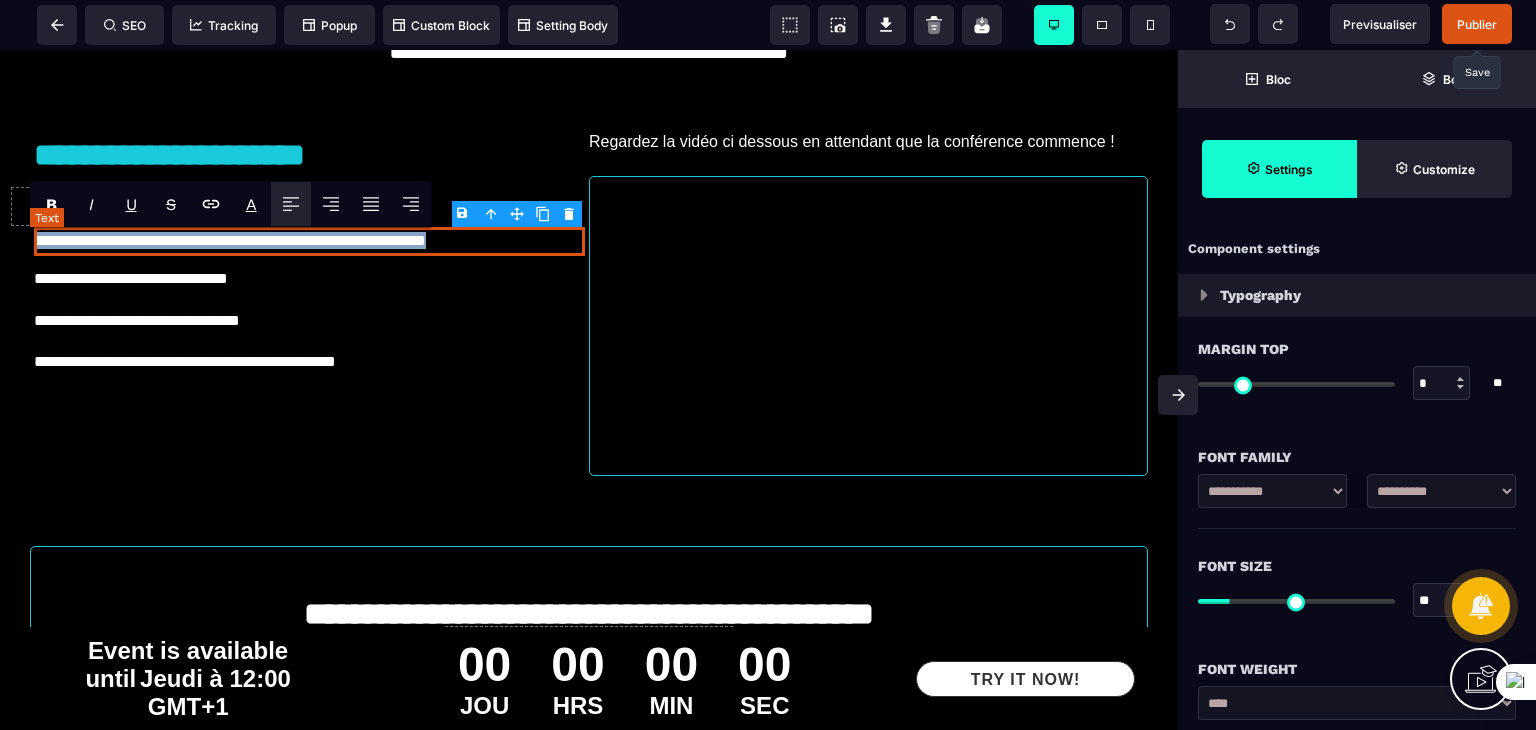 click on "**********" at bounding box center [310, 241] 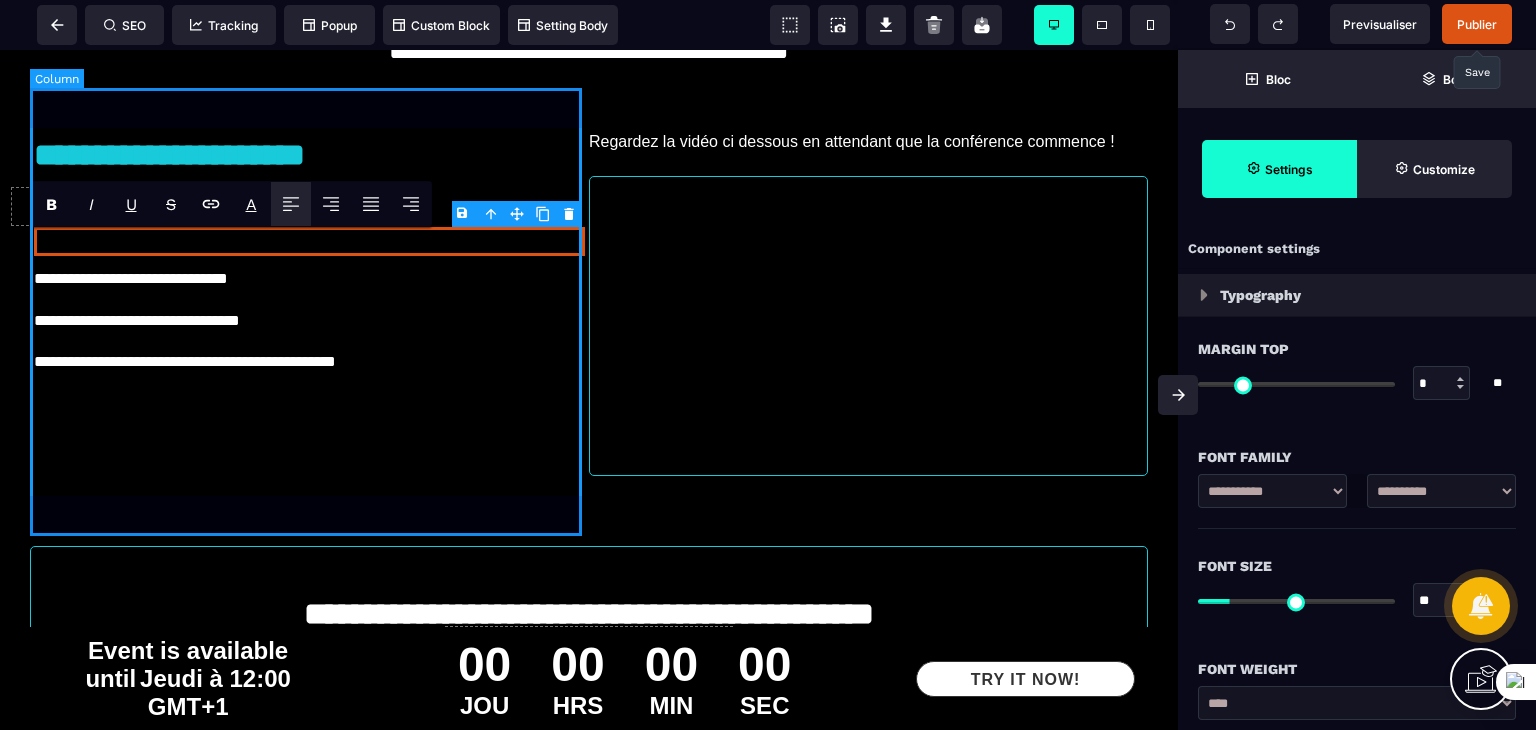 click on "**********" at bounding box center [309, 302] 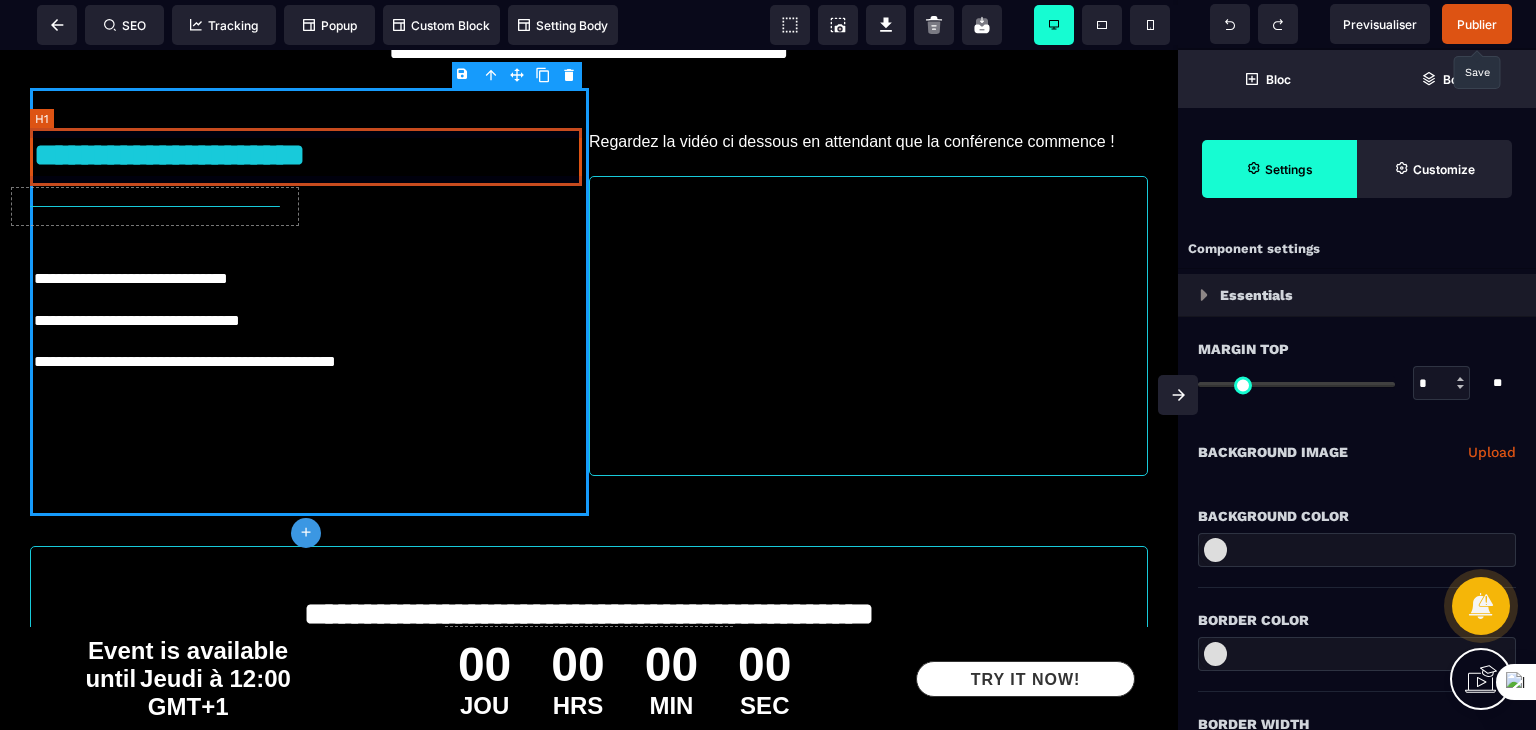 click on "**********" at bounding box center [310, 157] 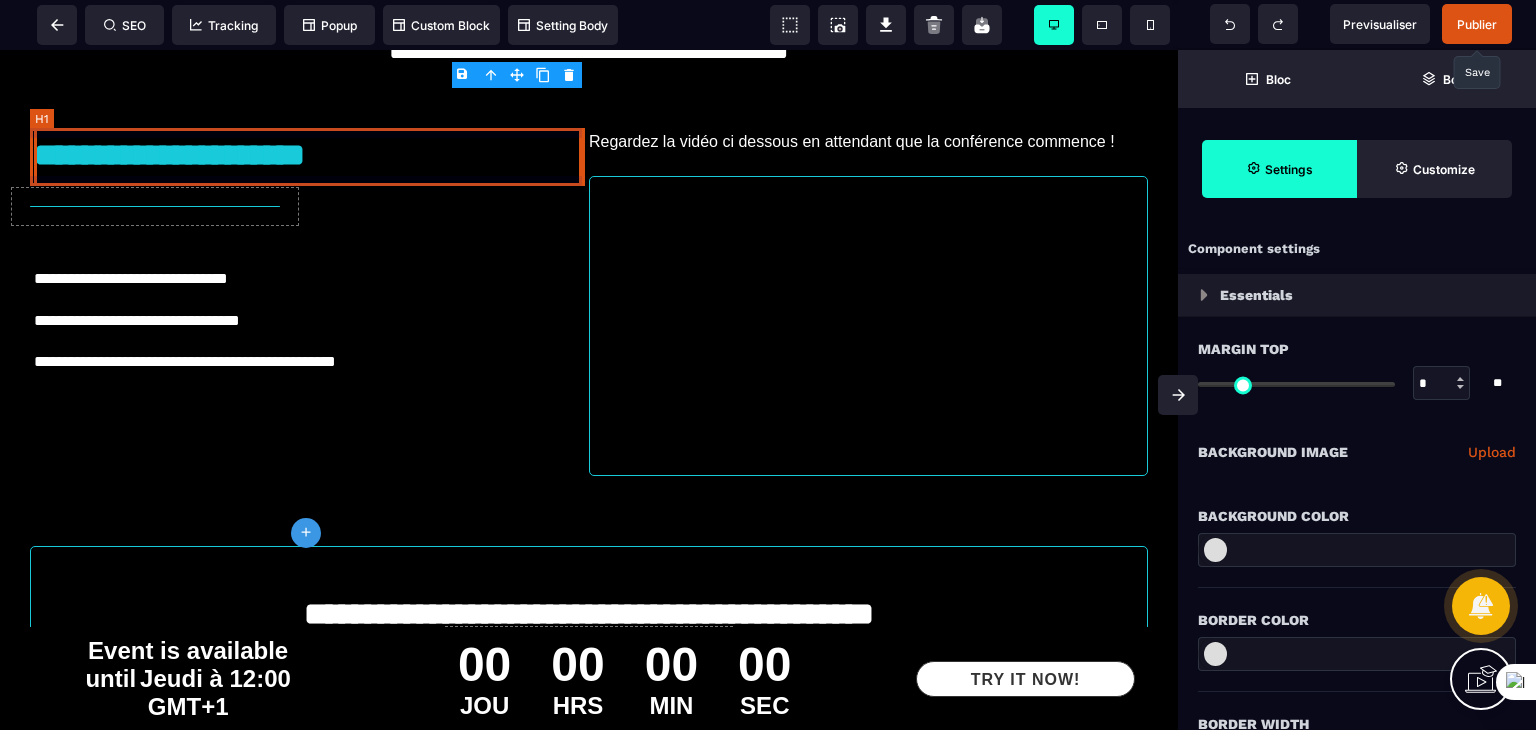 click on "**********" at bounding box center [310, 157] 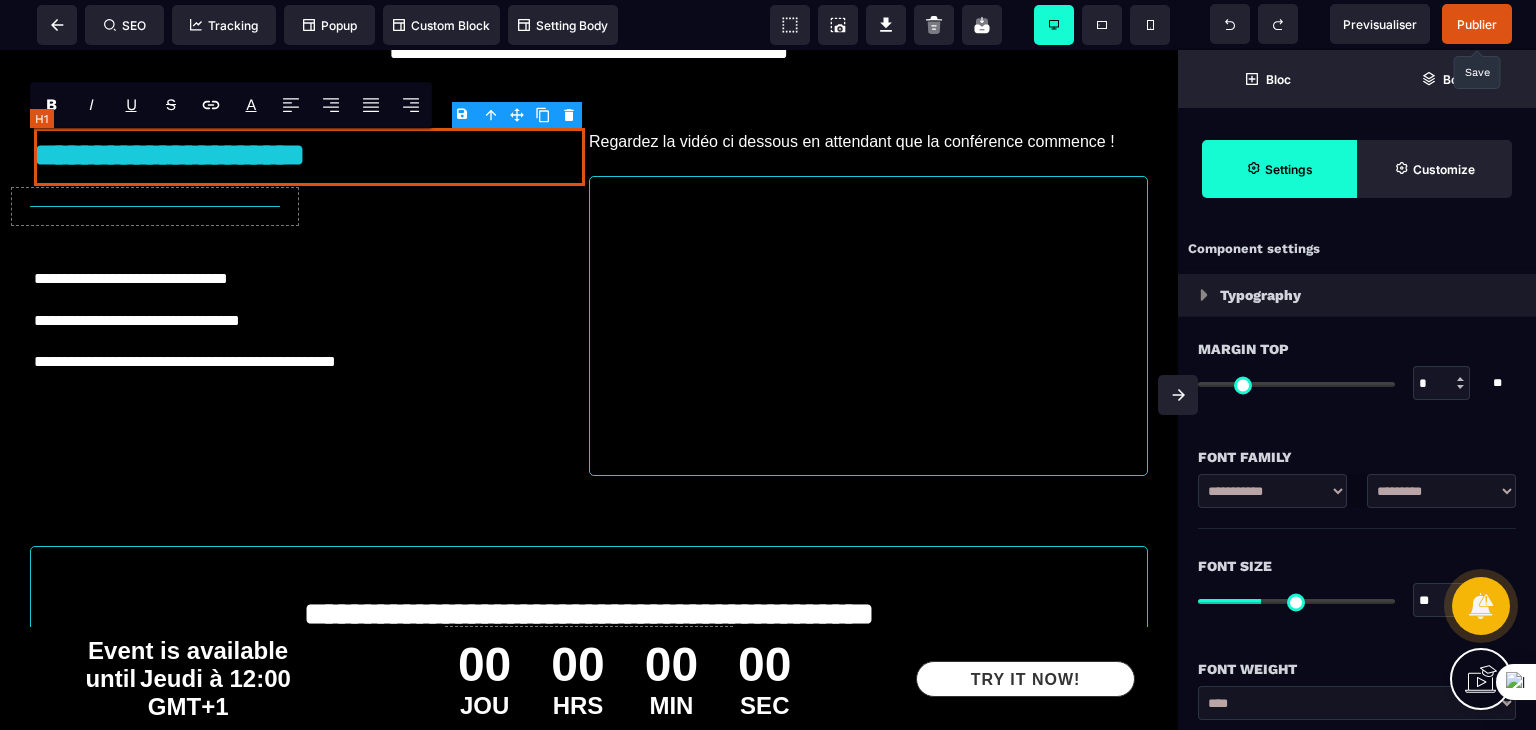 click on "**********" at bounding box center (310, 157) 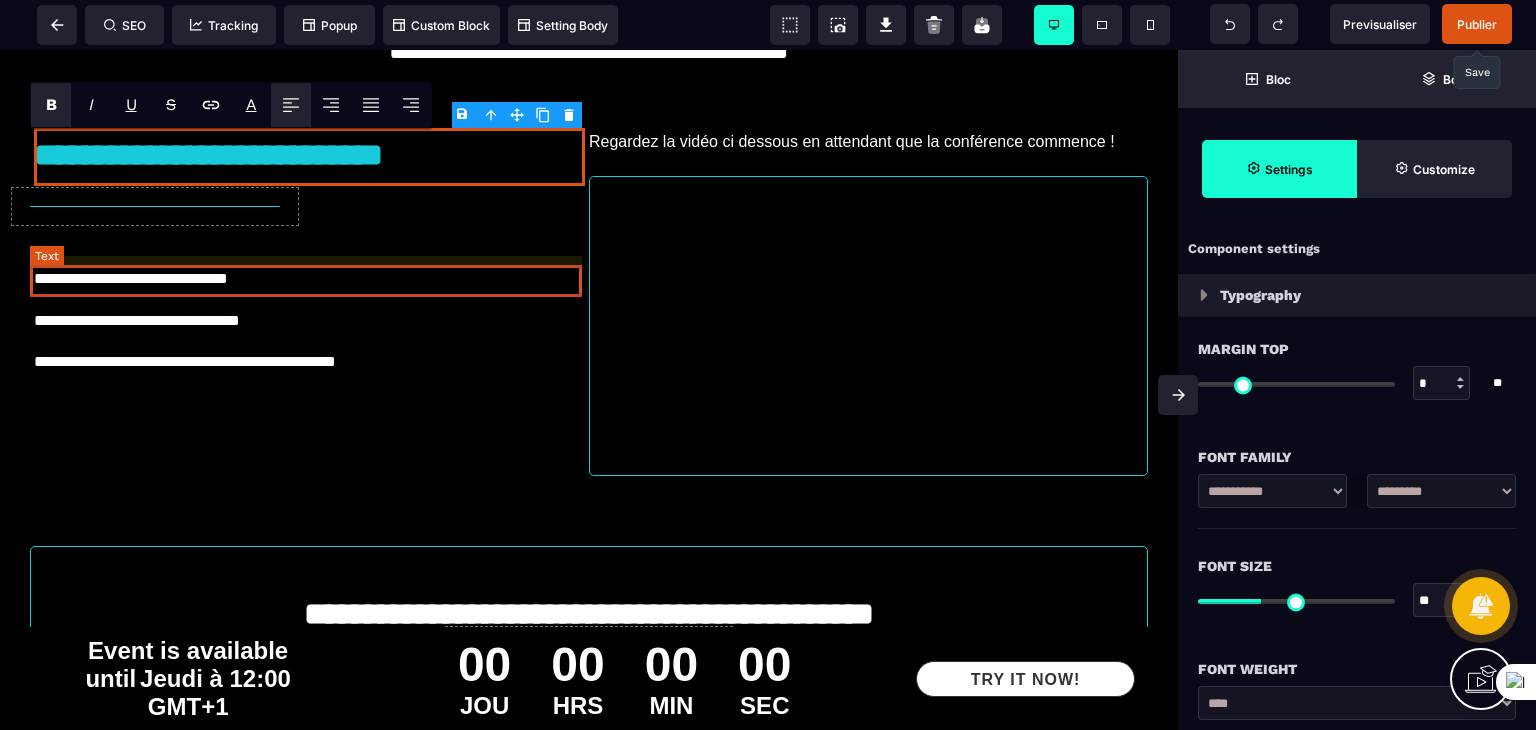 click on "**********" at bounding box center [310, 281] 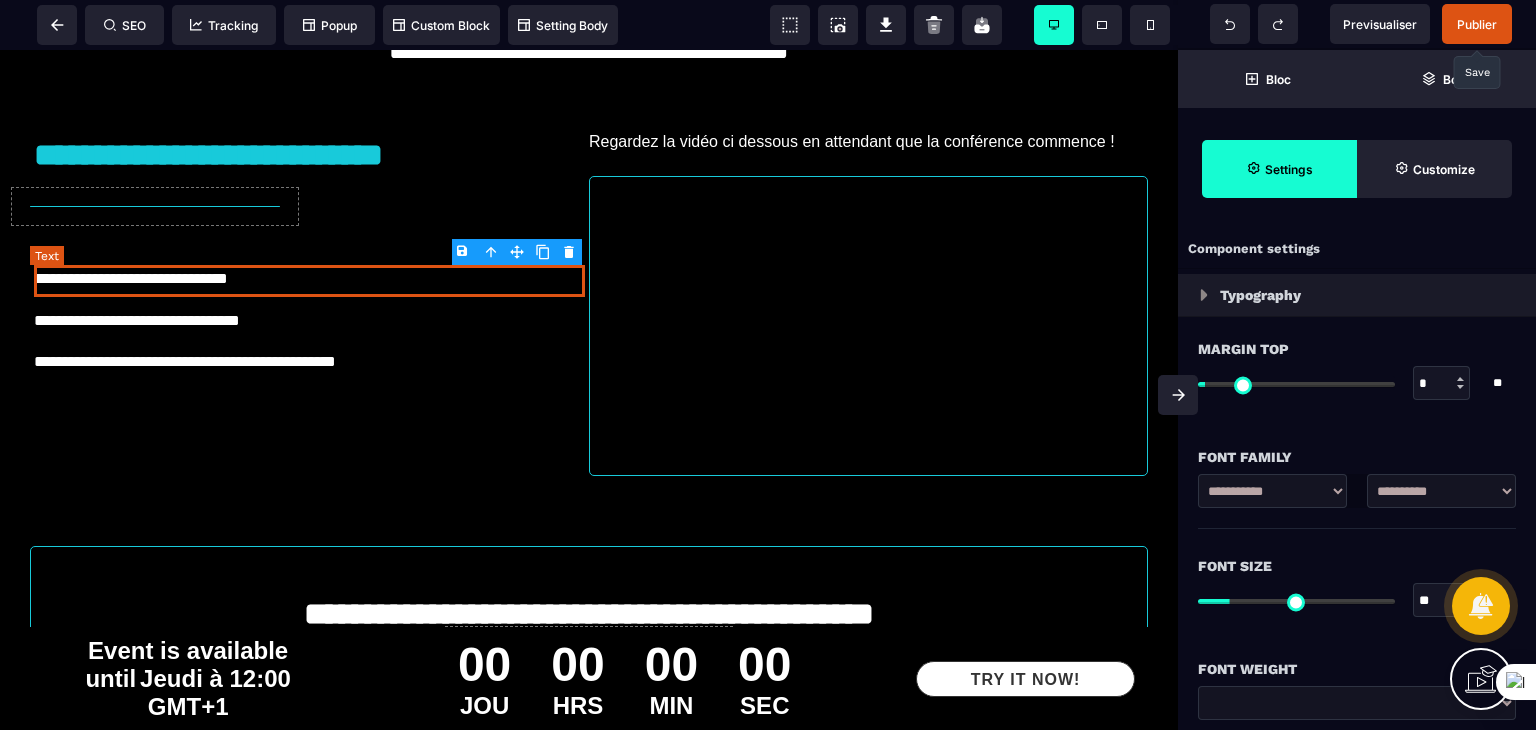 click on "**********" at bounding box center (310, 281) 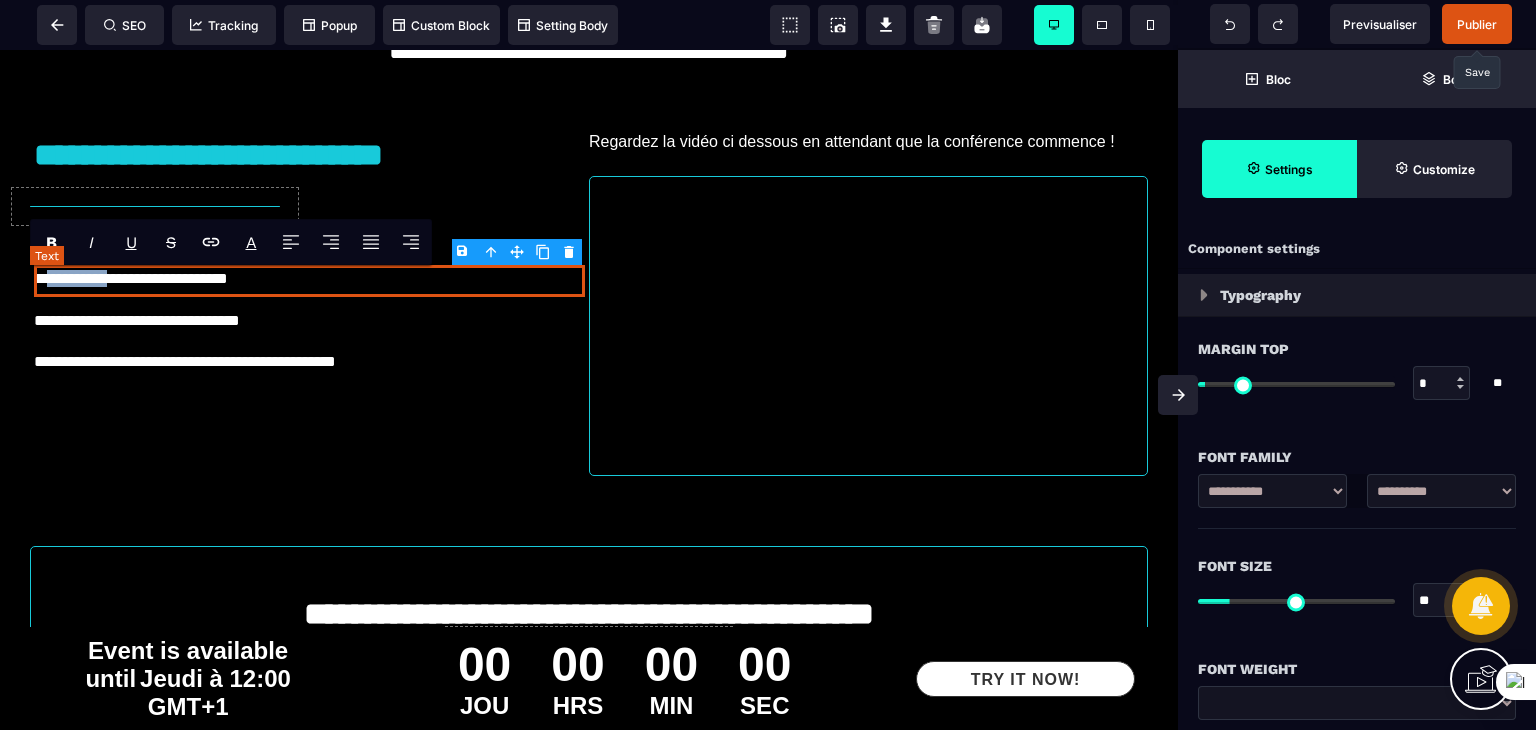drag, startPoint x: 132, startPoint y: 284, endPoint x: 47, endPoint y: 277, distance: 85.28775 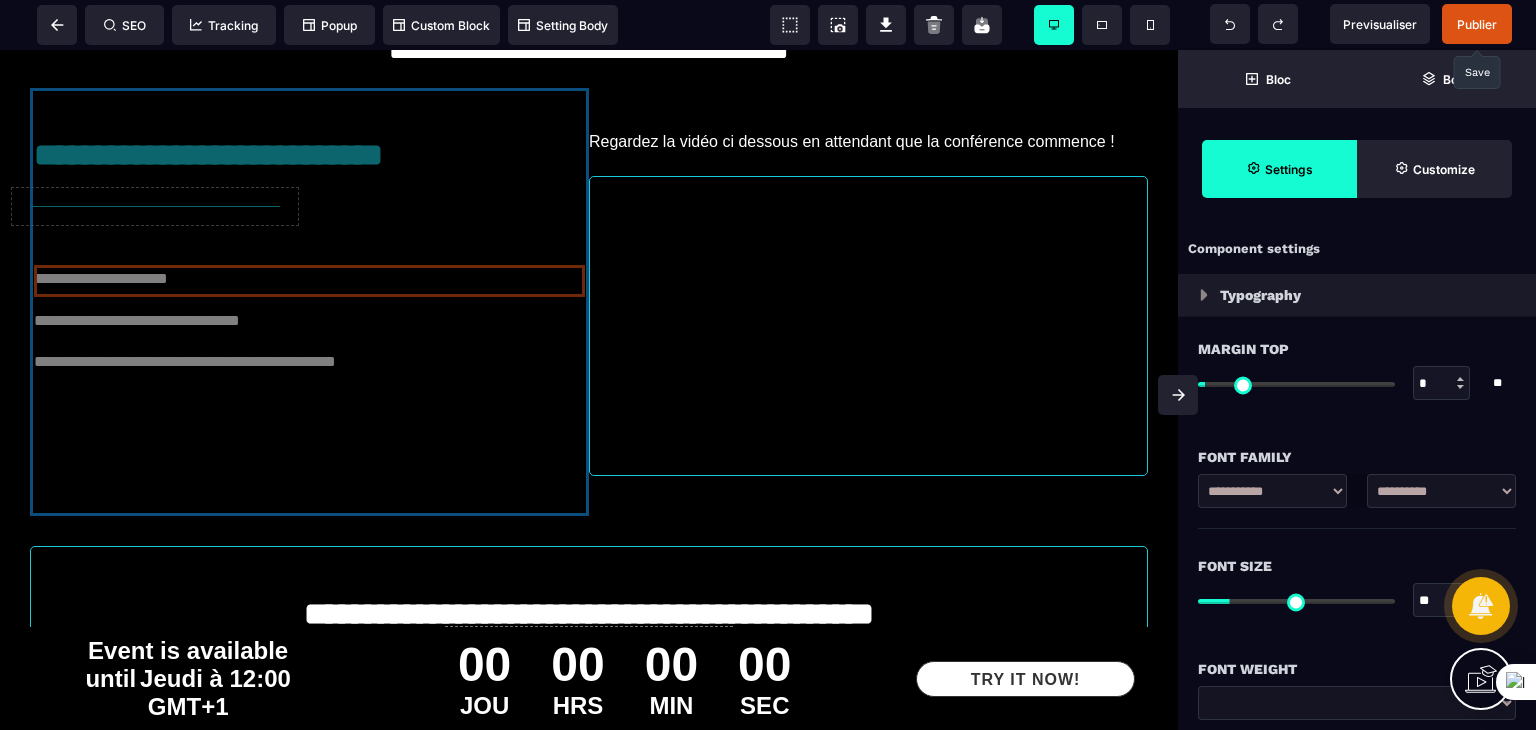 drag, startPoint x: 136, startPoint y: 324, endPoint x: 72, endPoint y: 324, distance: 64 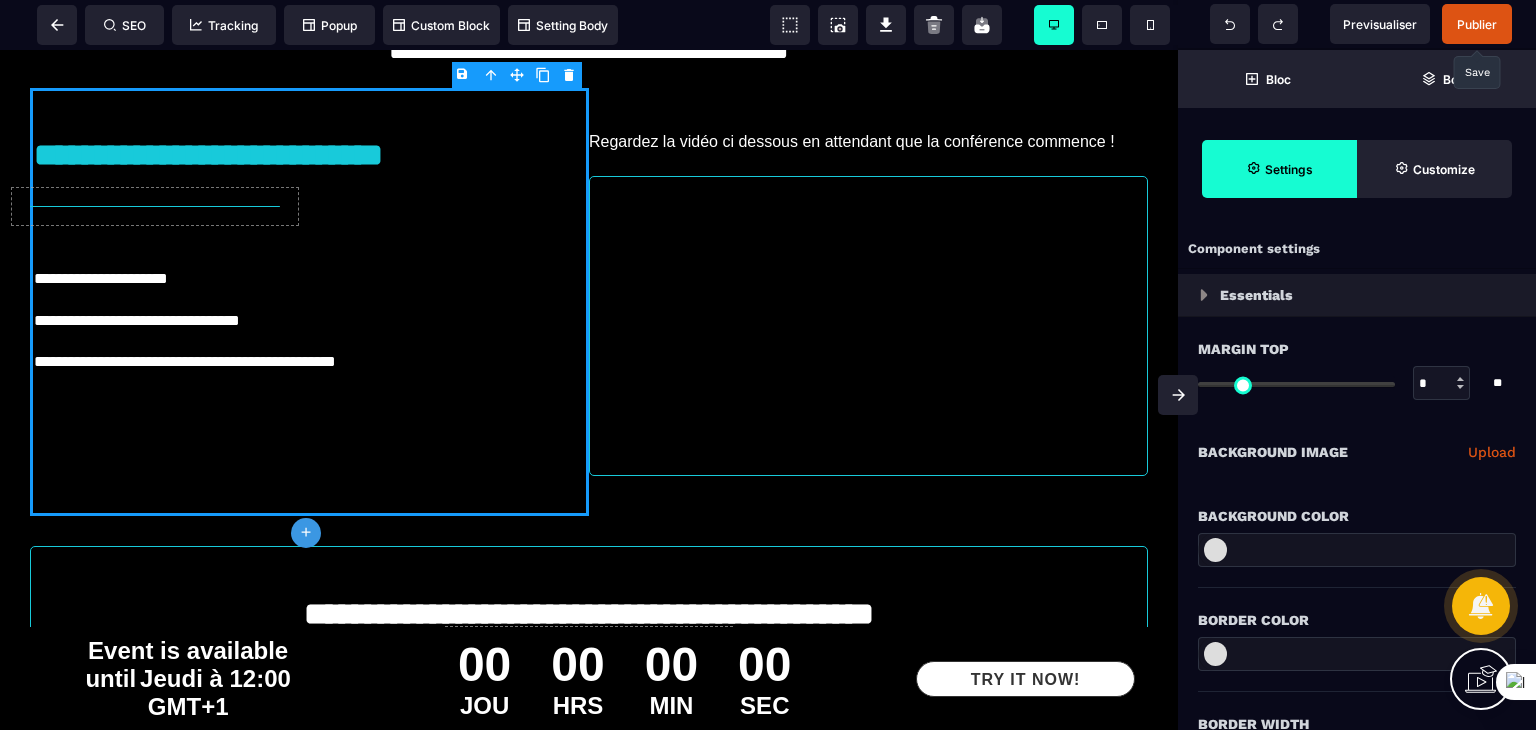 click on "**********" at bounding box center [310, 323] 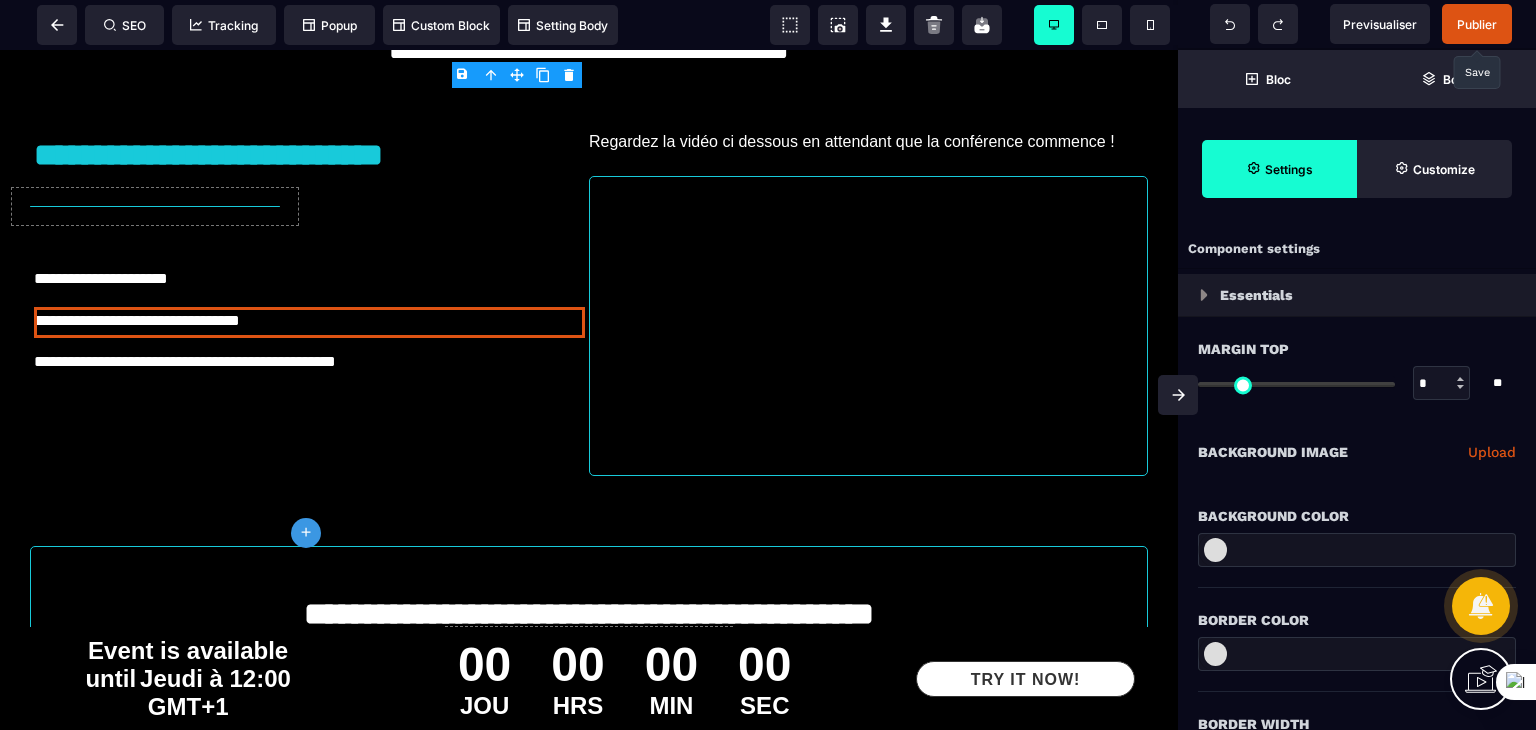 click on "**********" at bounding box center (310, 323) 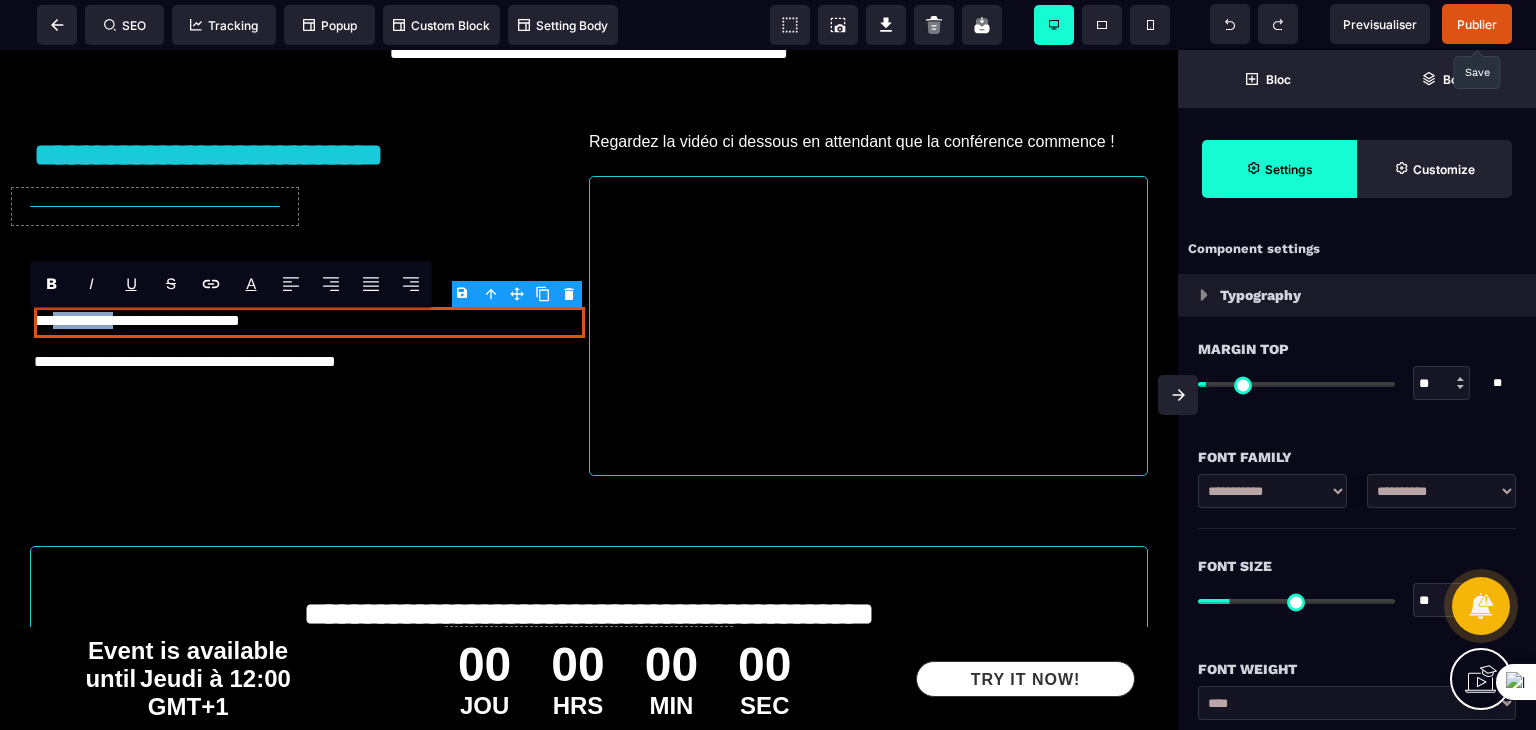 drag, startPoint x: 138, startPoint y: 323, endPoint x: 64, endPoint y: 324, distance: 74.00676 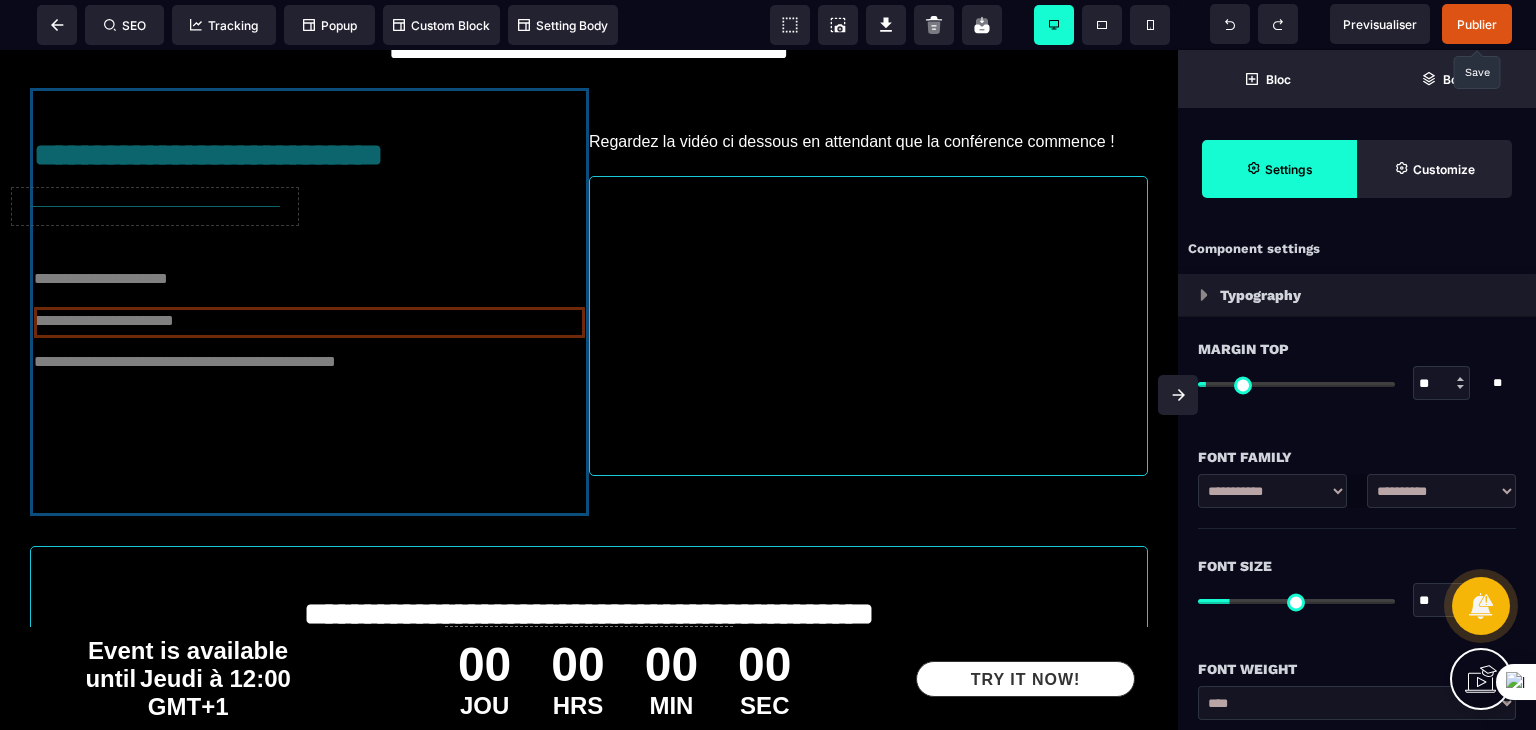 drag, startPoint x: 139, startPoint y: 364, endPoint x: 76, endPoint y: 360, distance: 63.126858 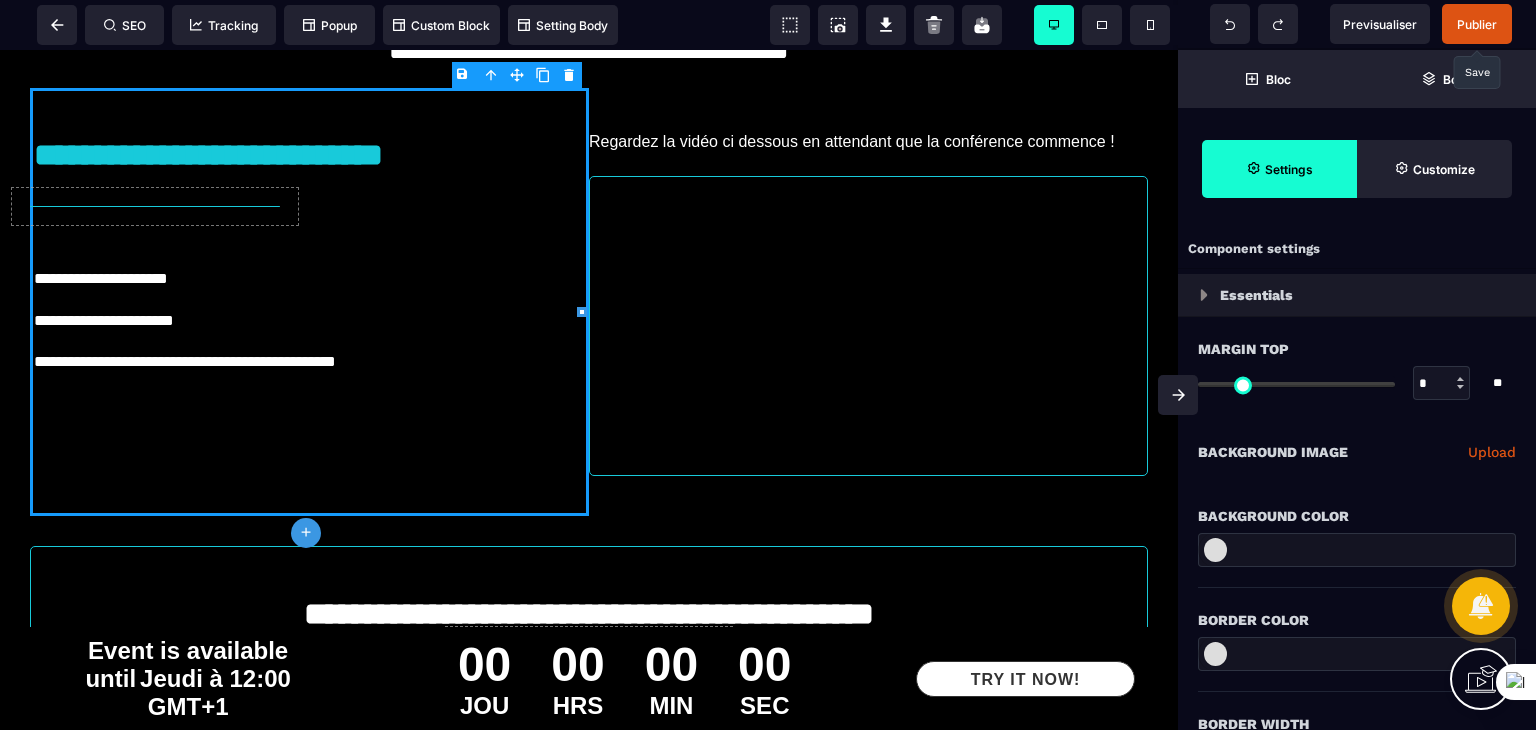 click on "**********" at bounding box center (310, 364) 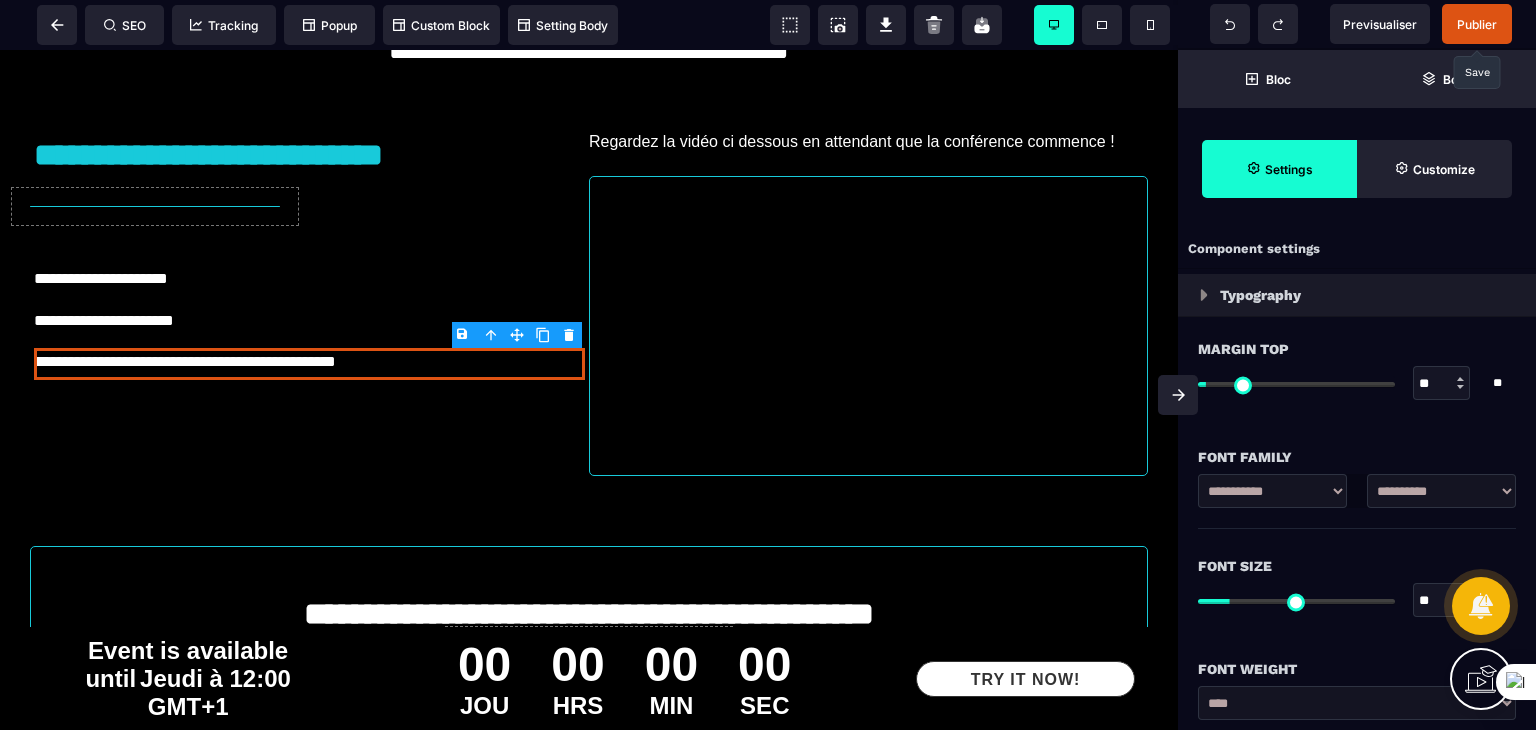 click on "**********" at bounding box center (310, 364) 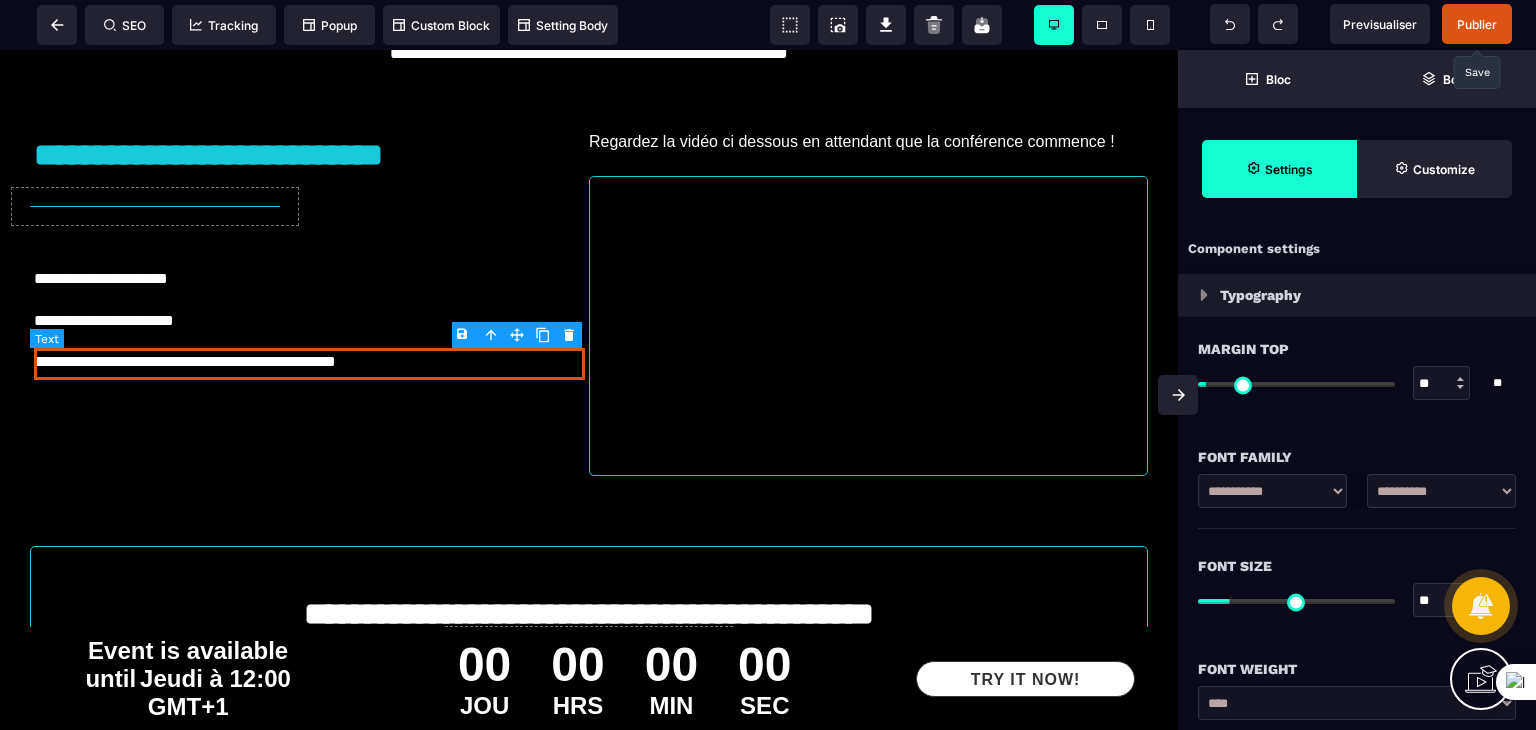 click on "**********" at bounding box center [309, 302] 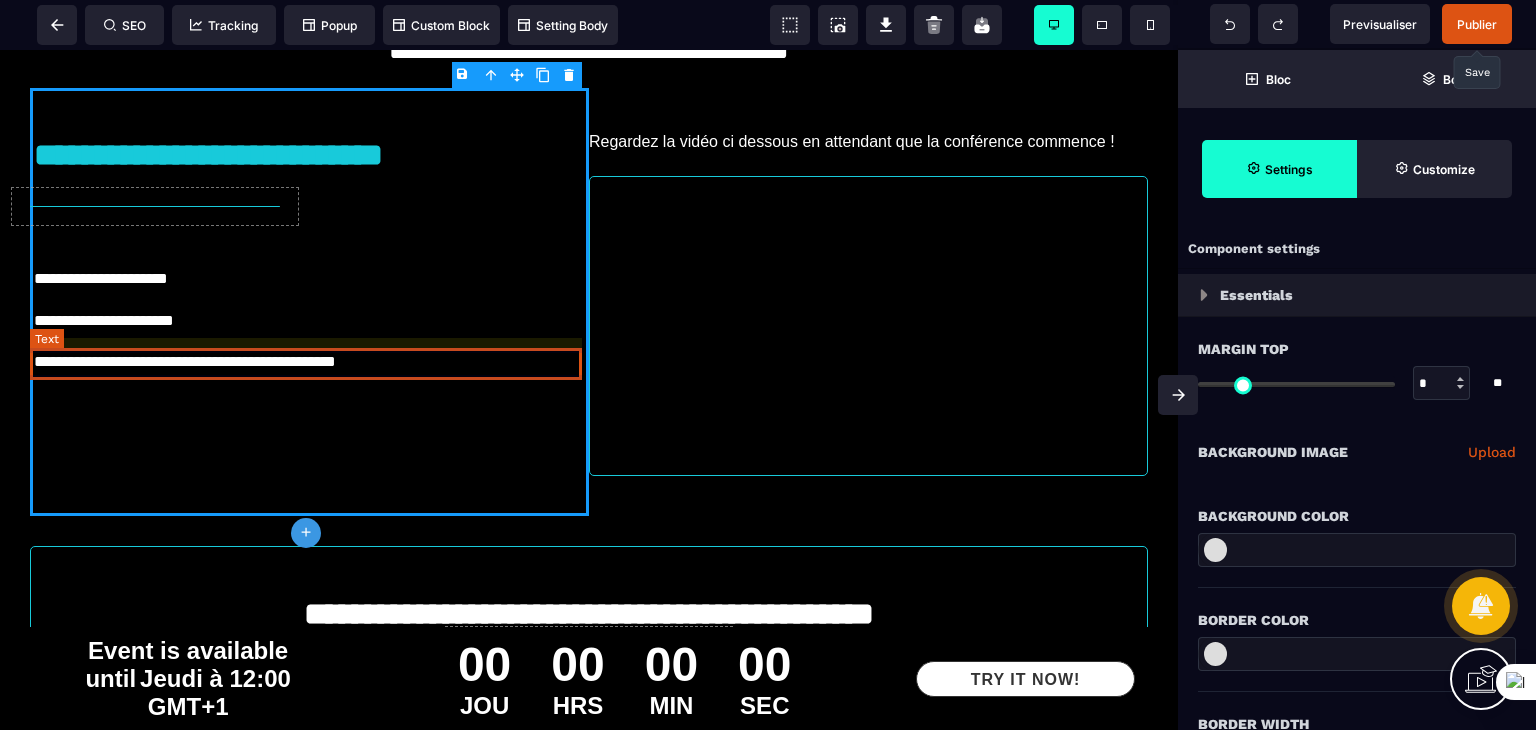 click on "**********" at bounding box center [310, 364] 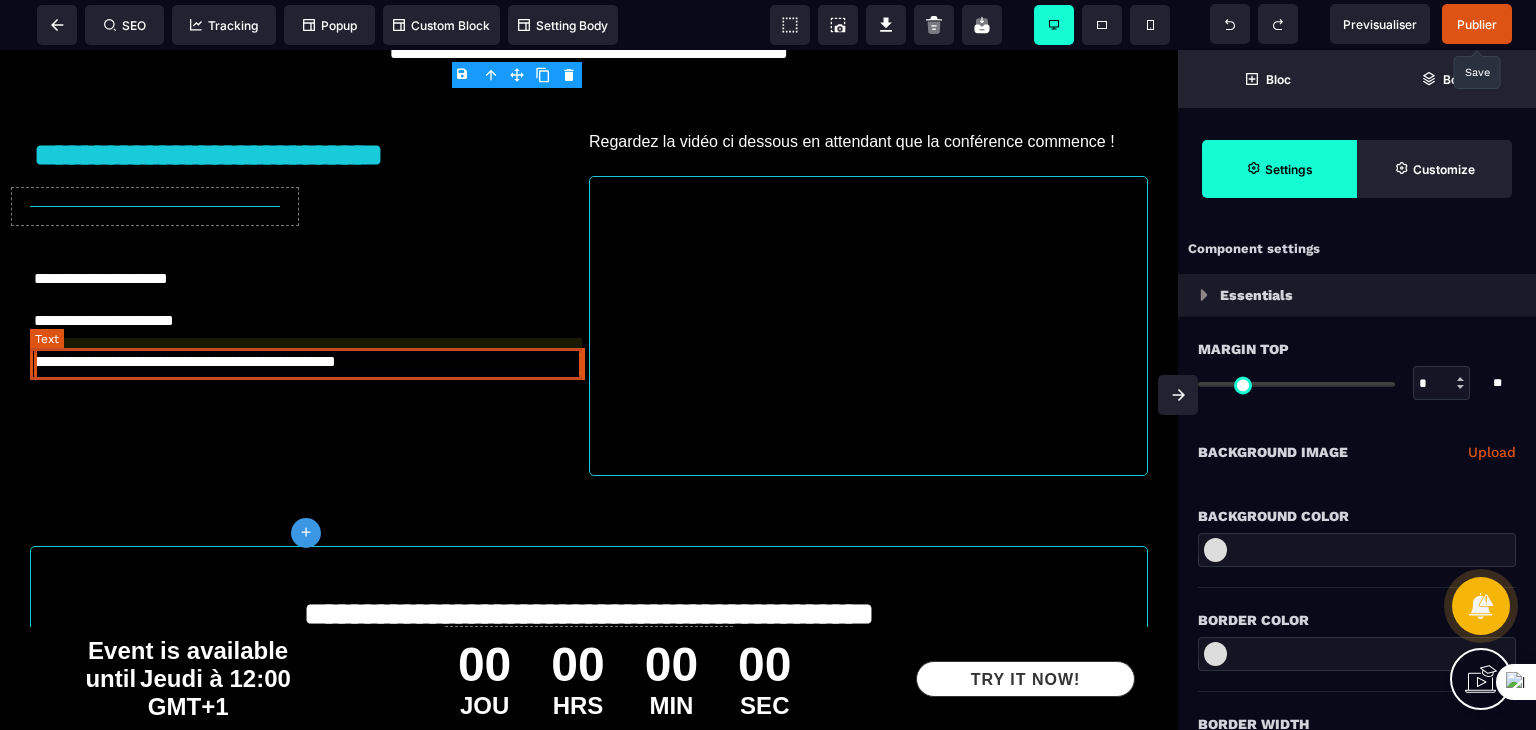 click on "**********" at bounding box center [310, 364] 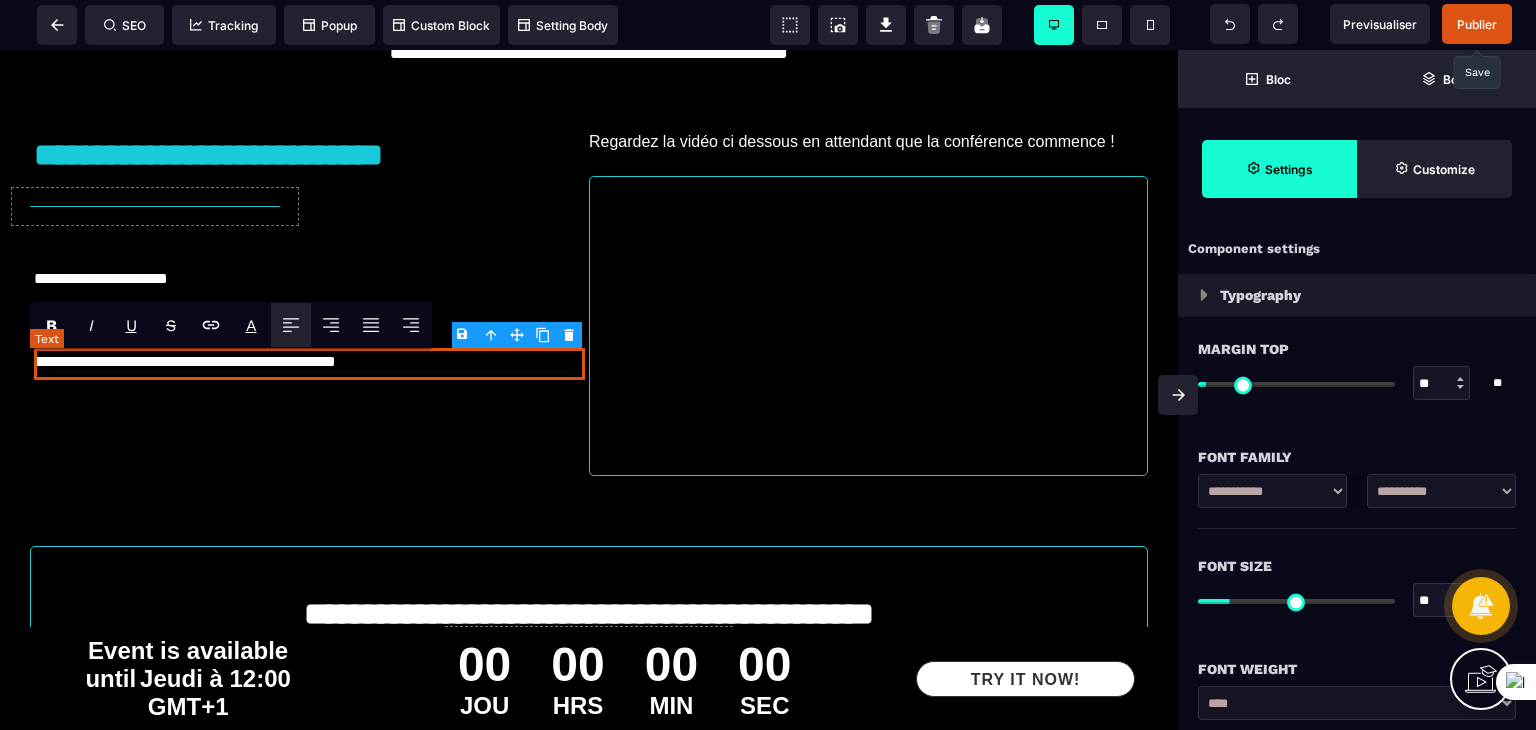 click on "**********" at bounding box center [310, 364] 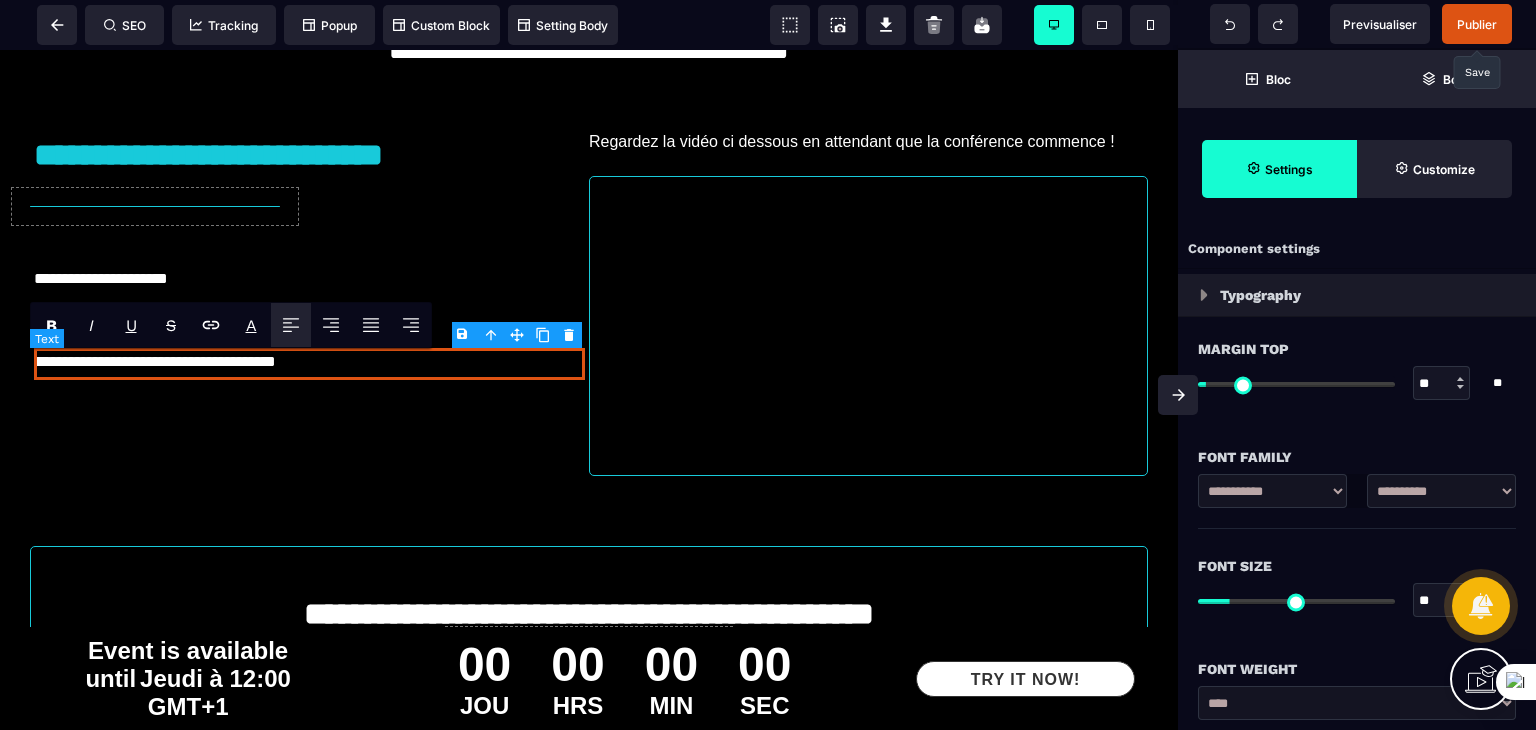 click on "**********" at bounding box center (309, 302) 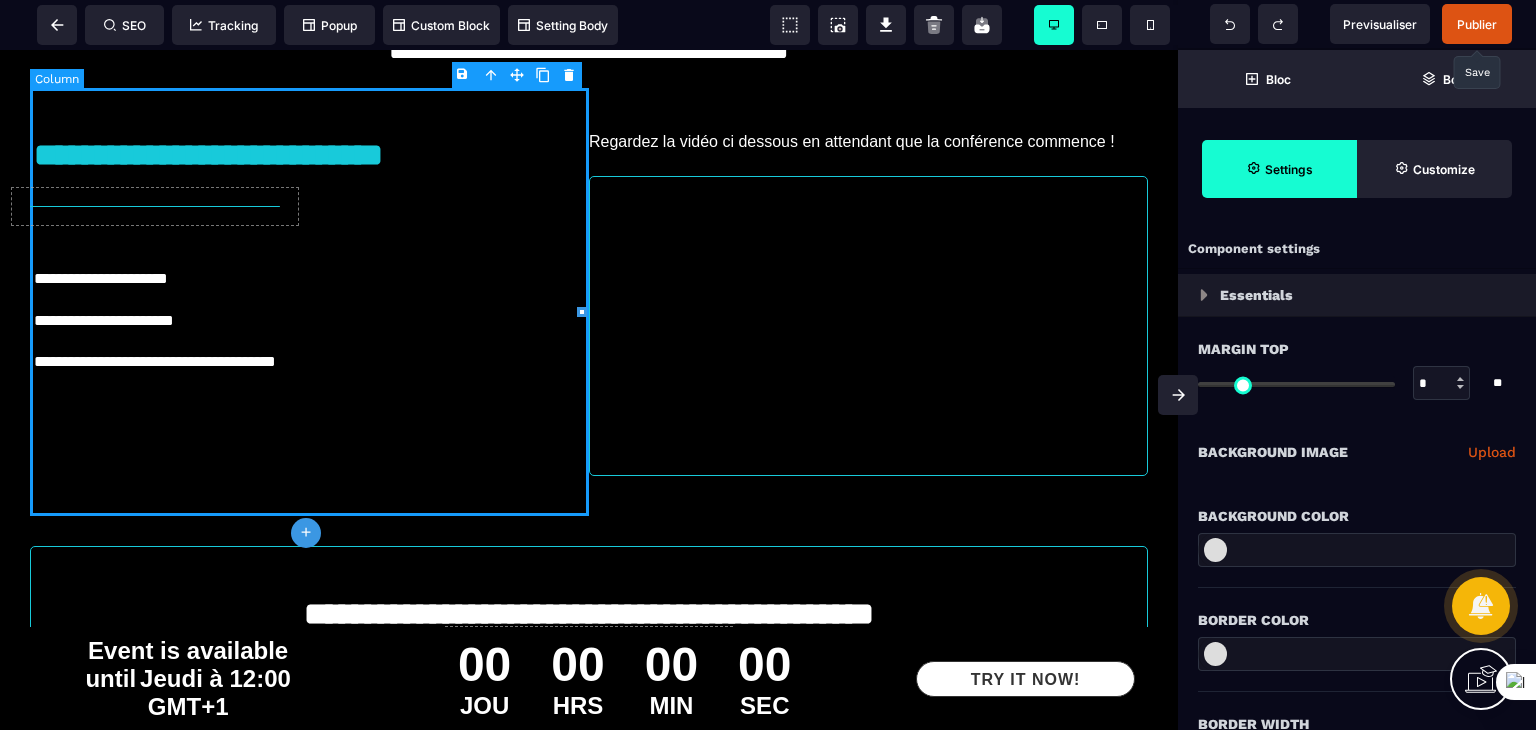 click on "**********" at bounding box center [310, 323] 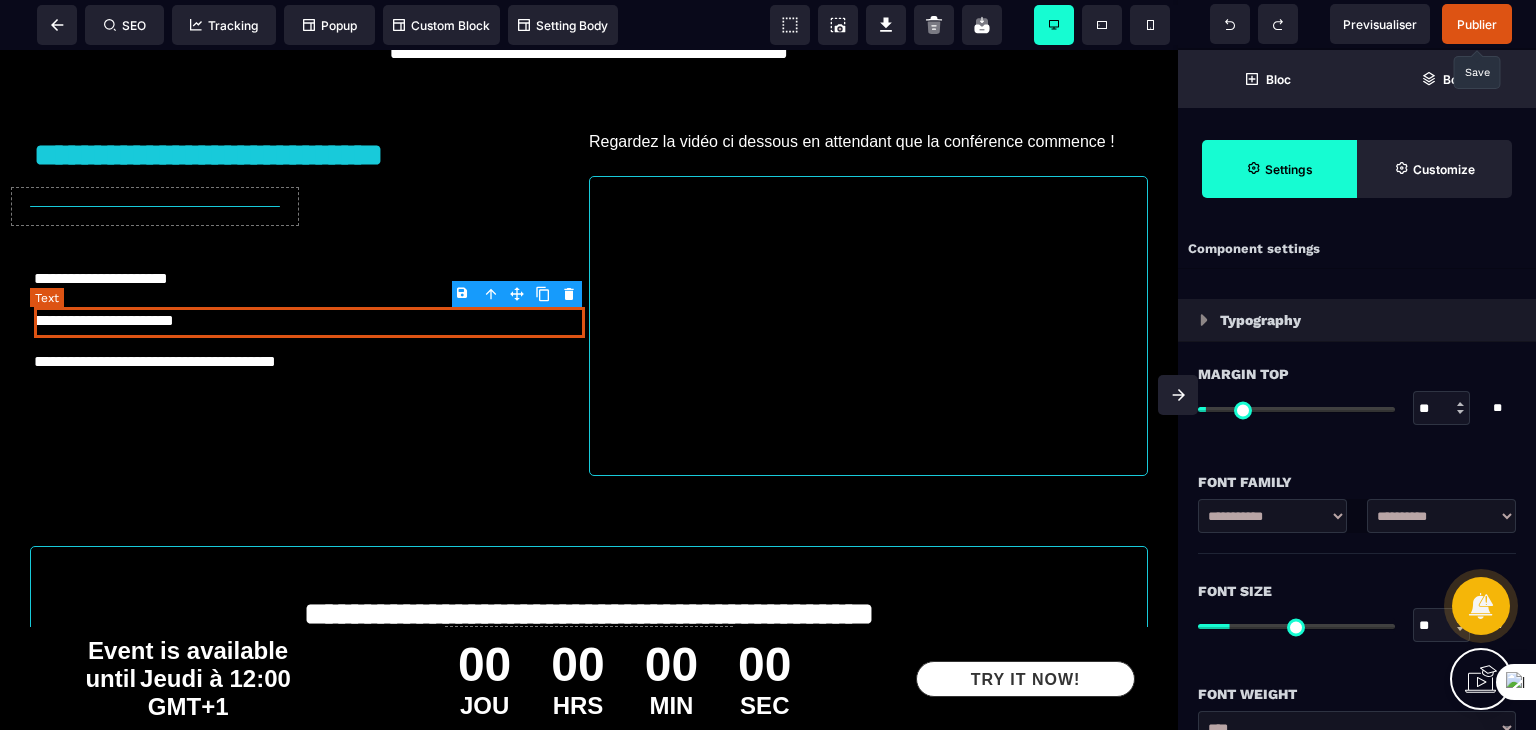 click on "**********" at bounding box center (310, 323) 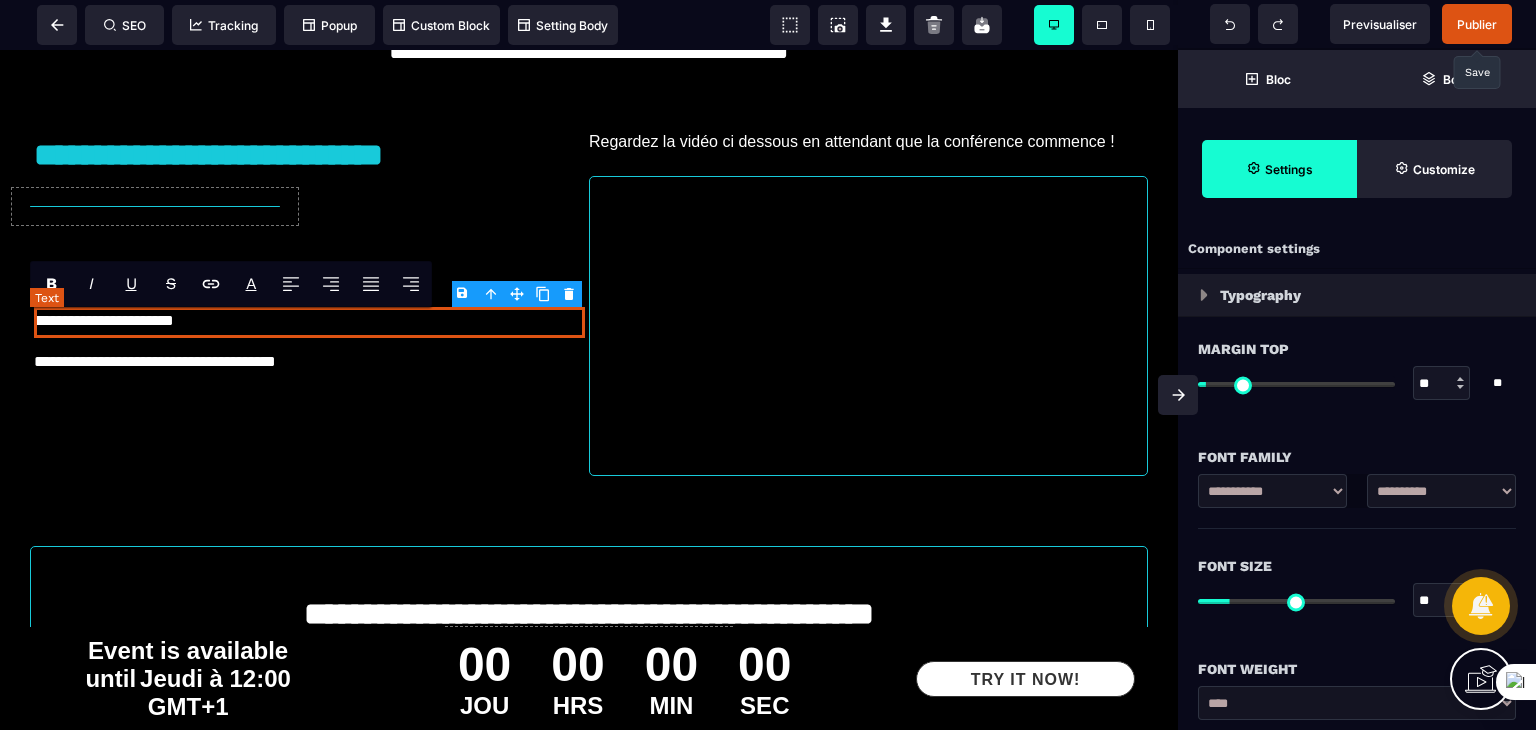 click on "**********" at bounding box center [310, 323] 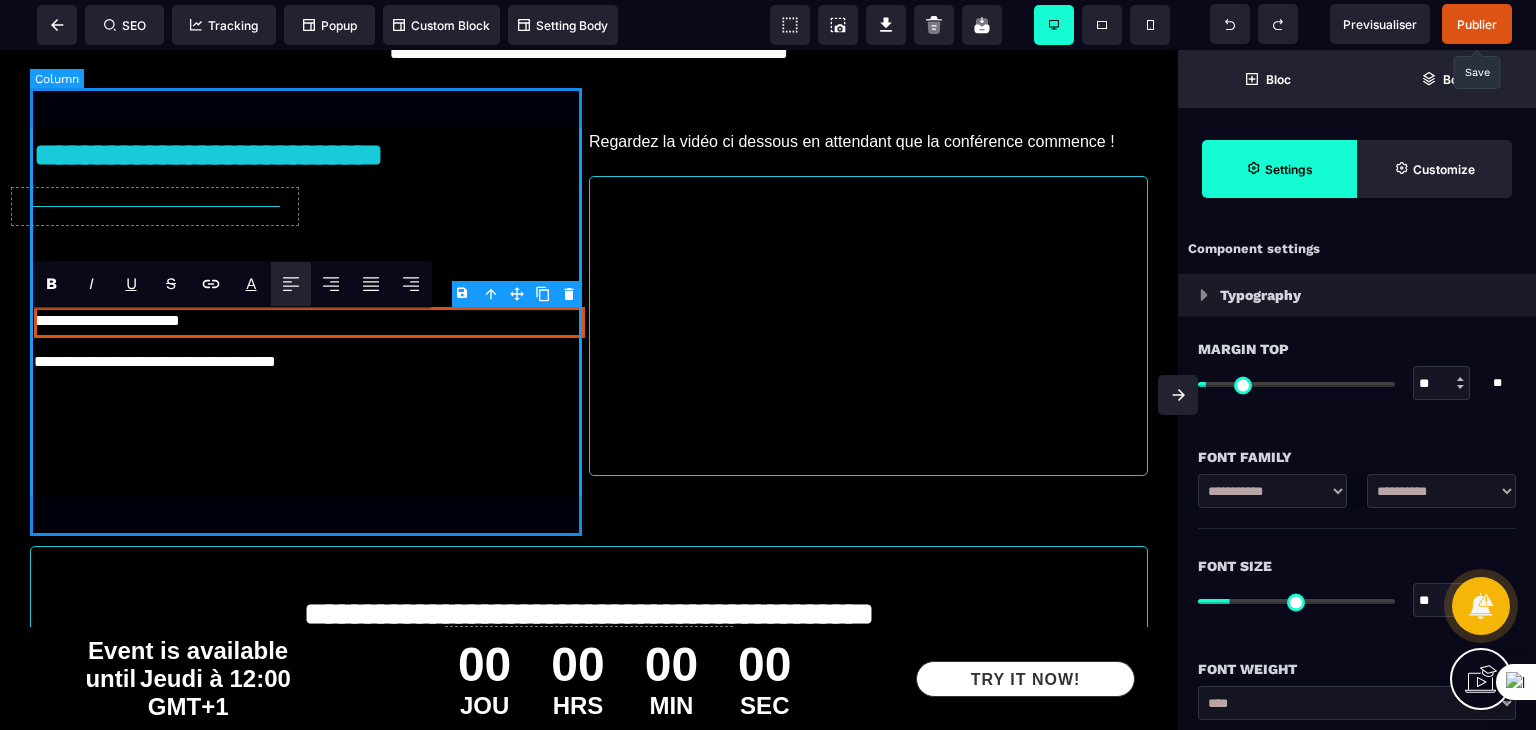 click on "**********" at bounding box center [309, 302] 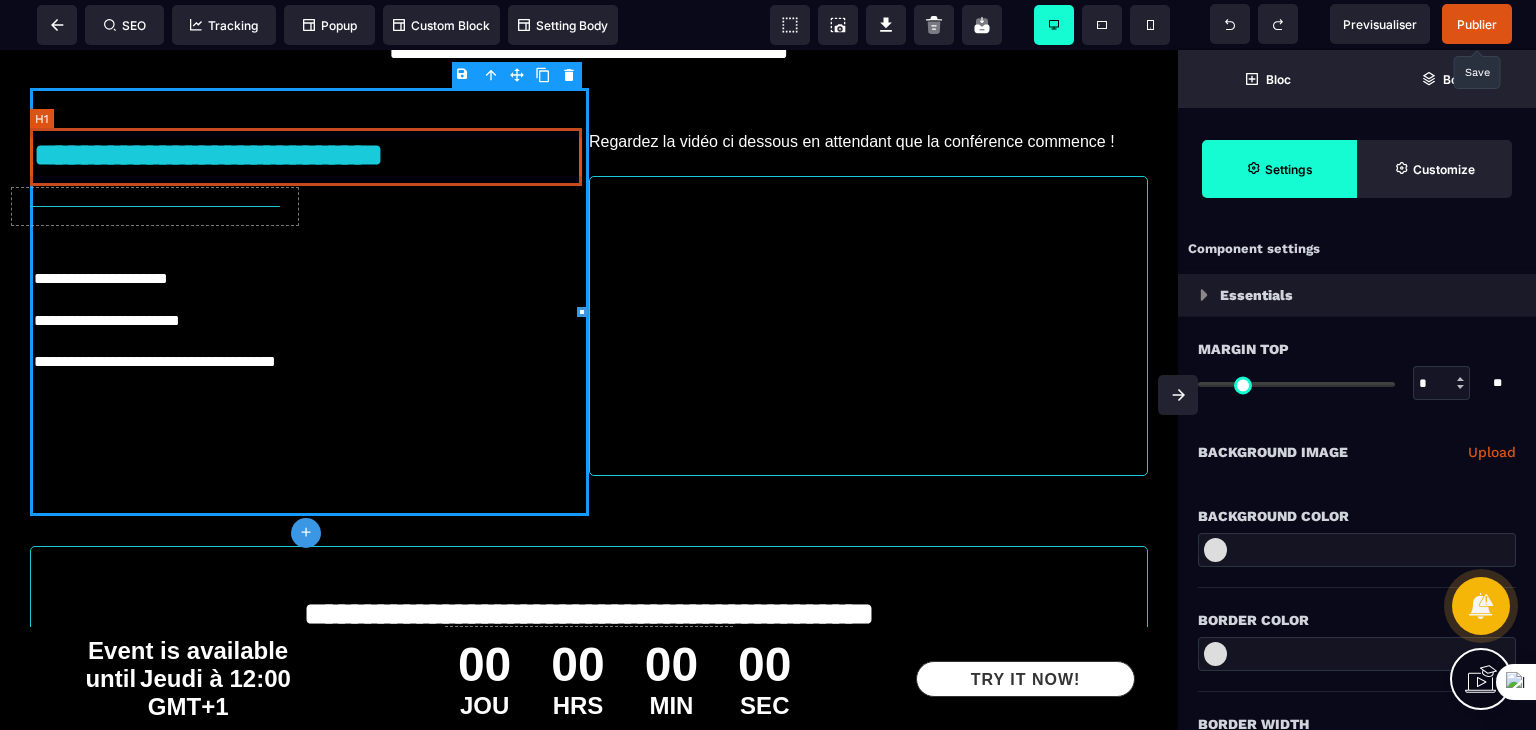 click on "**********" at bounding box center (310, 157) 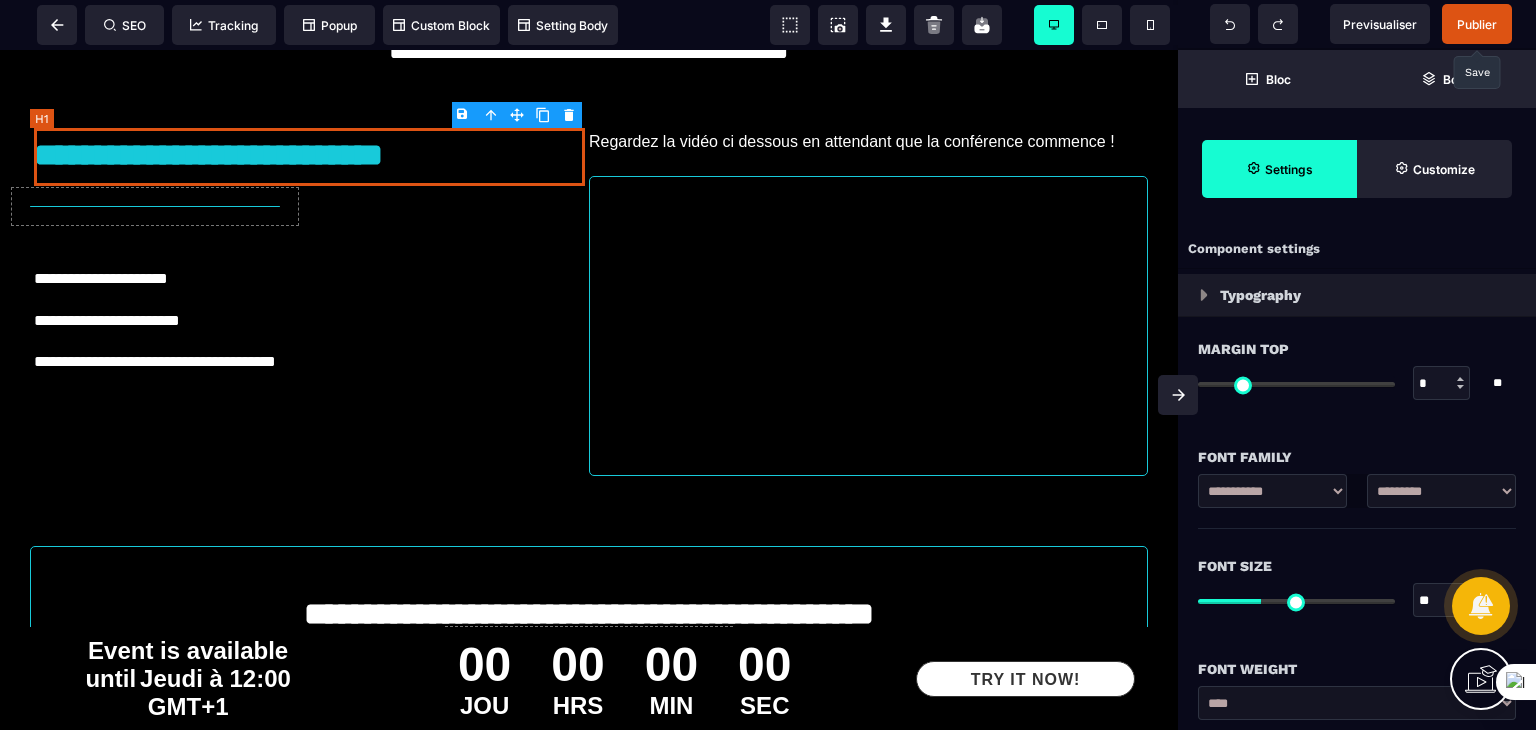click on "**********" at bounding box center [310, 157] 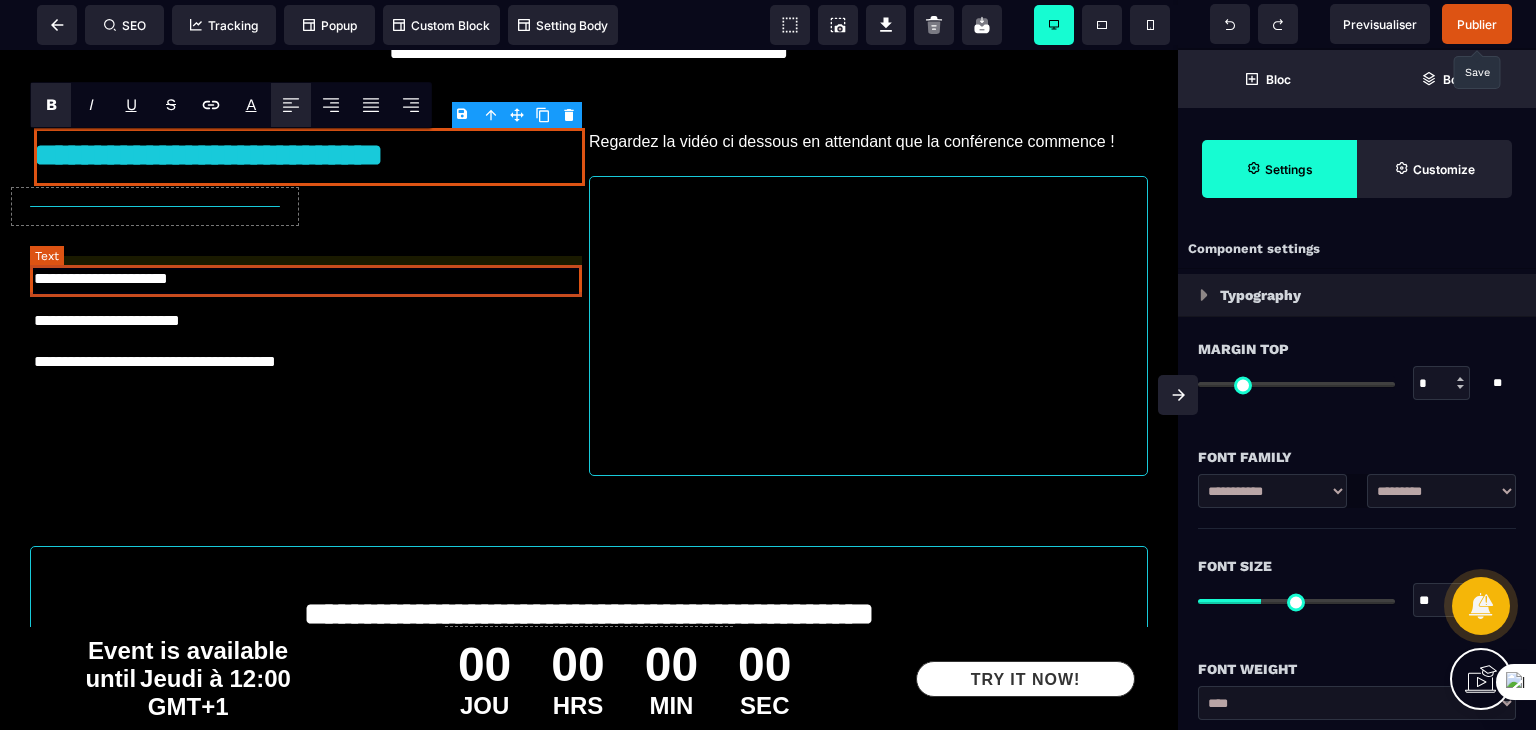 click on "**********" at bounding box center (310, 281) 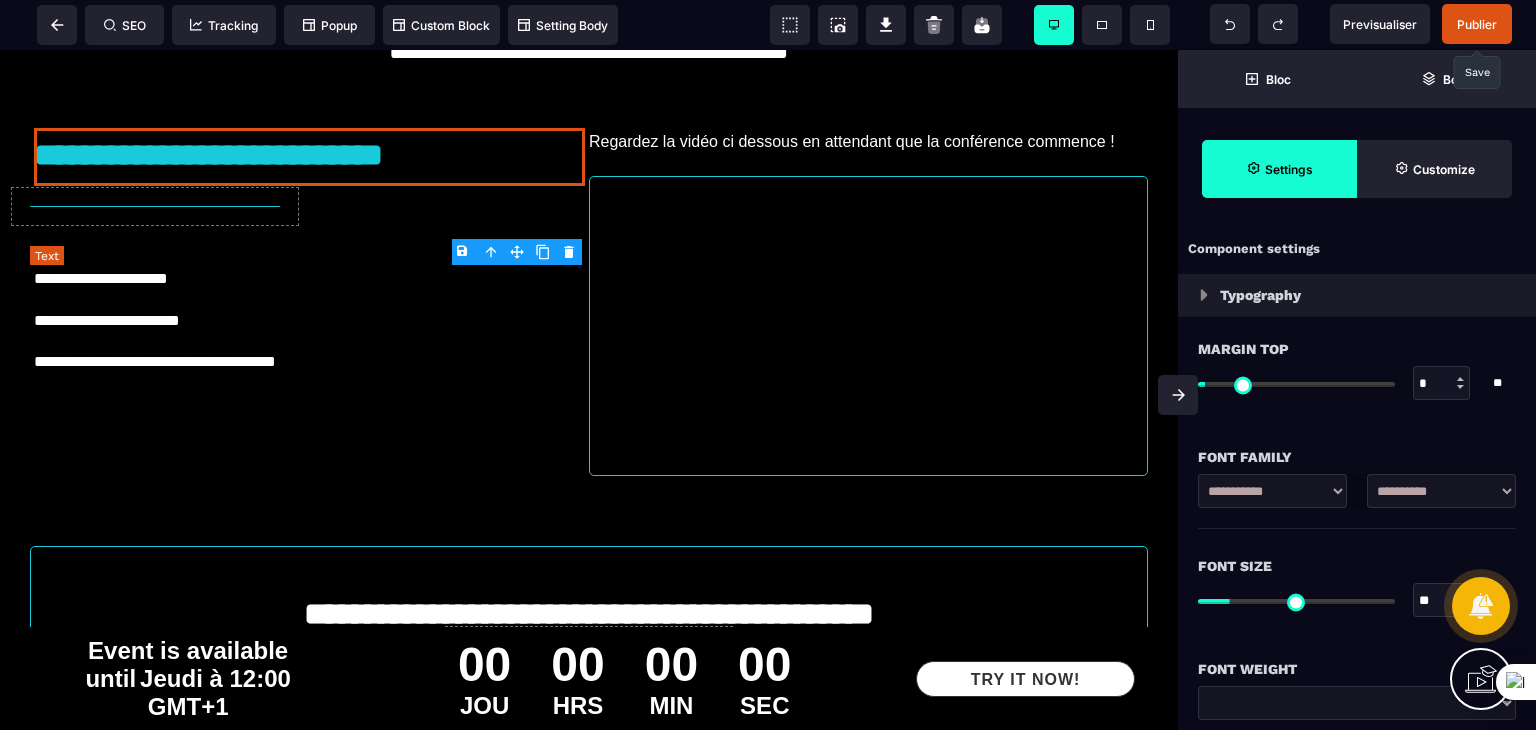 click on "**********" at bounding box center [310, 281] 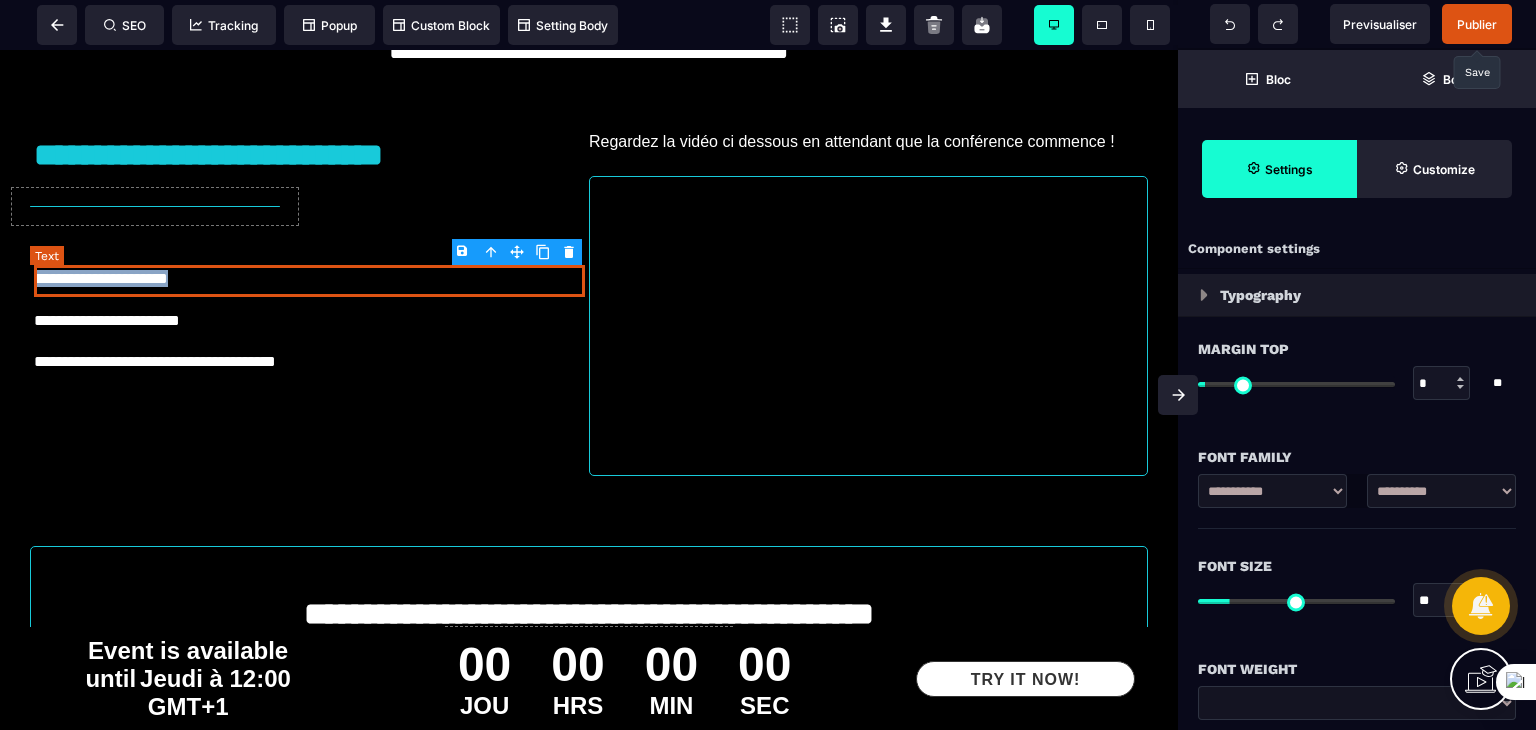 click on "**********" at bounding box center (310, 281) 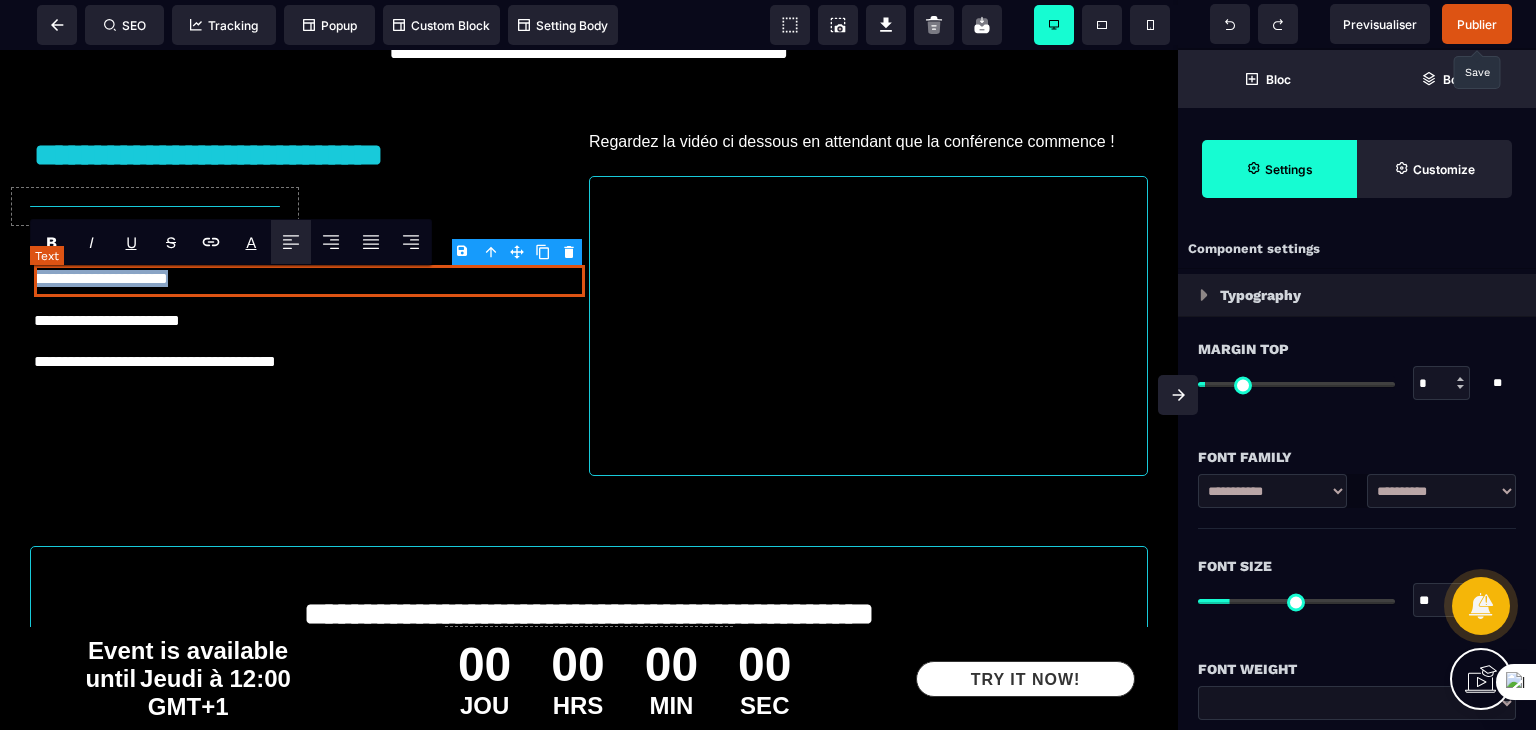 click on "**********" at bounding box center [310, 281] 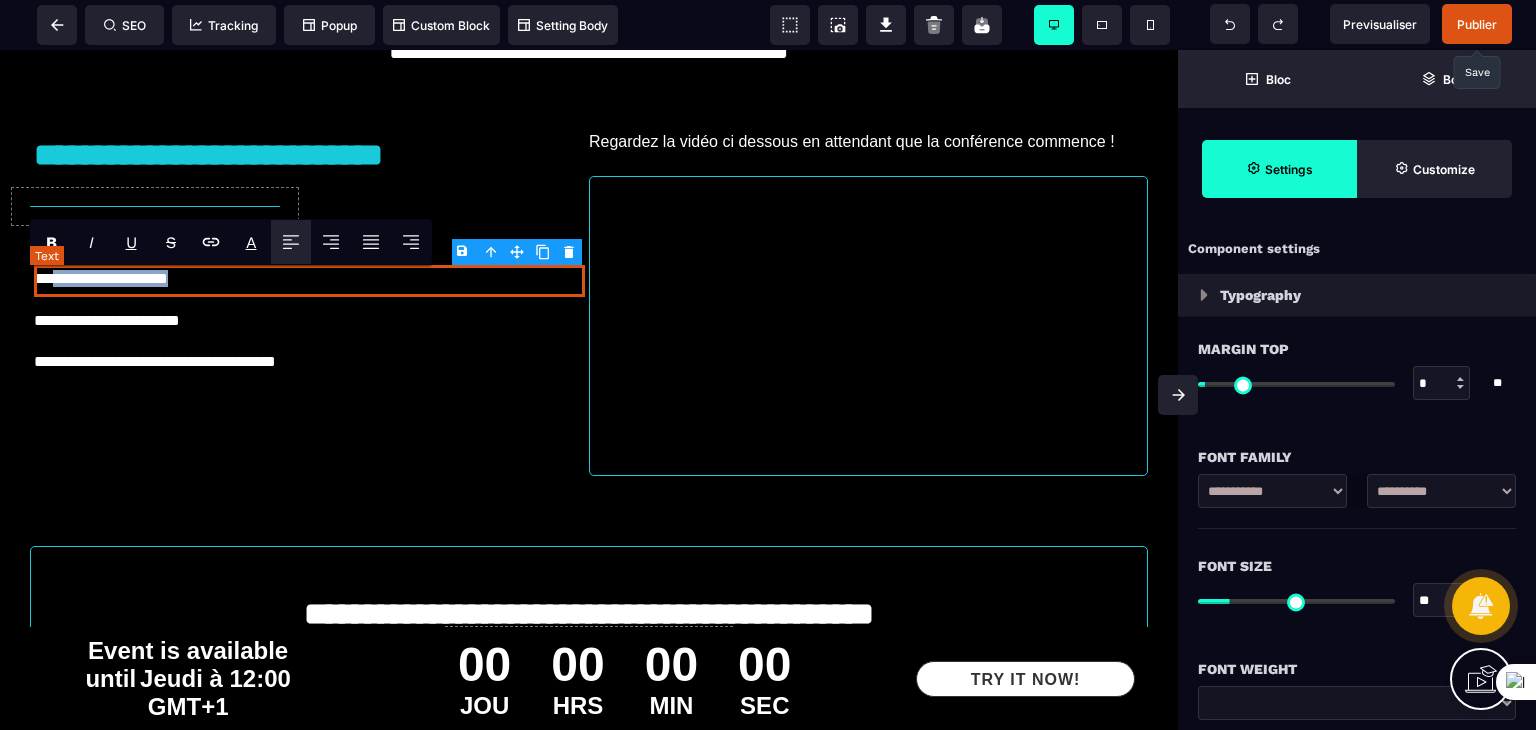 drag, startPoint x: 219, startPoint y: 288, endPoint x: 59, endPoint y: 284, distance: 160.04999 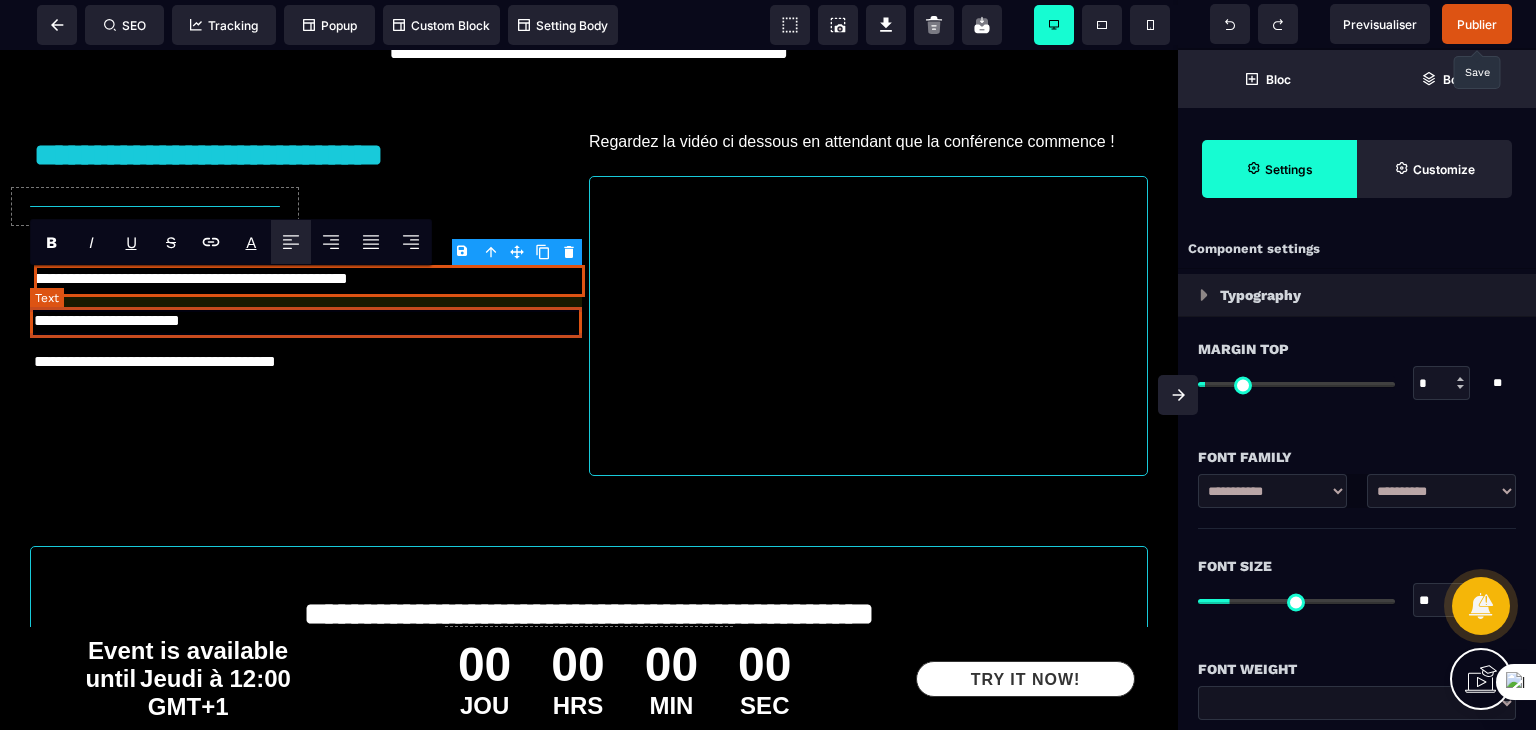 click on "**********" at bounding box center (310, 323) 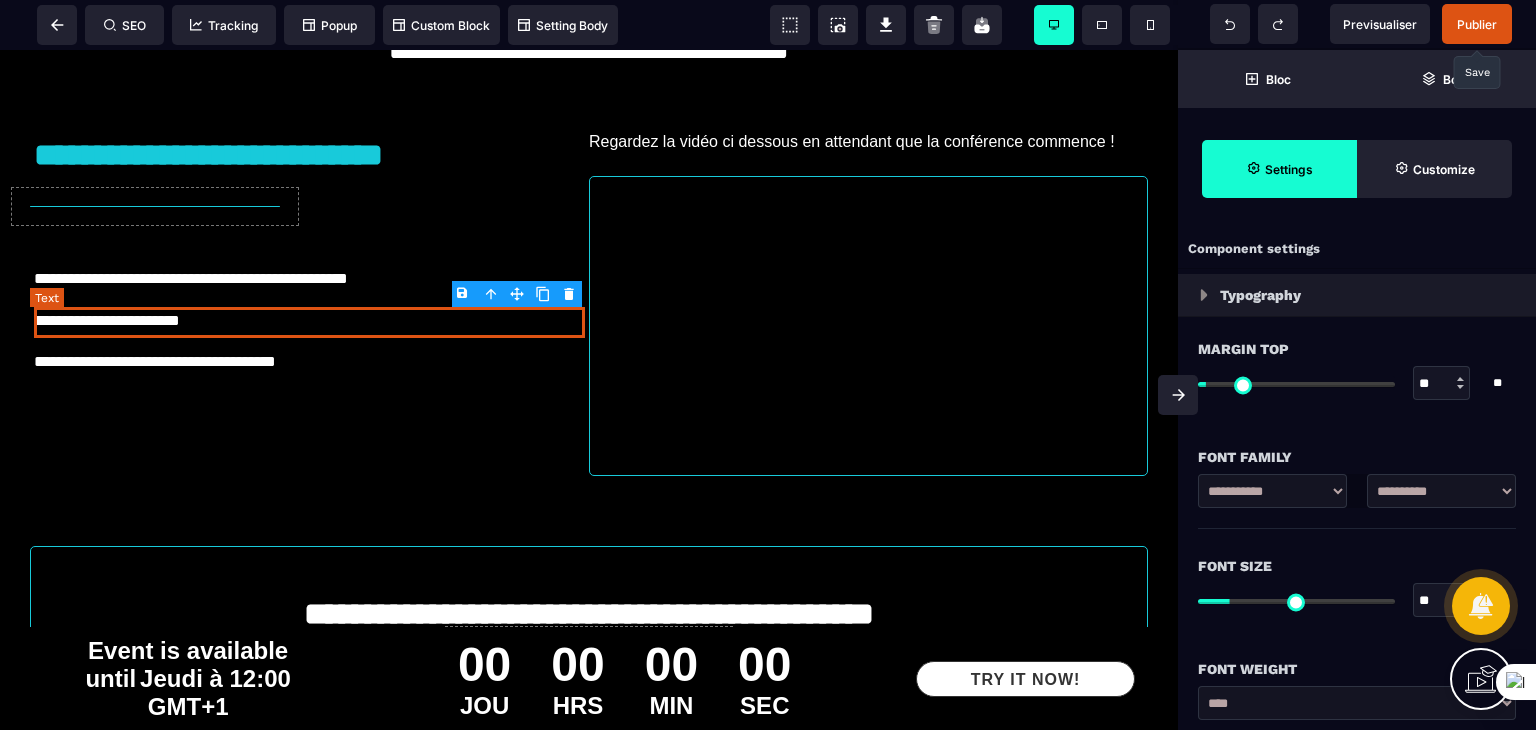 click on "**********" at bounding box center [310, 323] 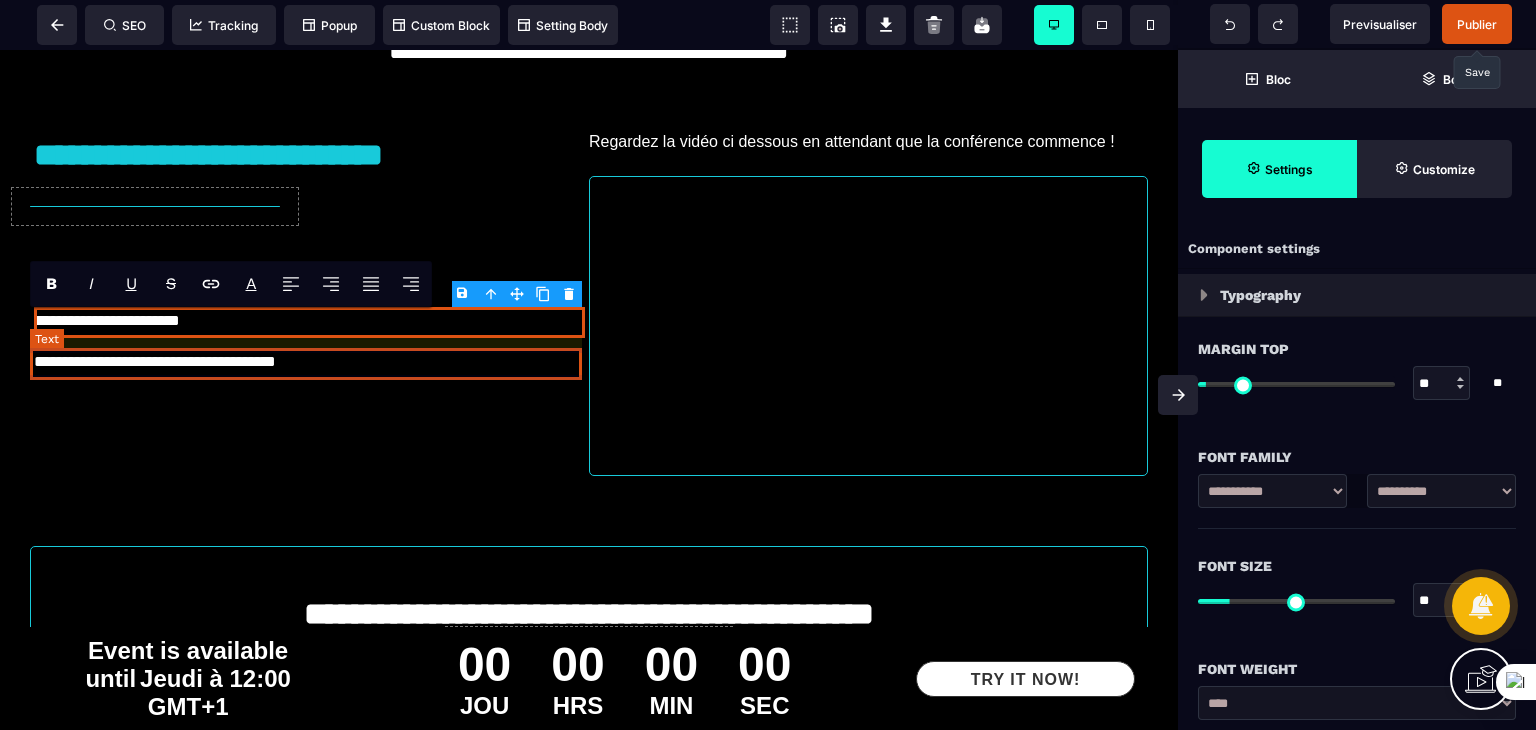 click on "**********" at bounding box center [310, 364] 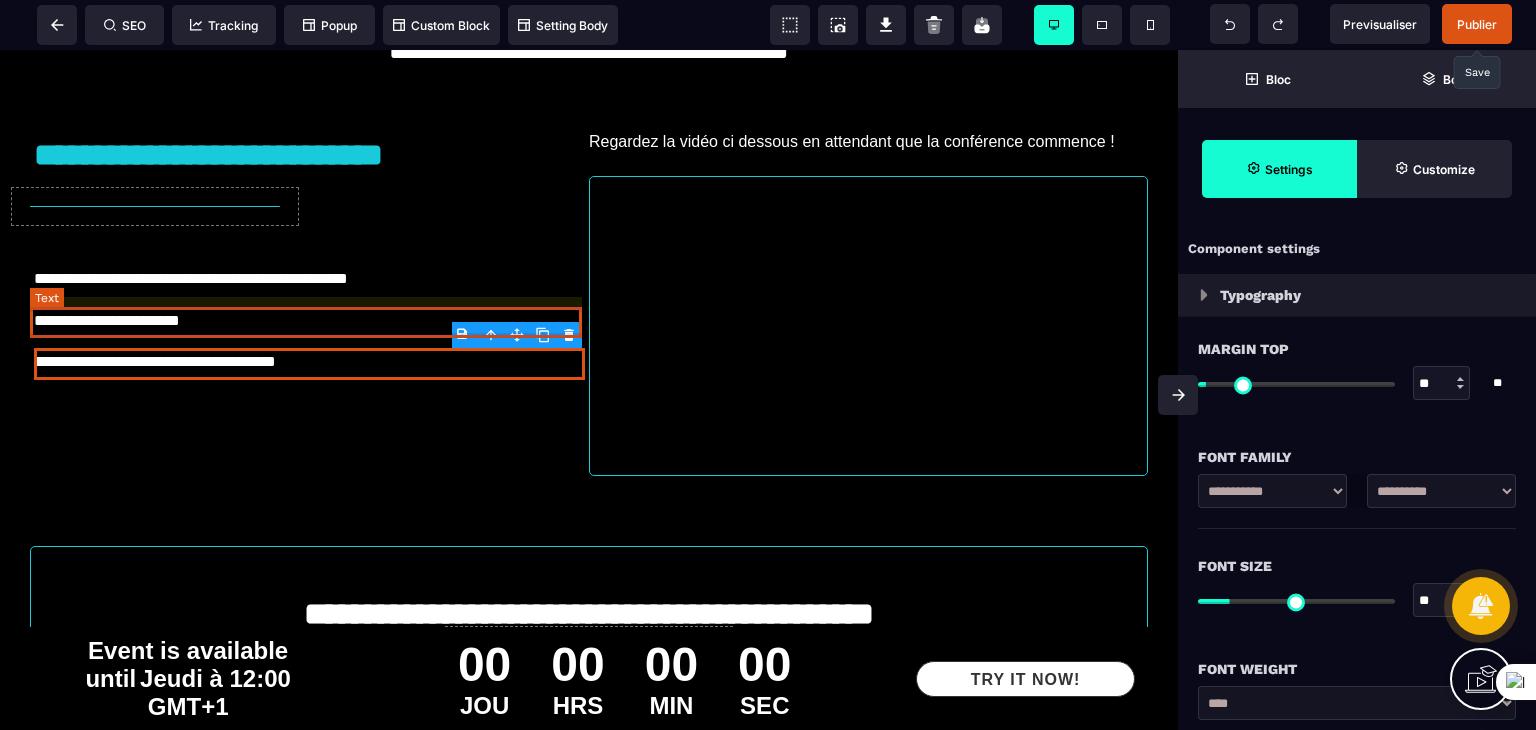 click on "**********" at bounding box center [310, 323] 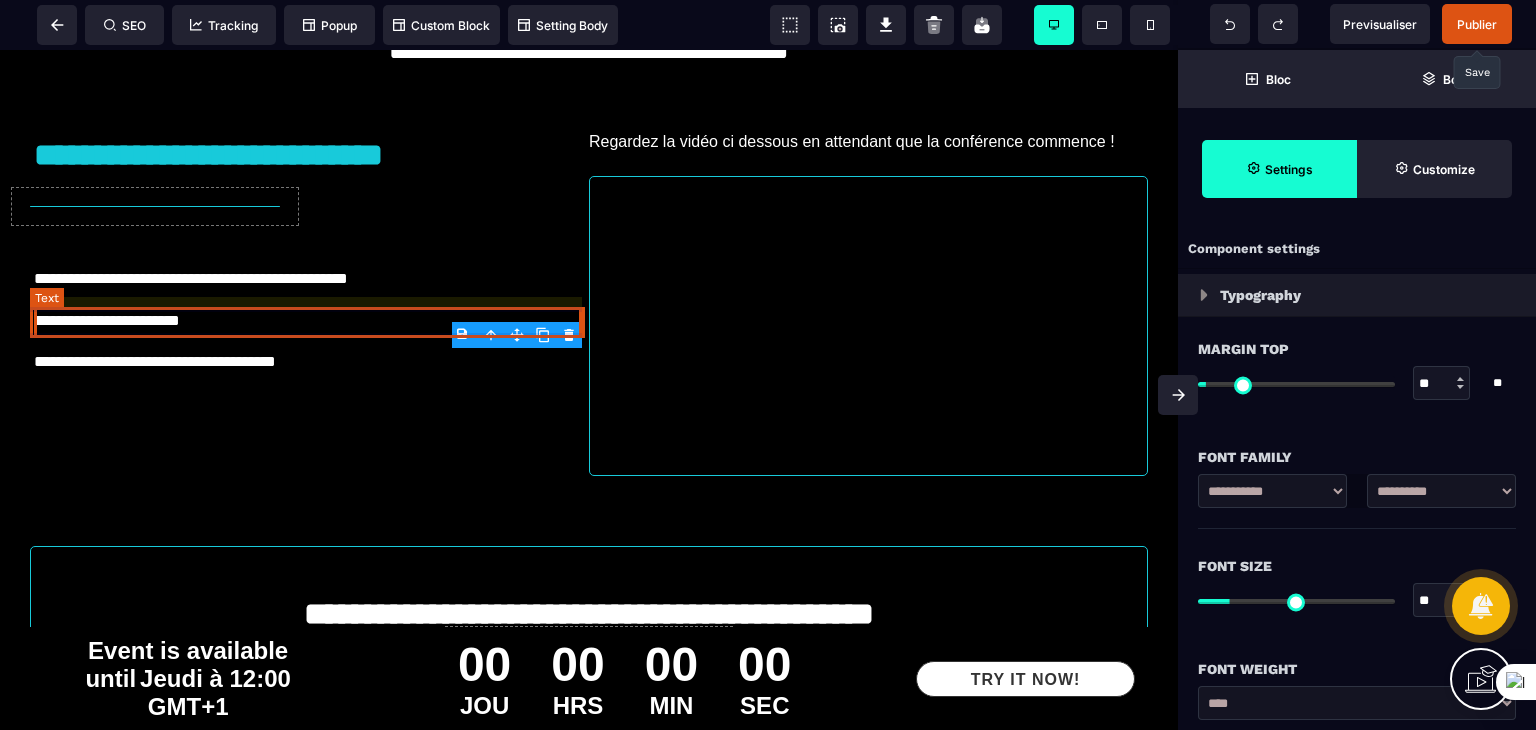 click on "**********" at bounding box center (310, 323) 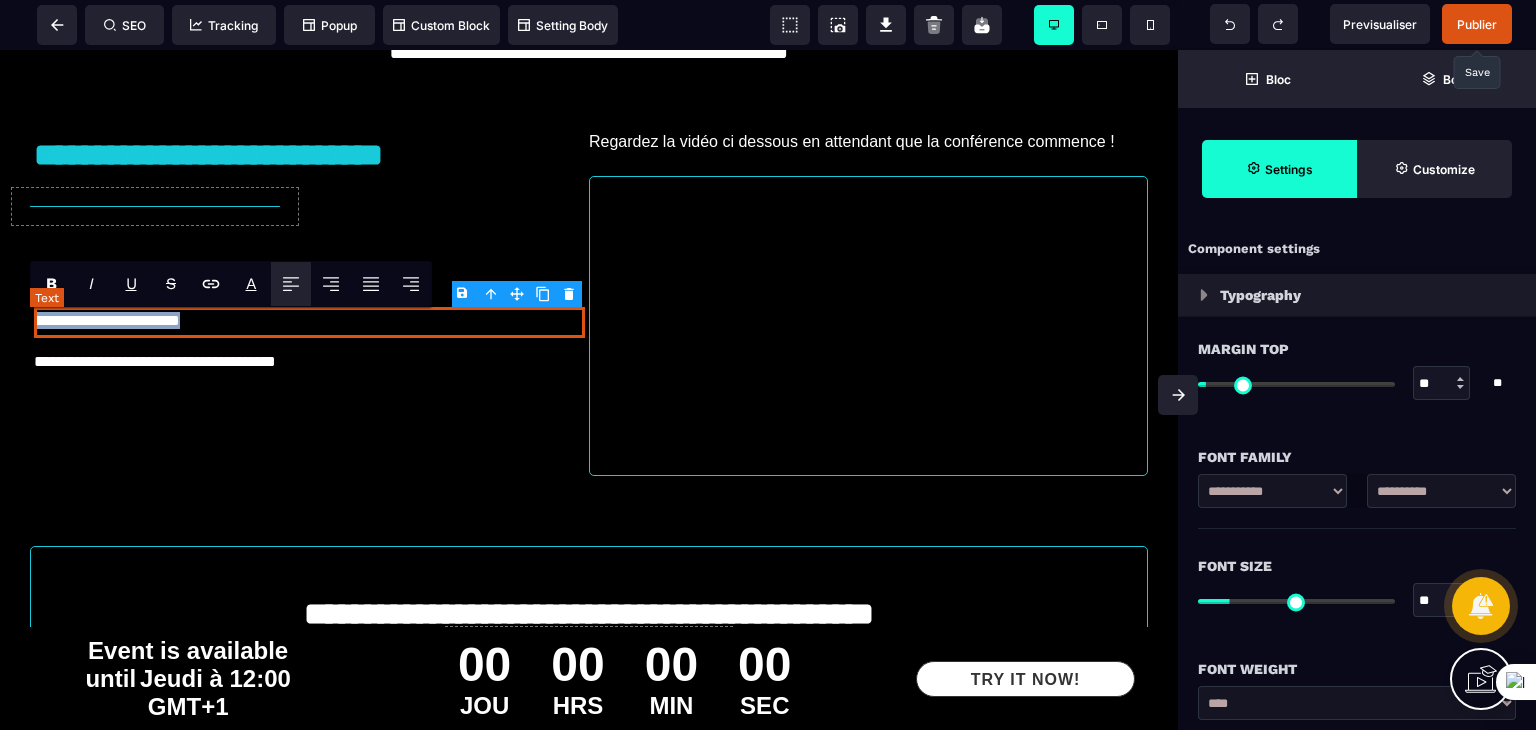 click on "**********" at bounding box center [310, 323] 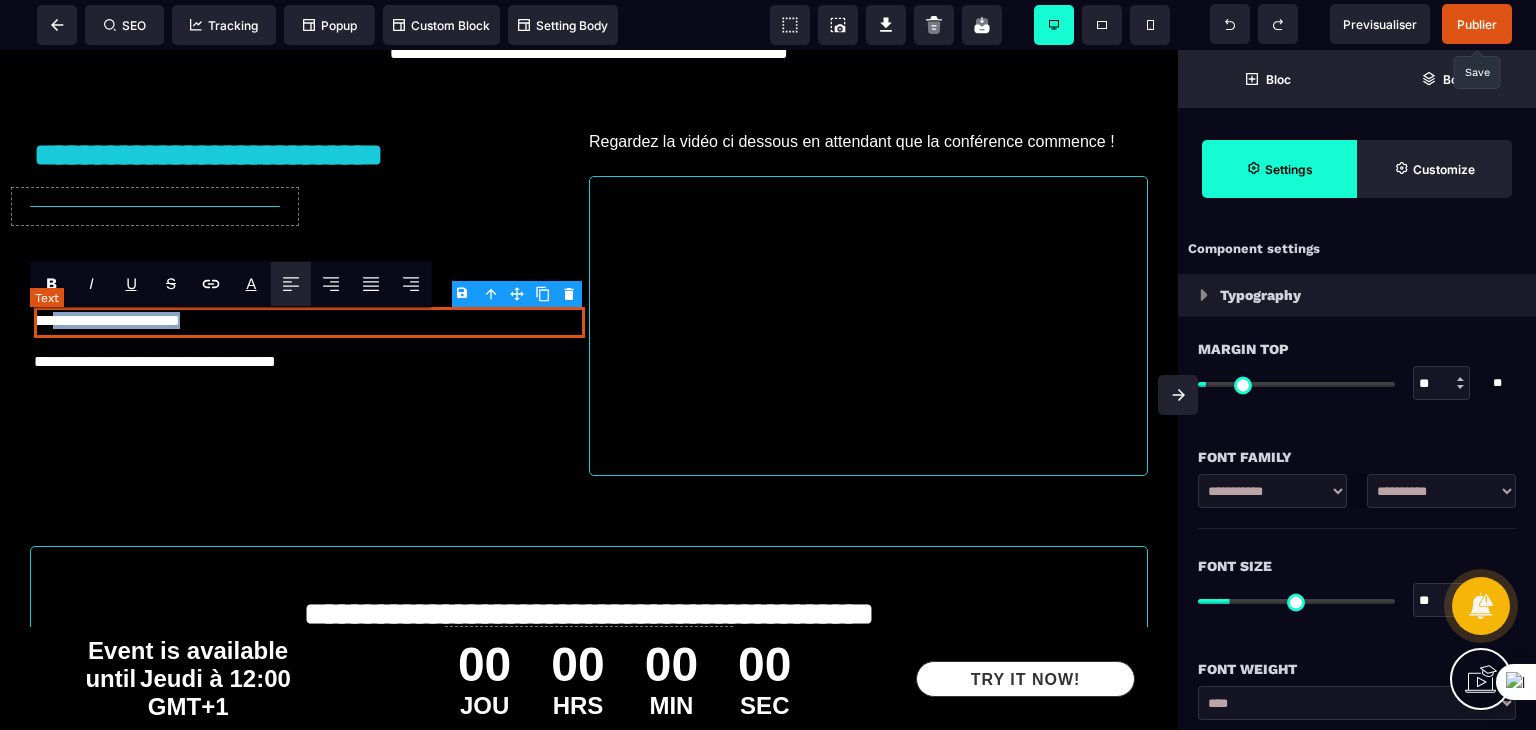 drag, startPoint x: 243, startPoint y: 321, endPoint x: 54, endPoint y: 329, distance: 189.16924 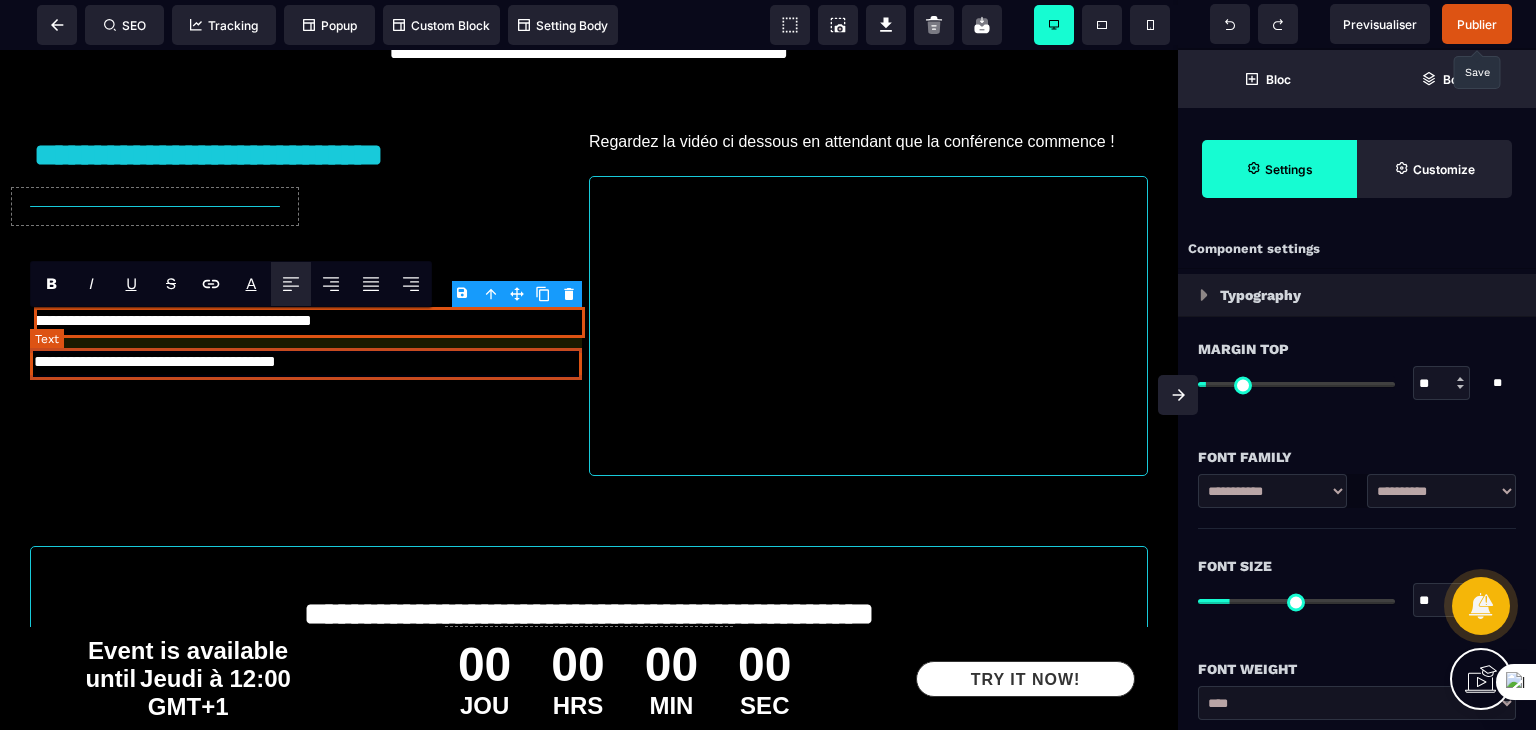 click on "**********" at bounding box center [310, 364] 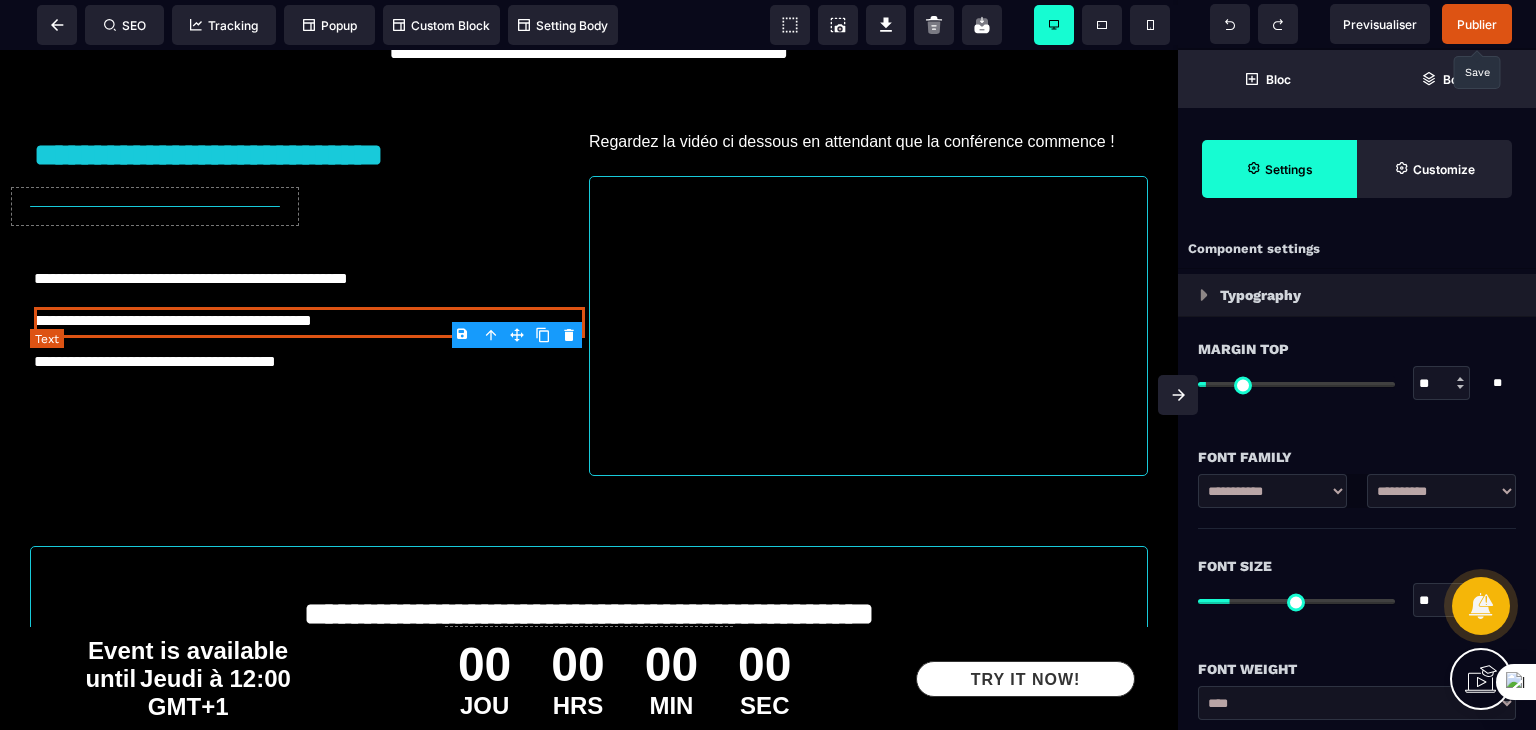 click on "**********" at bounding box center (310, 364) 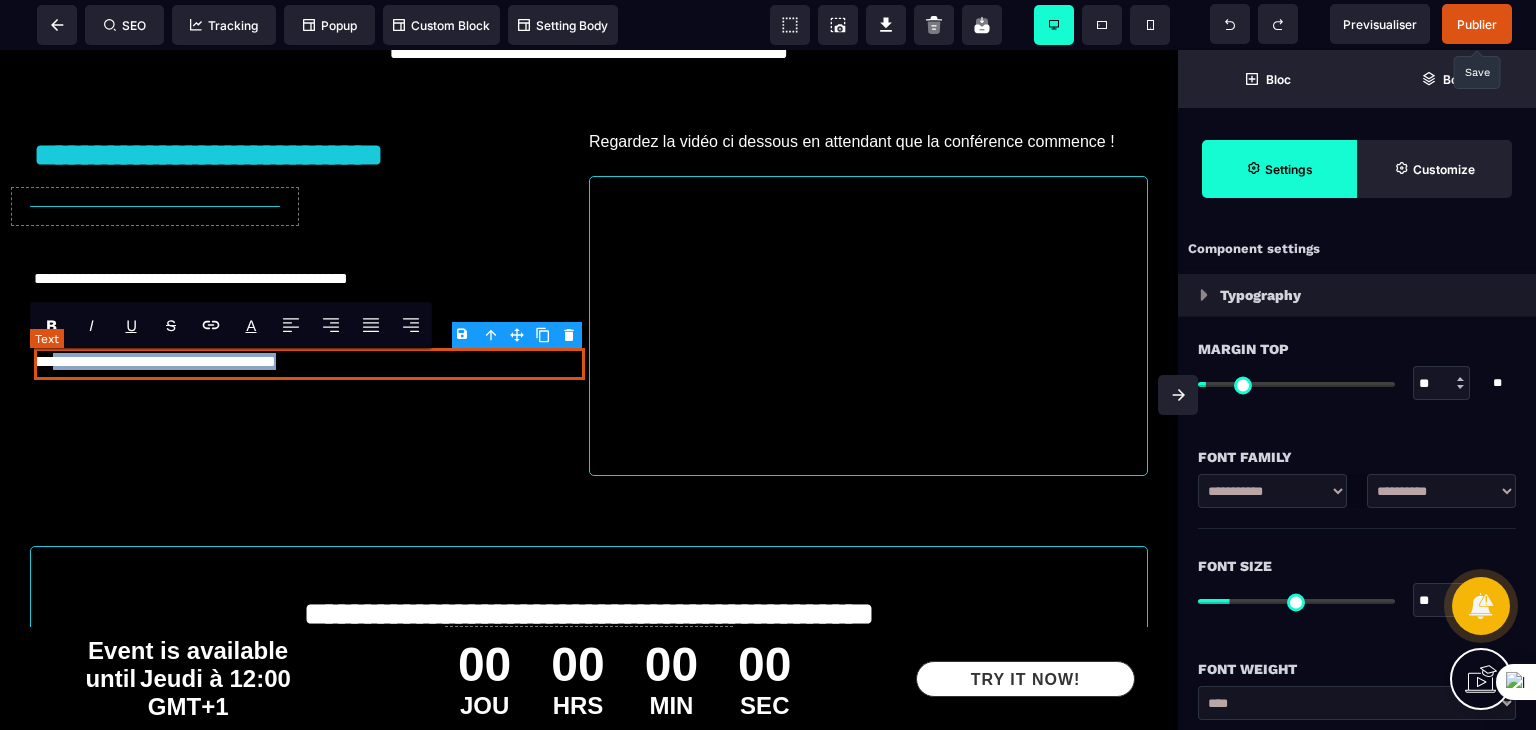 drag, startPoint x: 363, startPoint y: 372, endPoint x: 58, endPoint y: 365, distance: 305.08032 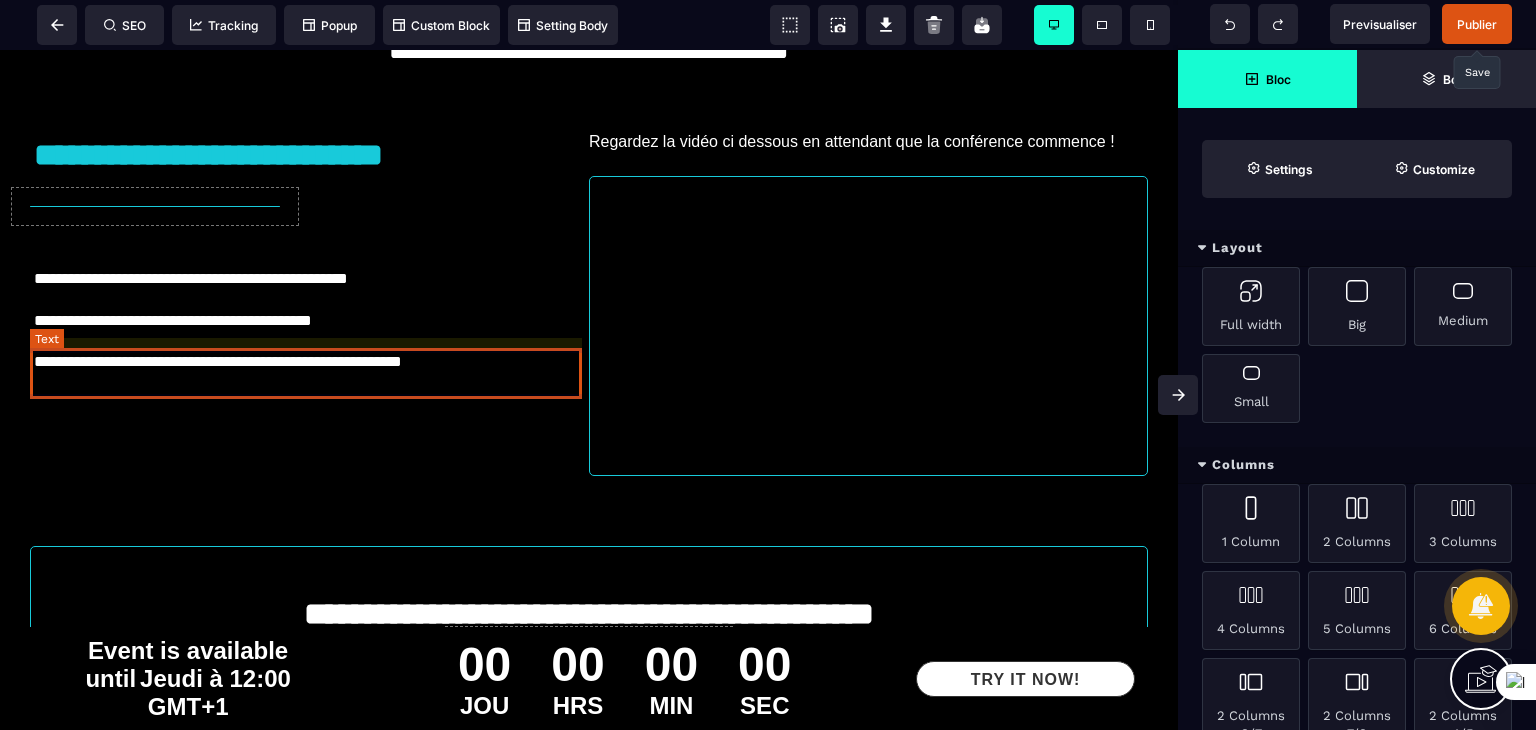 click on "**********" at bounding box center [310, 373] 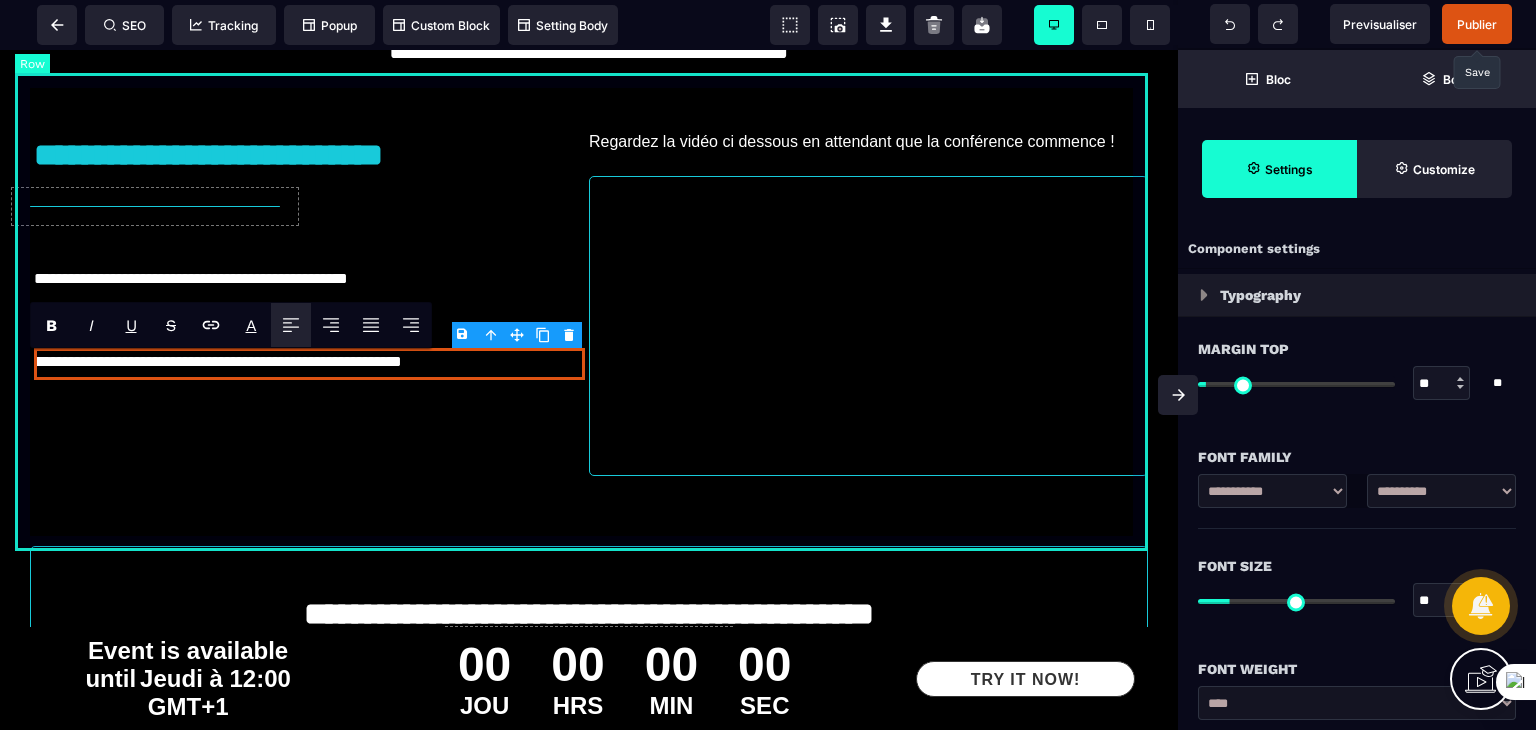 click on "**********" at bounding box center [589, 302] 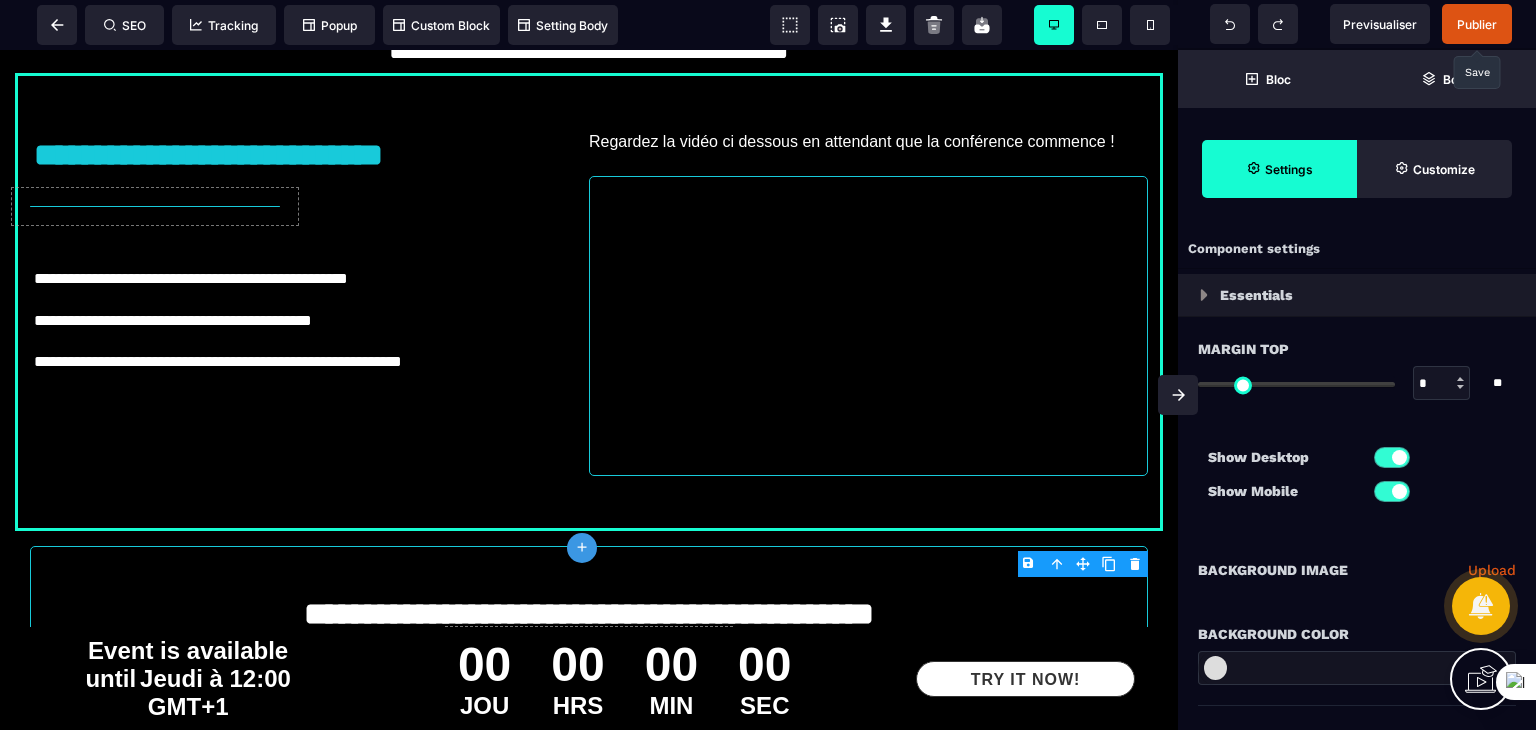 click on "Publier" at bounding box center [1477, 24] 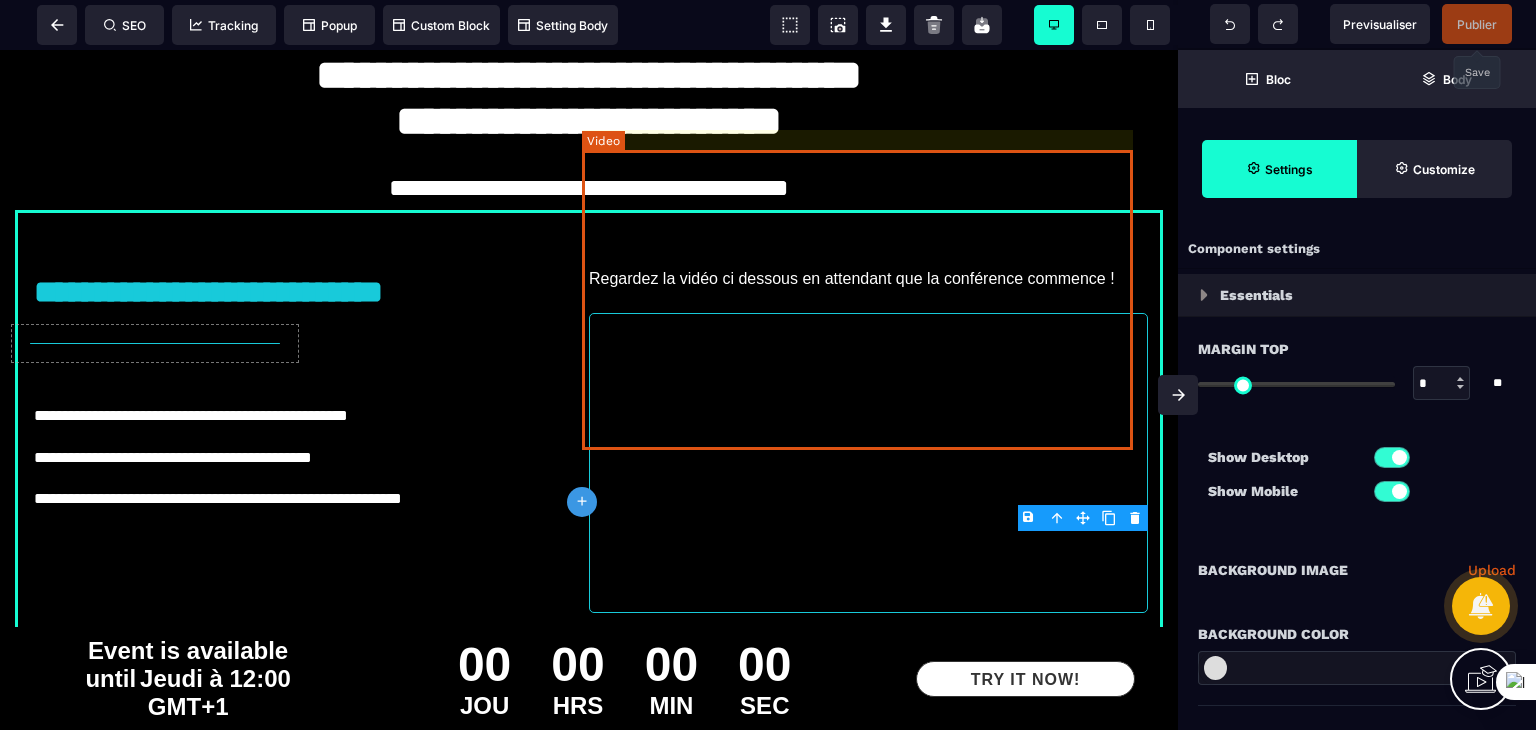 scroll, scrollTop: 0, scrollLeft: 0, axis: both 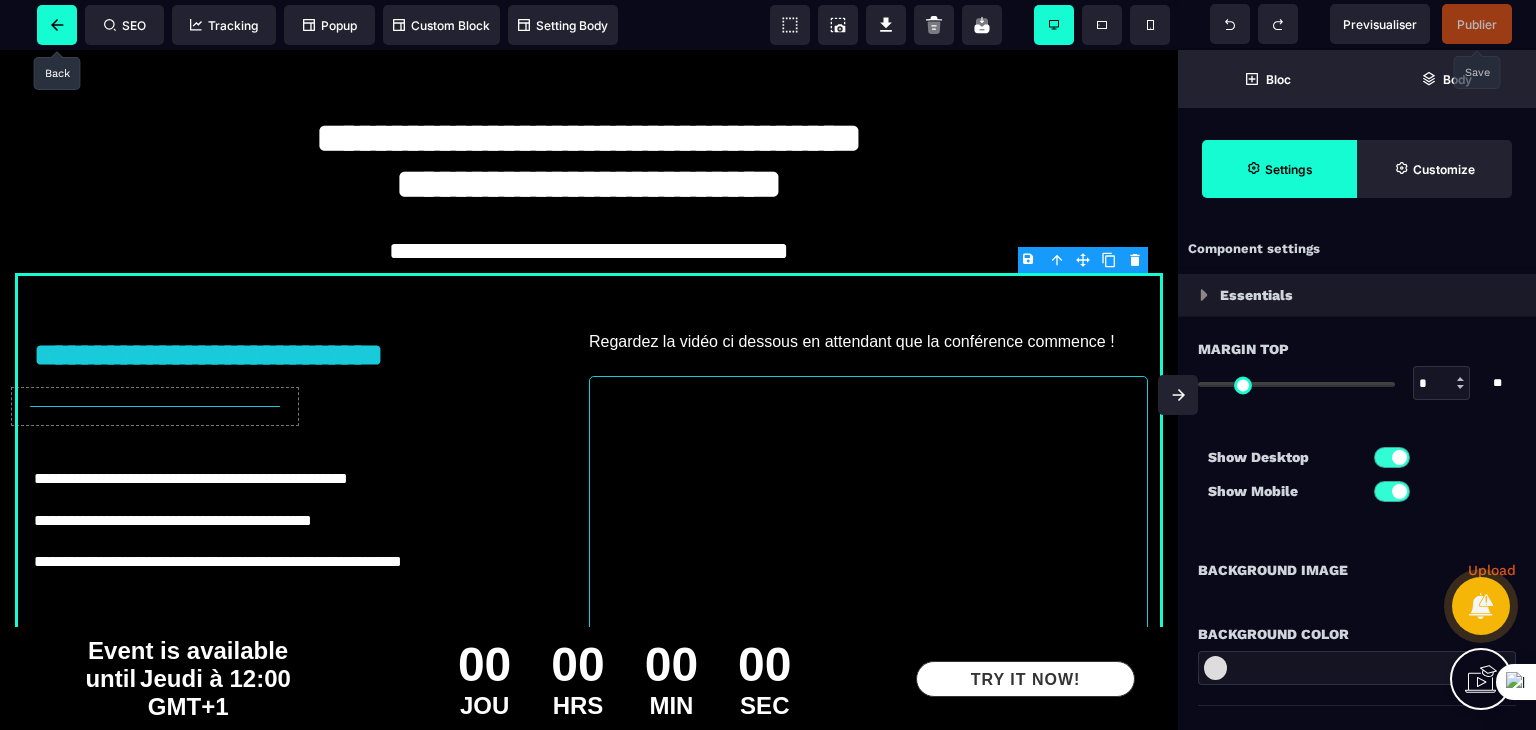 click at bounding box center (57, 25) 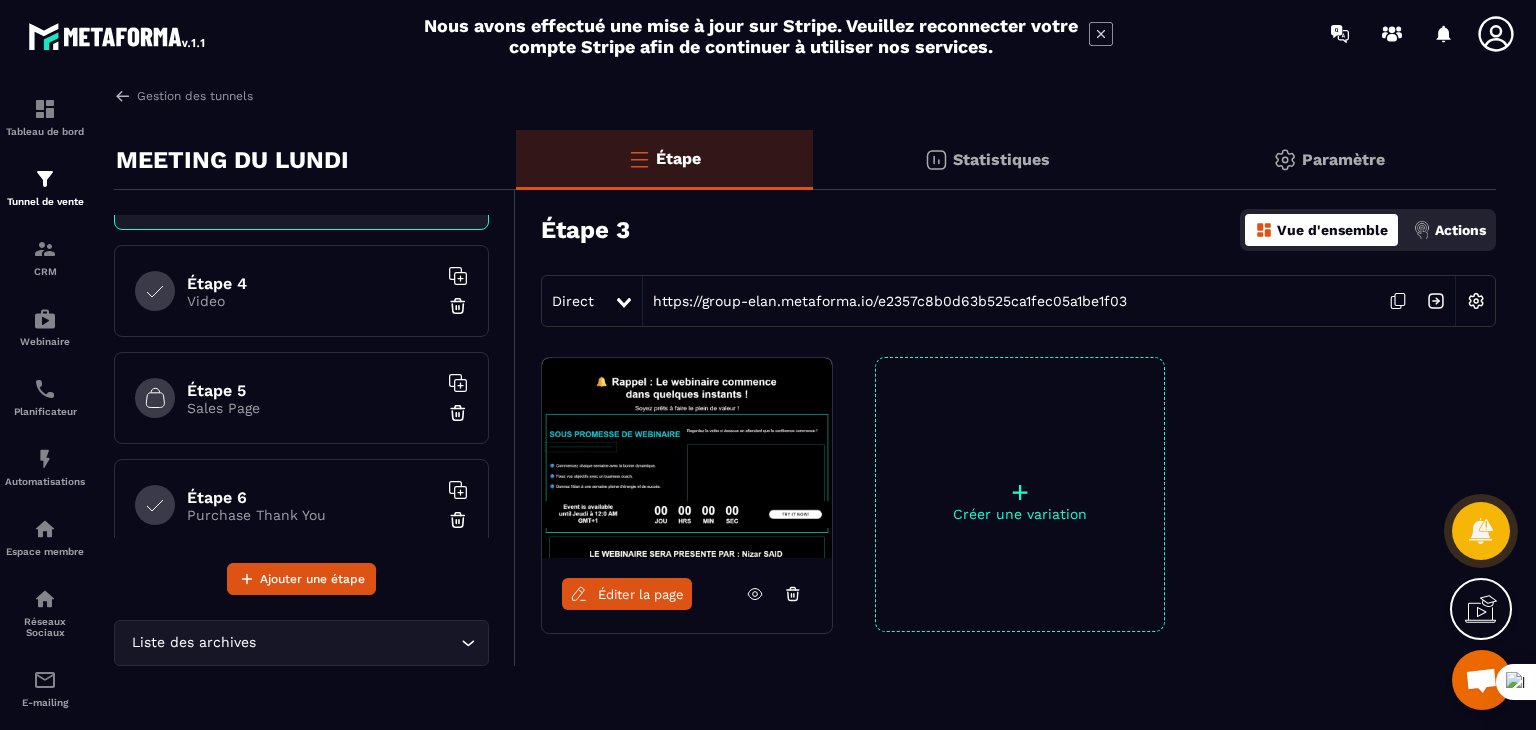 scroll, scrollTop: 300, scrollLeft: 0, axis: vertical 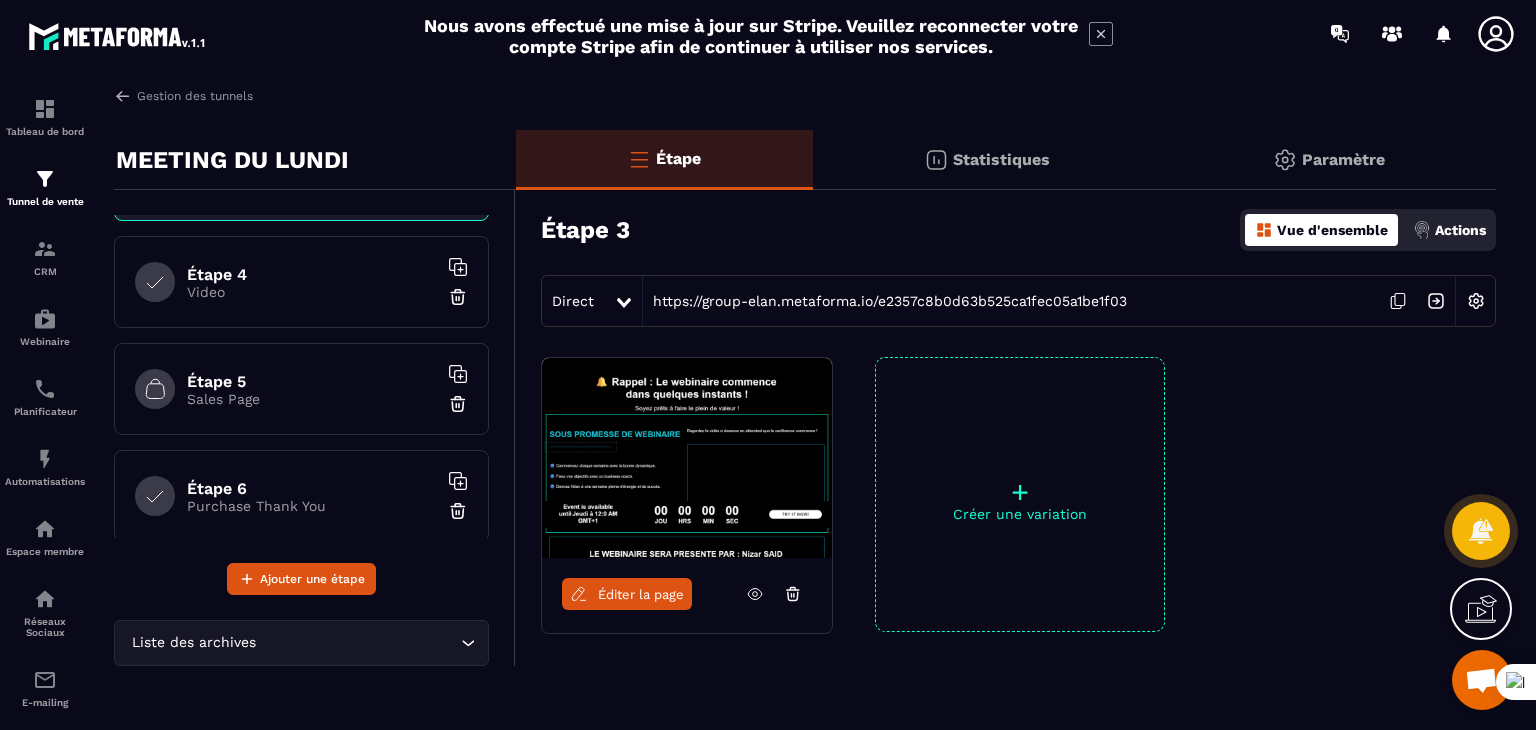 click on "Étape 4 Video" at bounding box center [301, 282] 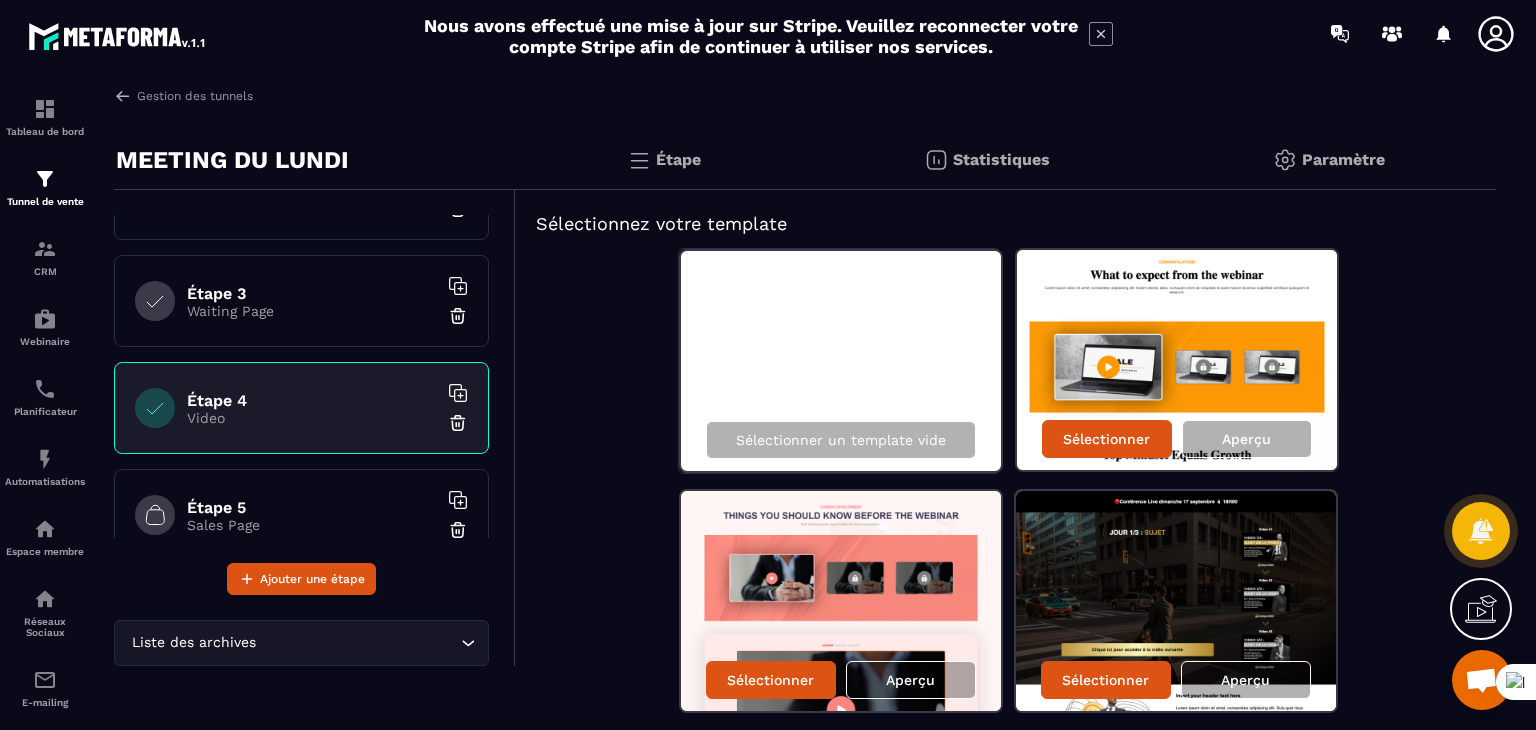 scroll, scrollTop: 200, scrollLeft: 0, axis: vertical 